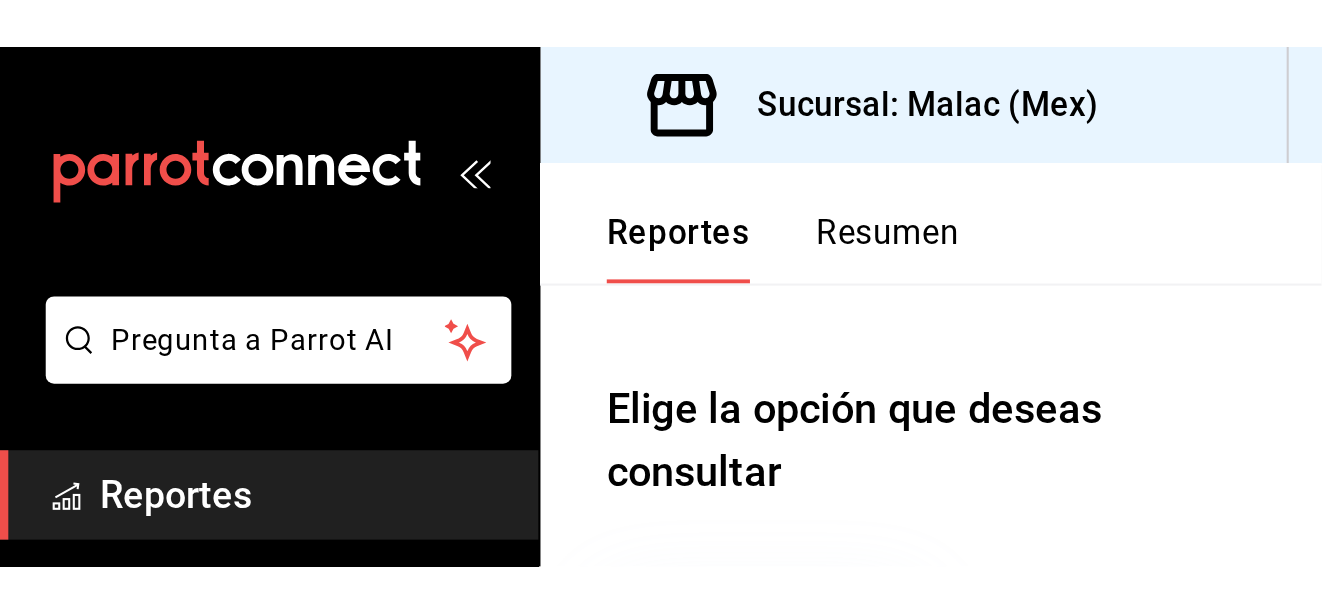 scroll, scrollTop: 0, scrollLeft: 0, axis: both 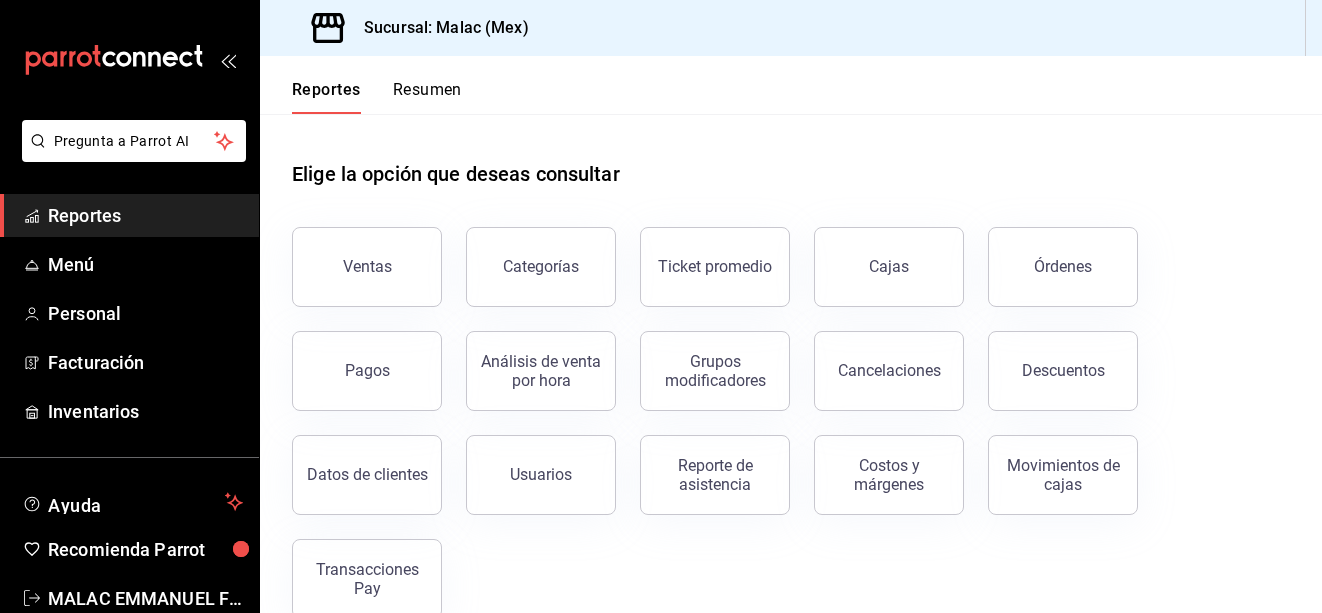 click on "Categorías" at bounding box center (541, 267) 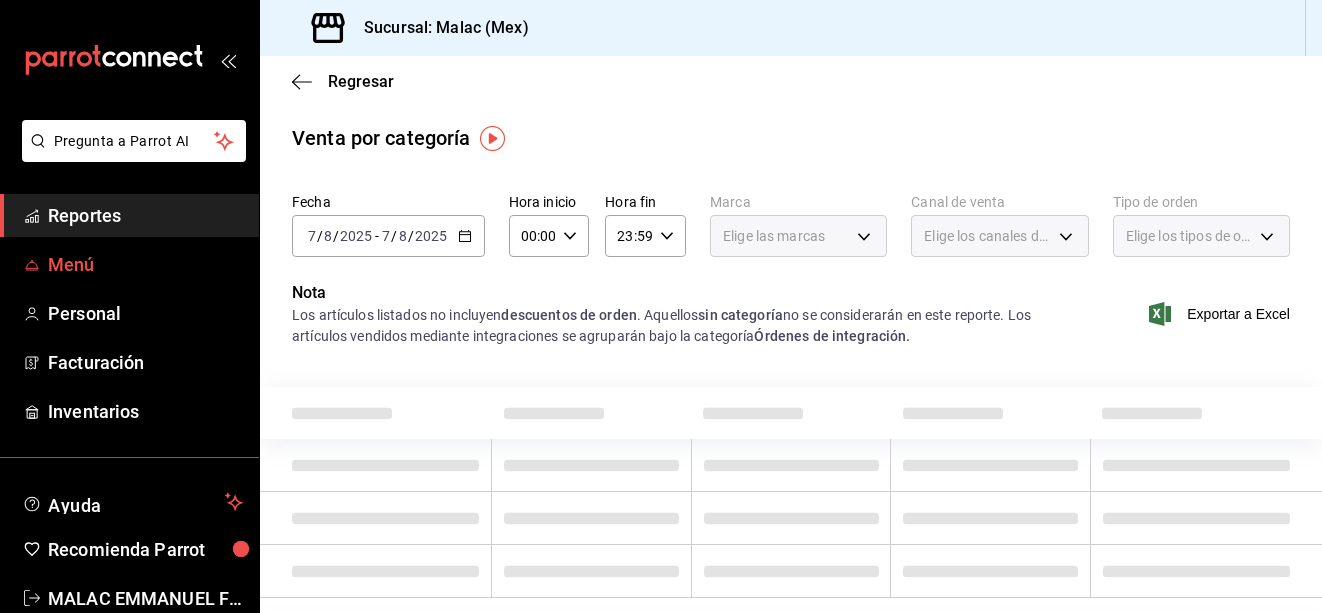 click on "Menú" at bounding box center [145, 264] 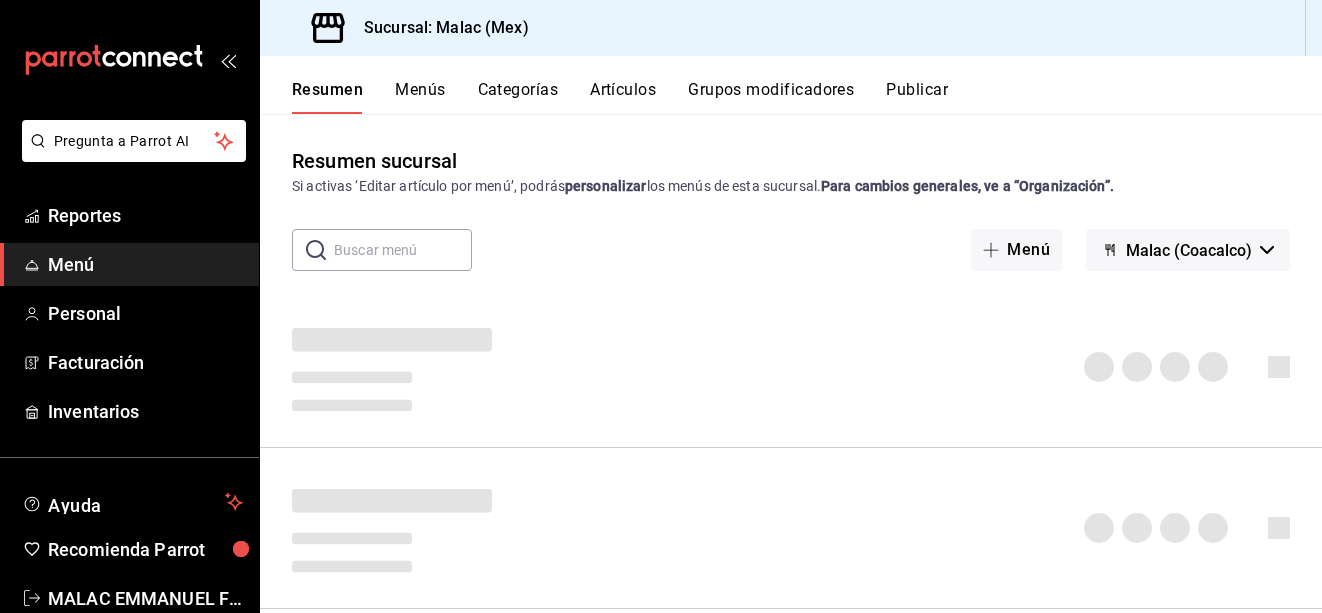 click on "Resumen Menús Categorías Artículos Grupos modificadores Publicar" at bounding box center [807, 97] 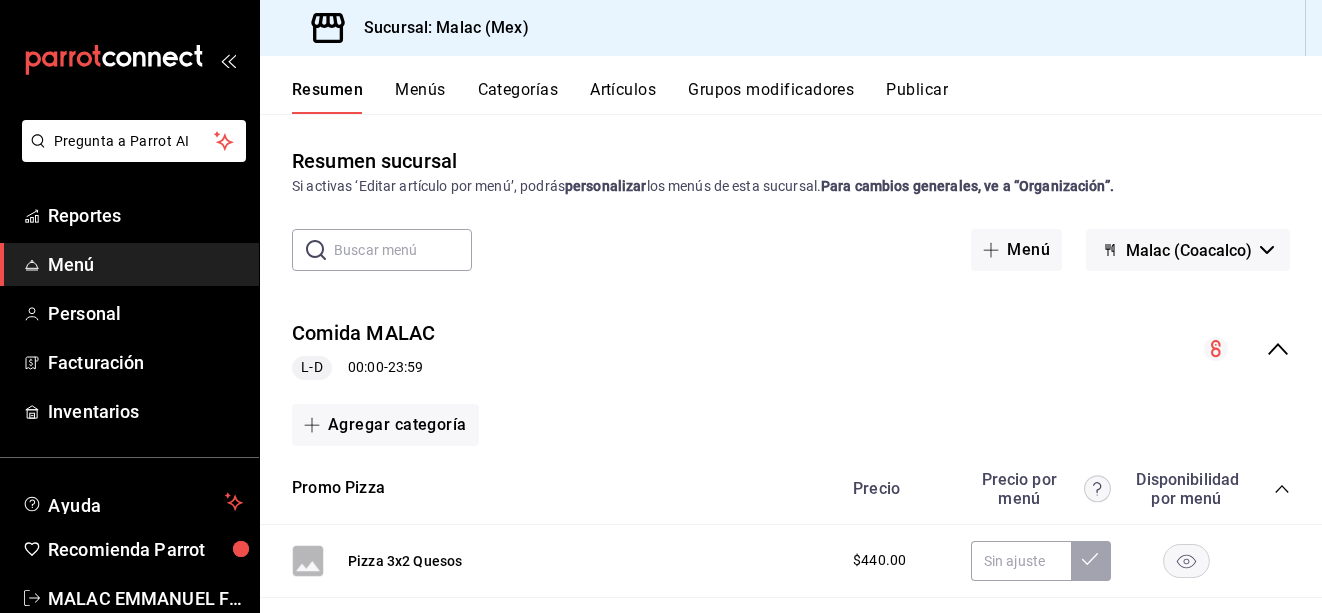 click on "Categorías" at bounding box center [518, 97] 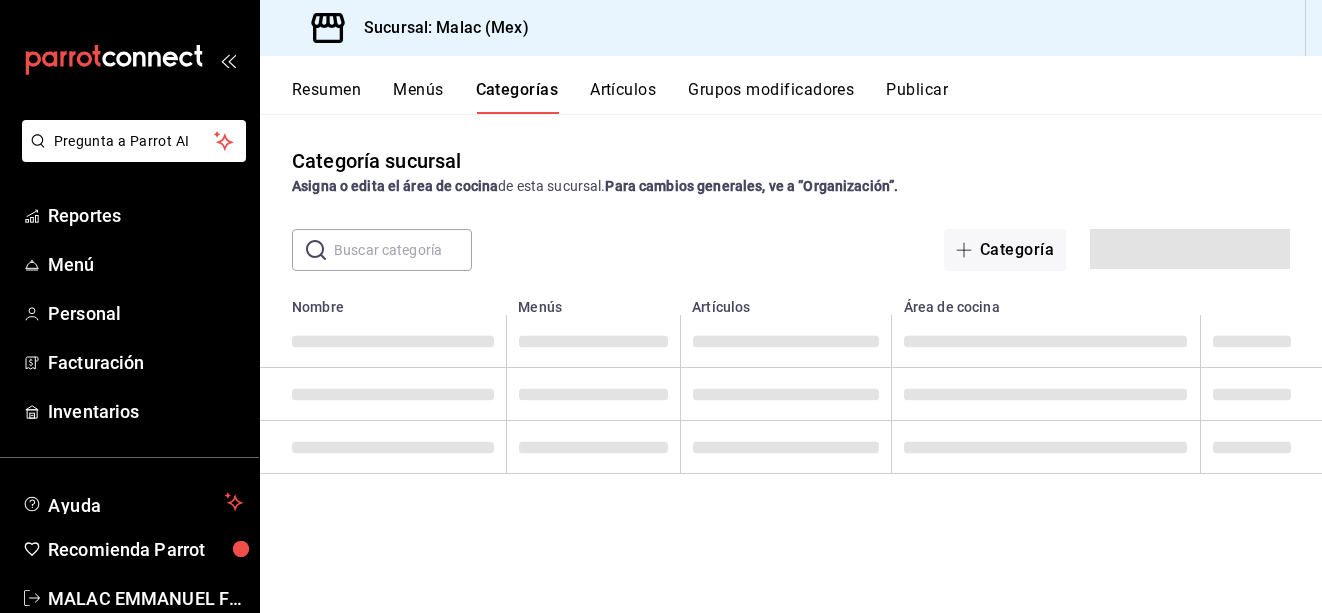 click at bounding box center (403, 250) 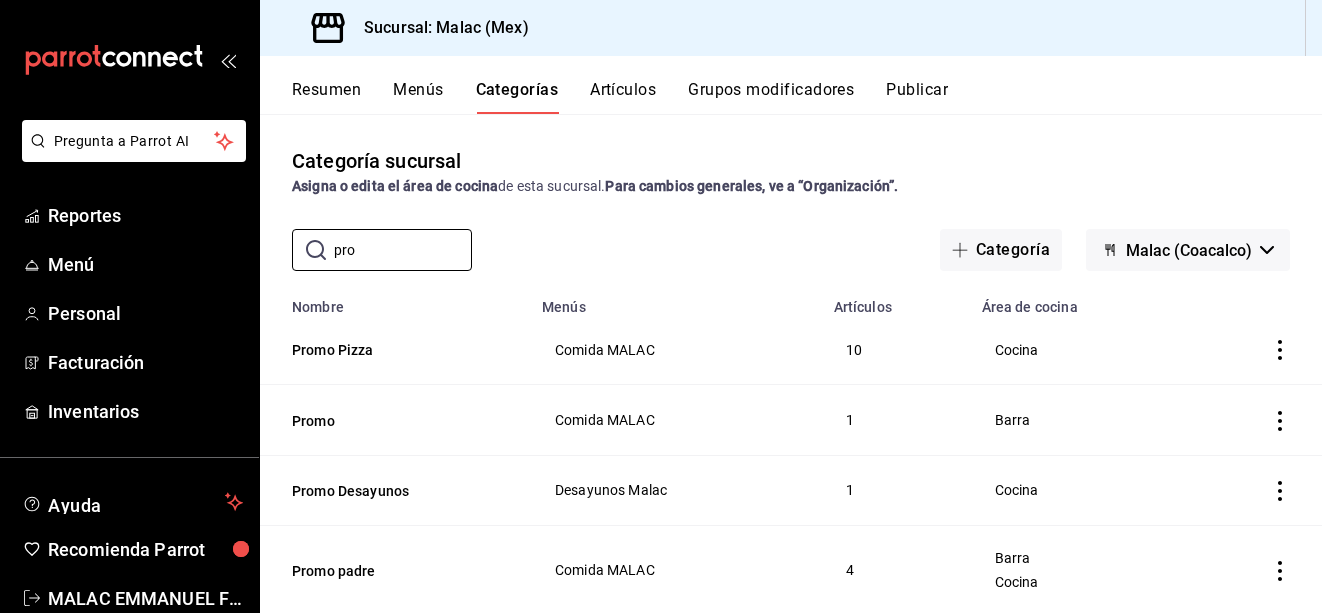click 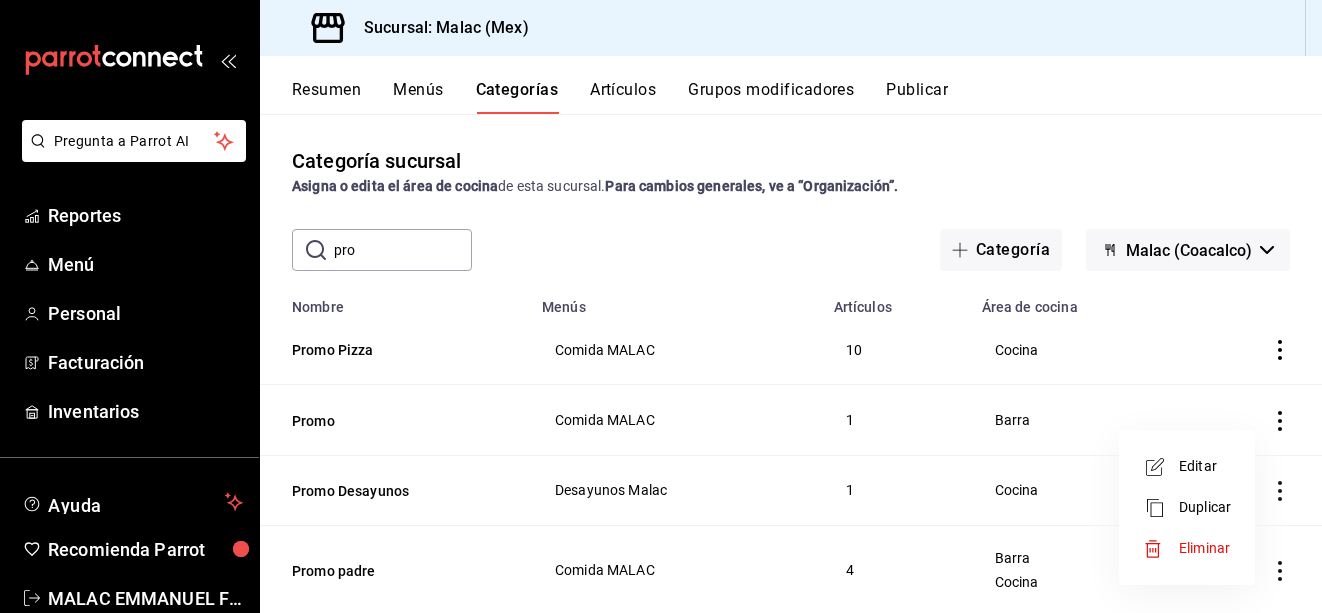 click at bounding box center (661, 306) 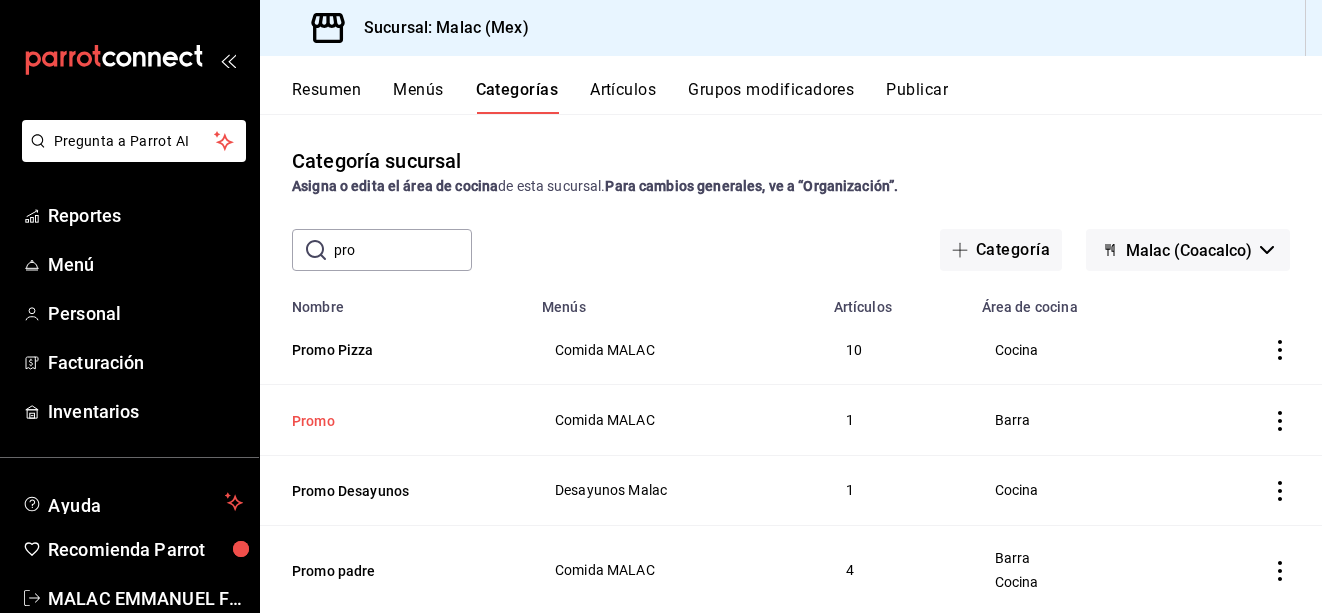 click on "Promo" at bounding box center [392, 421] 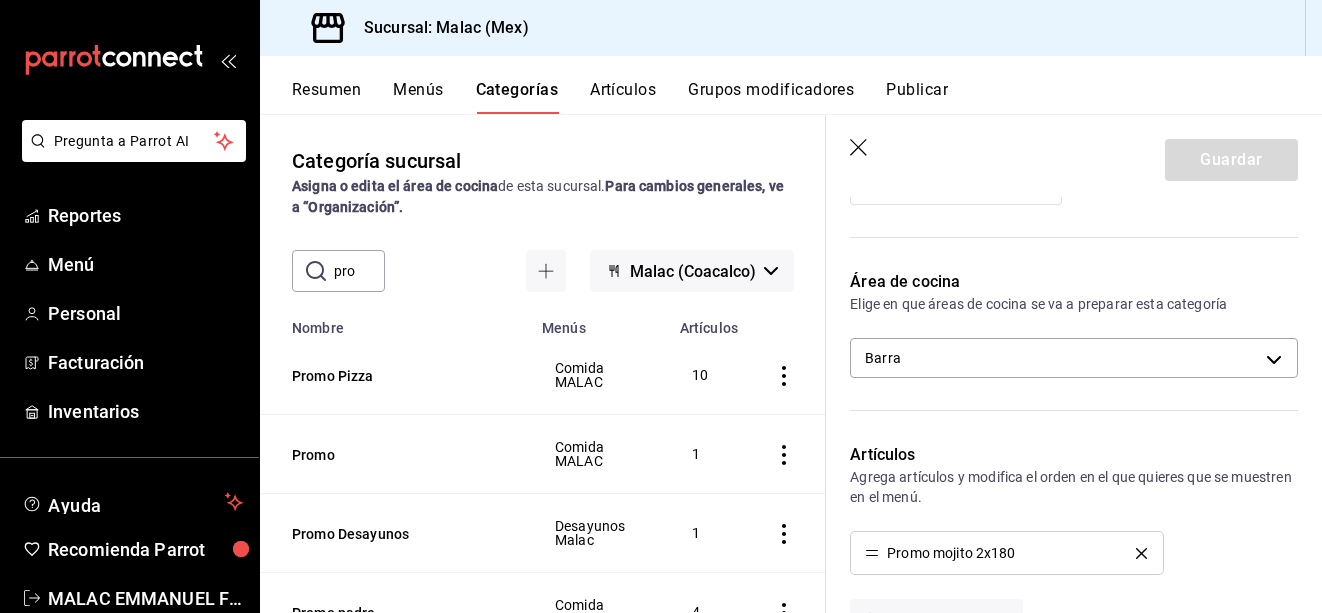 scroll, scrollTop: 500, scrollLeft: 0, axis: vertical 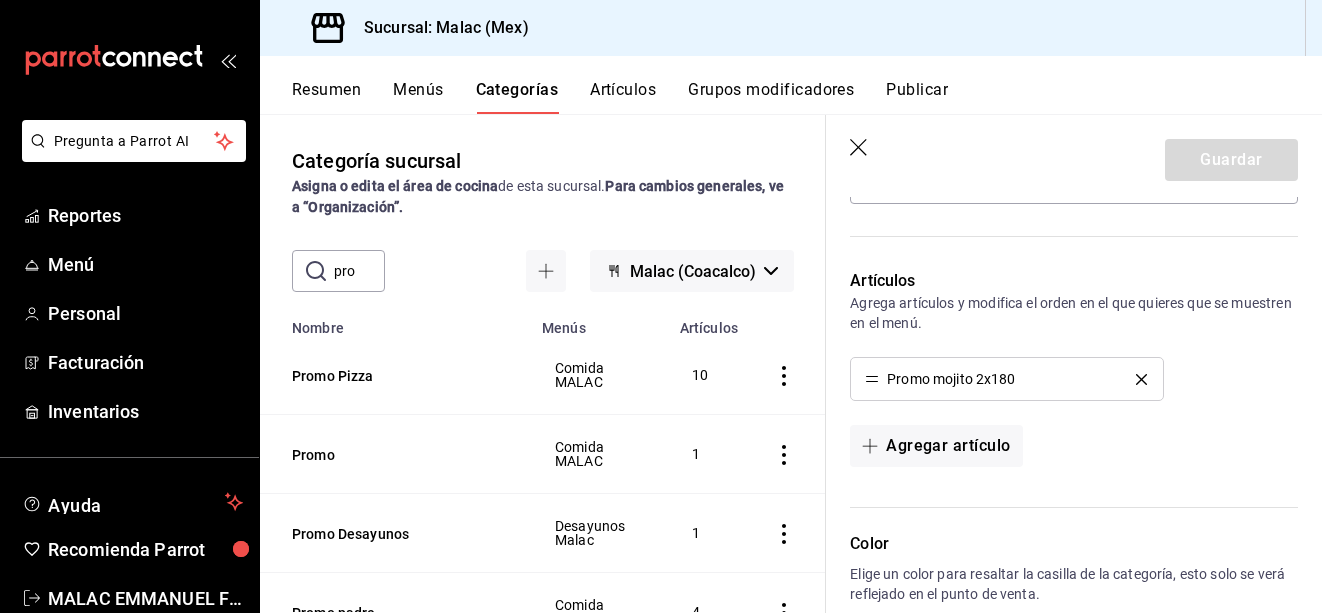 click 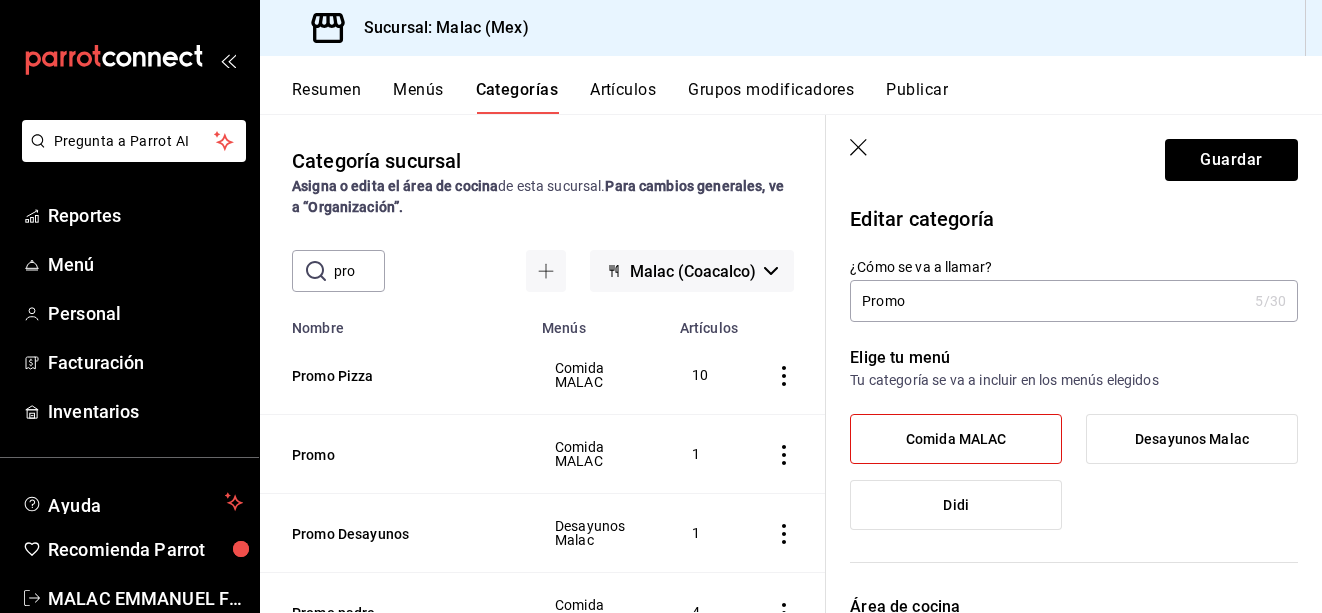 scroll, scrollTop: 0, scrollLeft: 0, axis: both 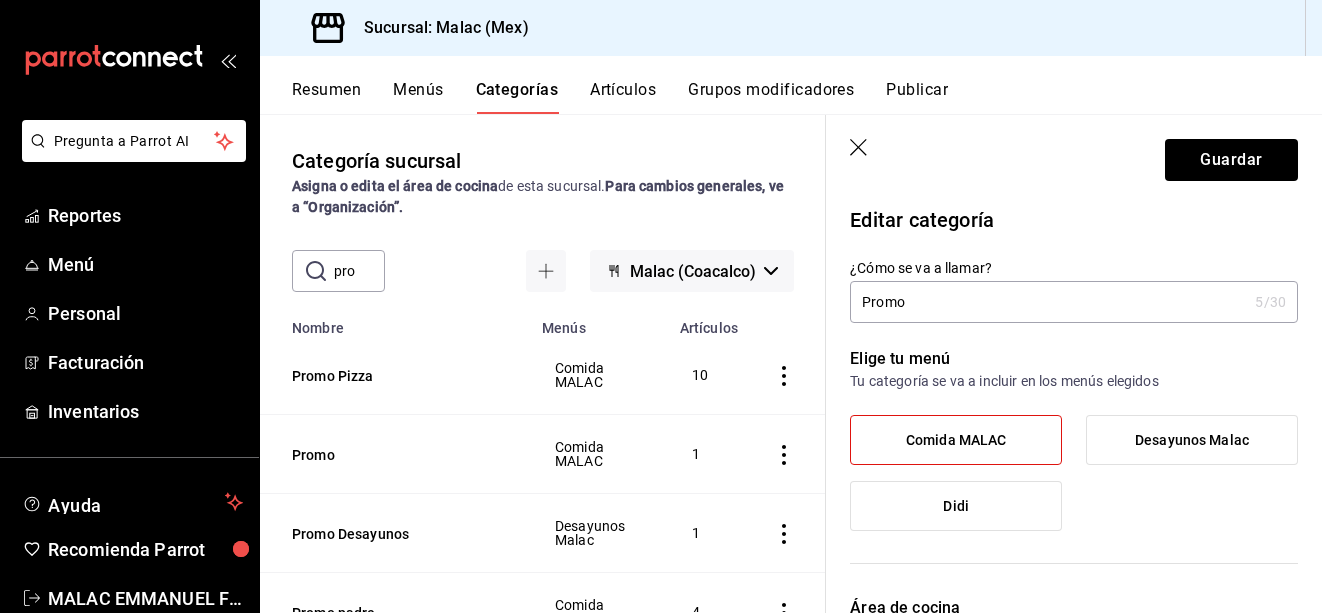 click 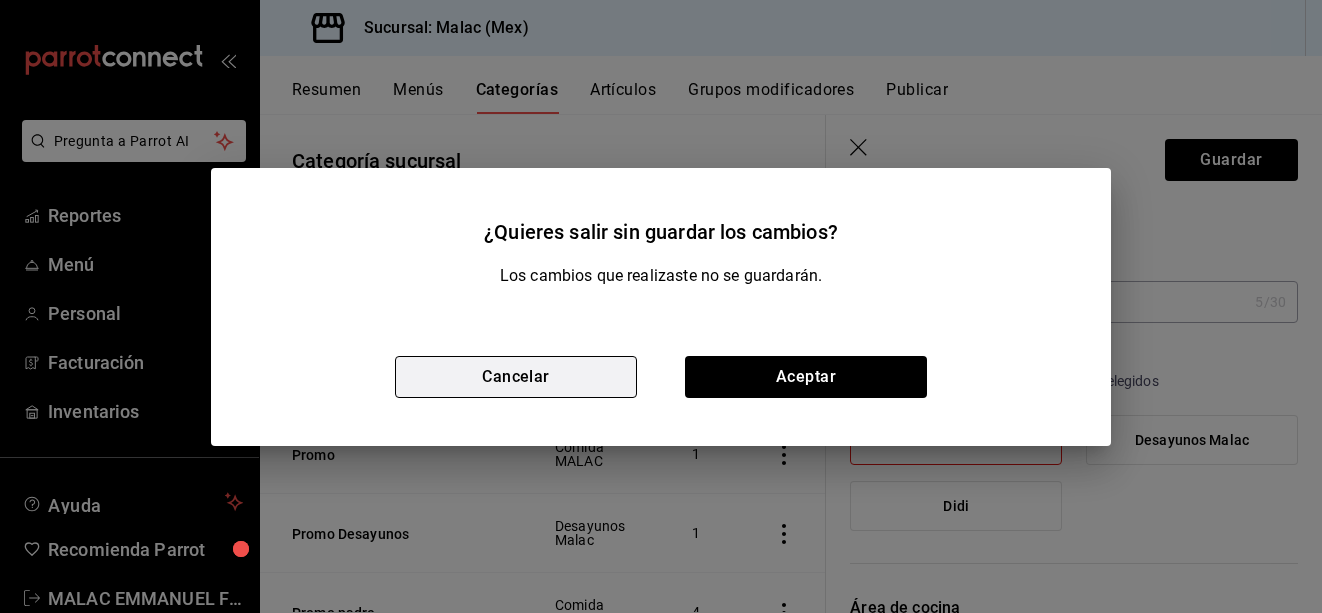 click on "Cancelar" at bounding box center [516, 377] 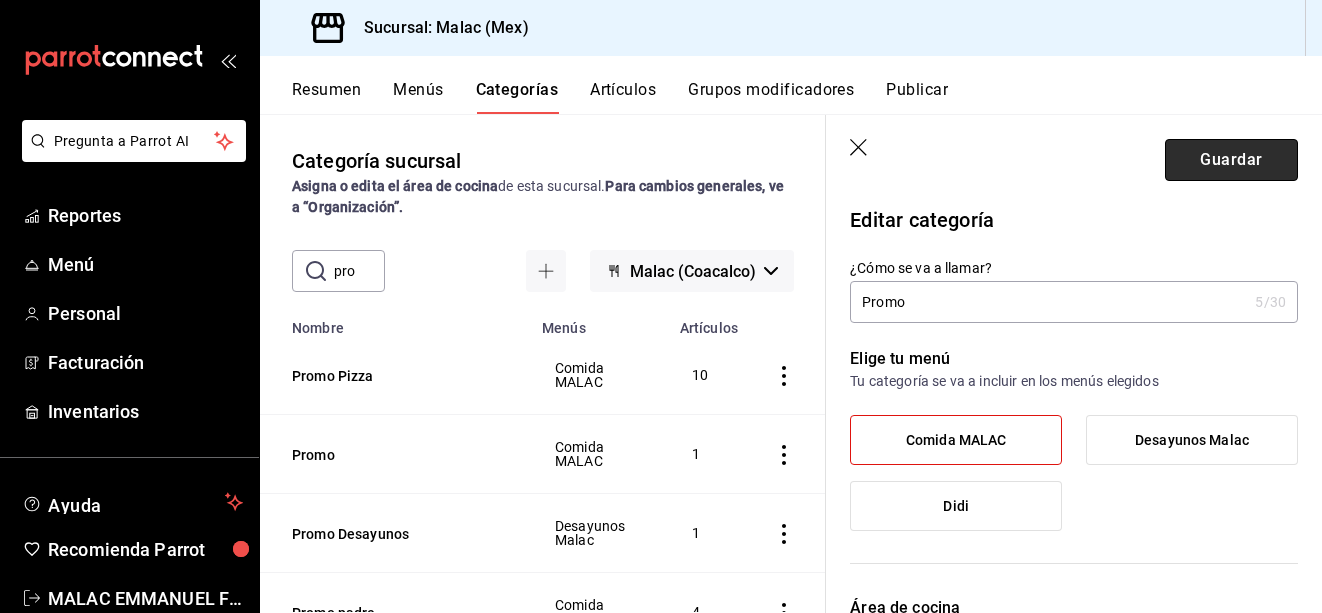 click on "Guardar" at bounding box center [1231, 160] 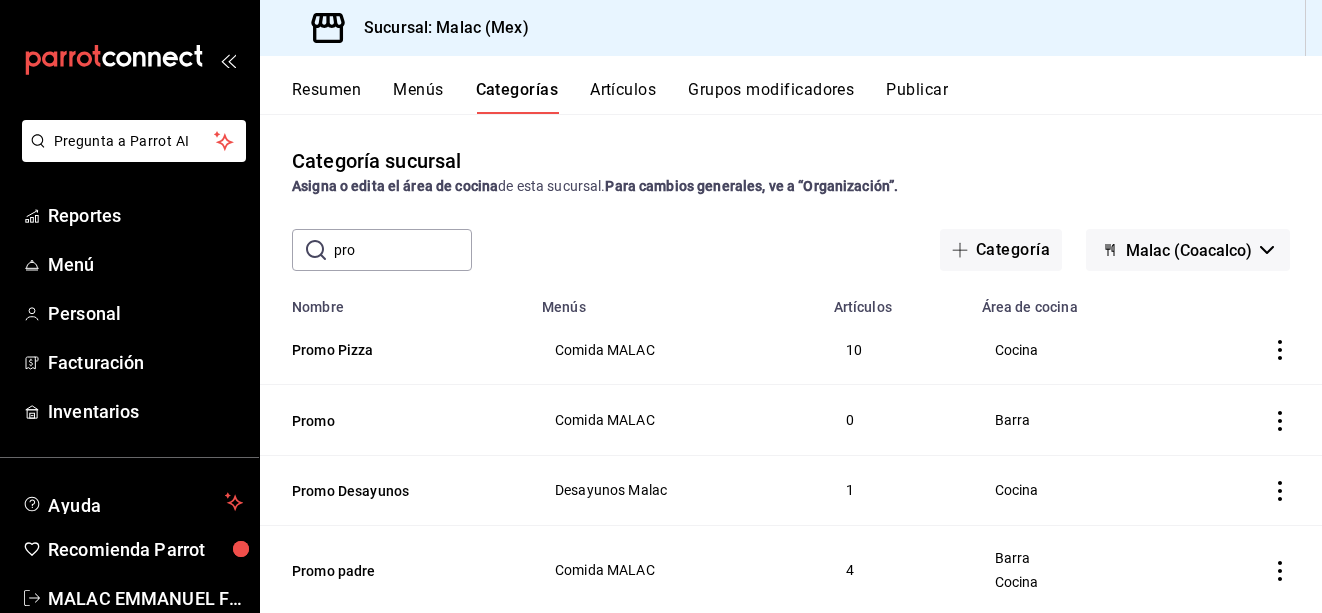 click 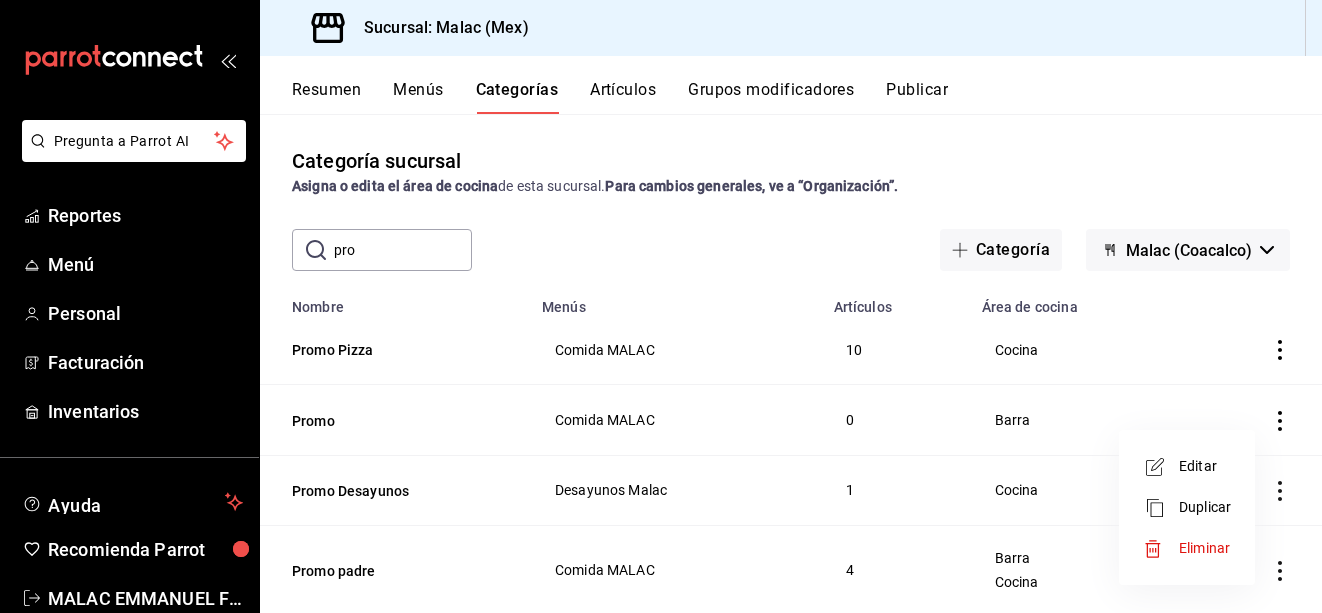 click at bounding box center (1161, 549) 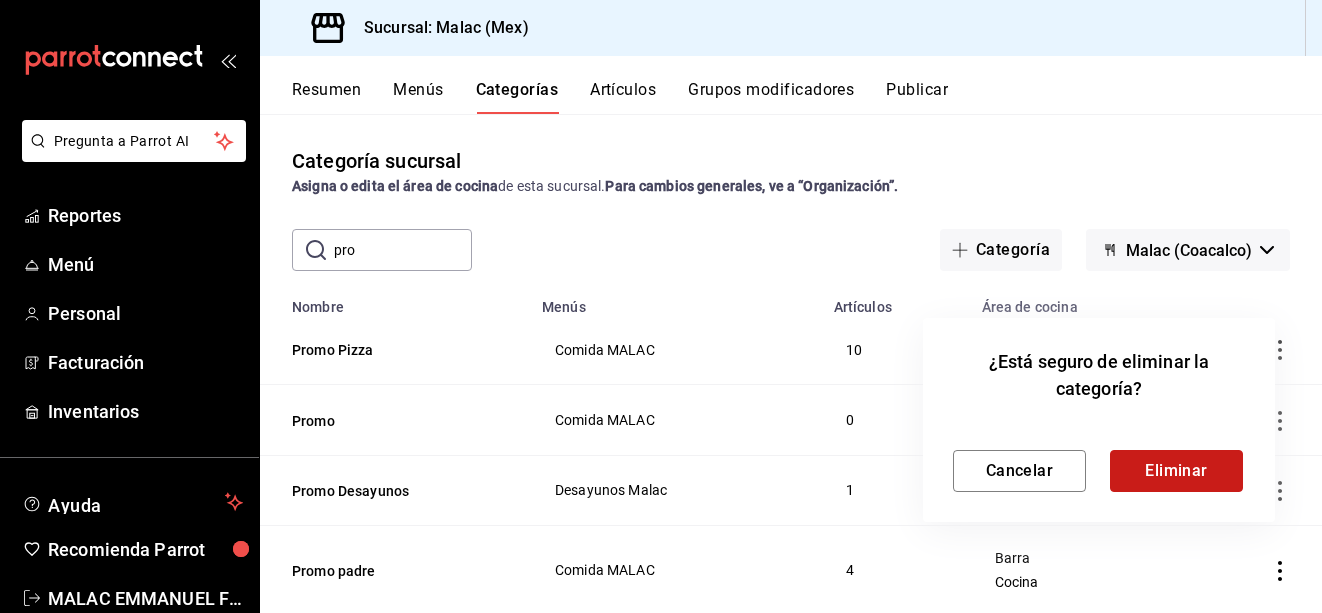 click on "Eliminar" at bounding box center (1176, 471) 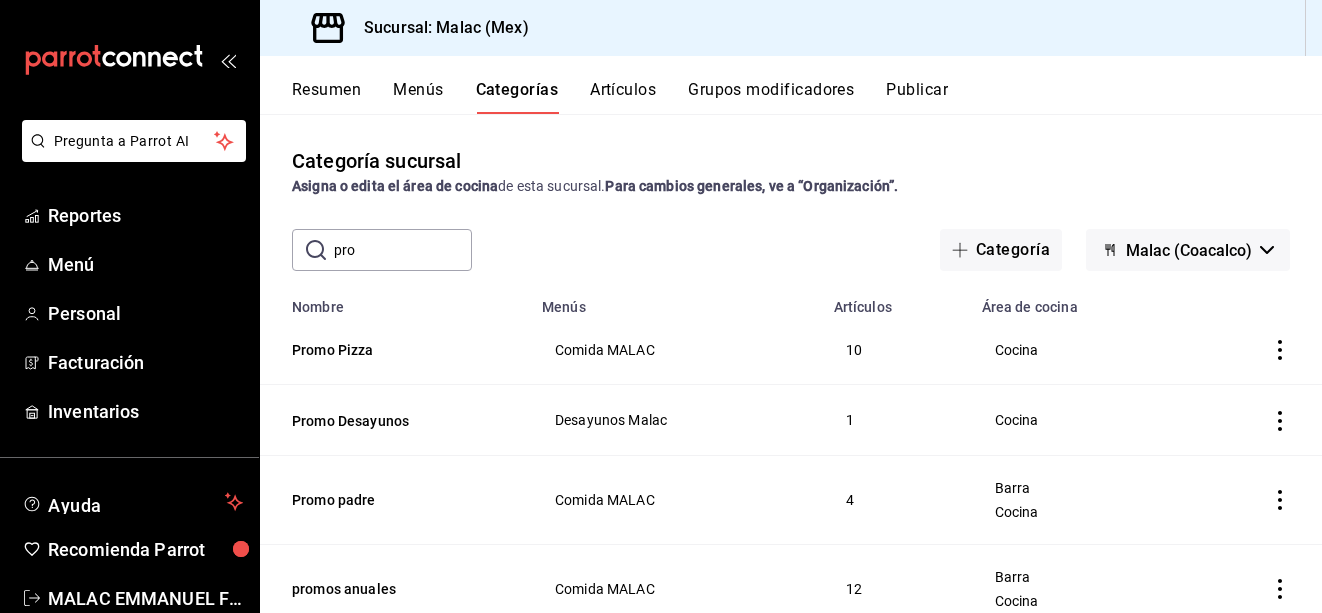 click on "pro" at bounding box center (403, 250) 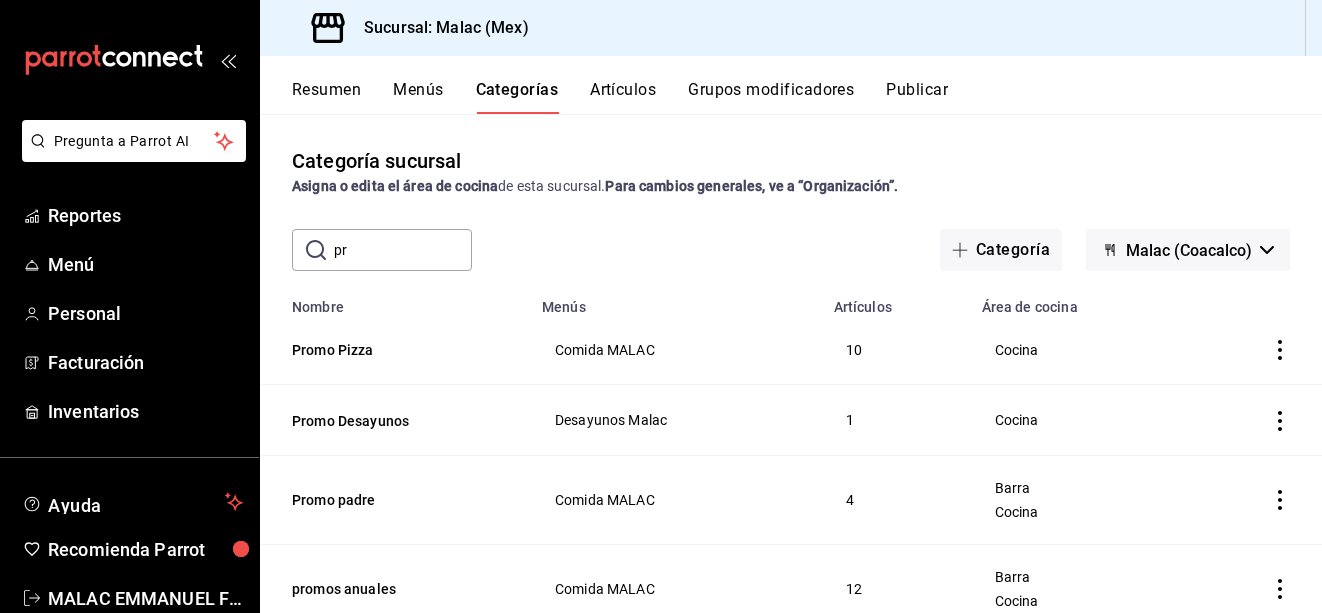type on "p" 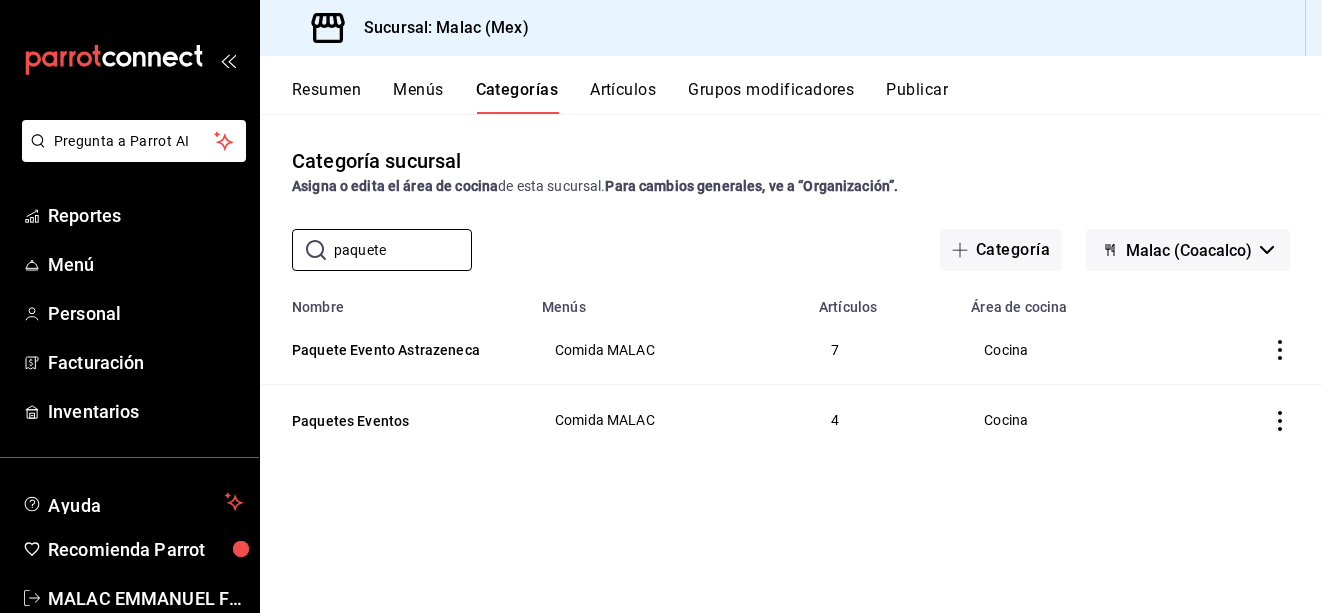 click on "Categoría sucursal Asigna o edita el área de cocina de esta sucursal. Para cambios generales, ve a “Organización”. paquete Categoría Malac (Coacalco) Nombre Menús Artículos Área de cocina Paquete Evento [PERSON] Comida MALAC 7 Cocina Paquetes Eventos Comida MALAC 4 Cocina" at bounding box center [791, 363] 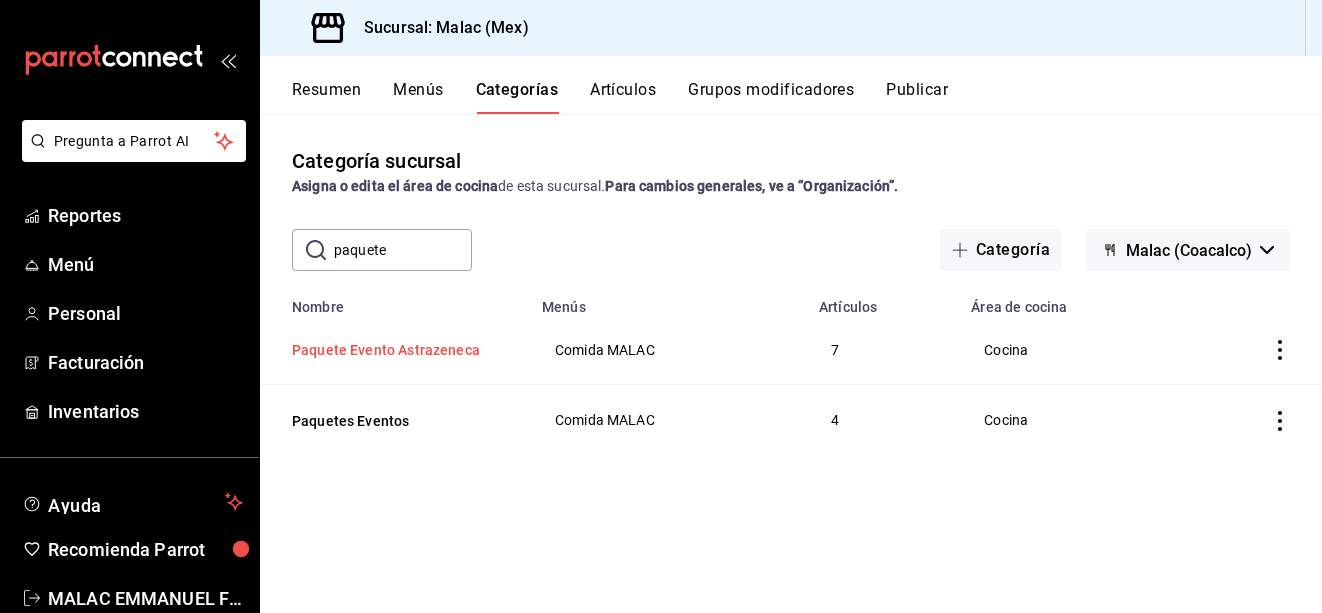 click on "Paquete Evento Astrazeneca" at bounding box center (392, 350) 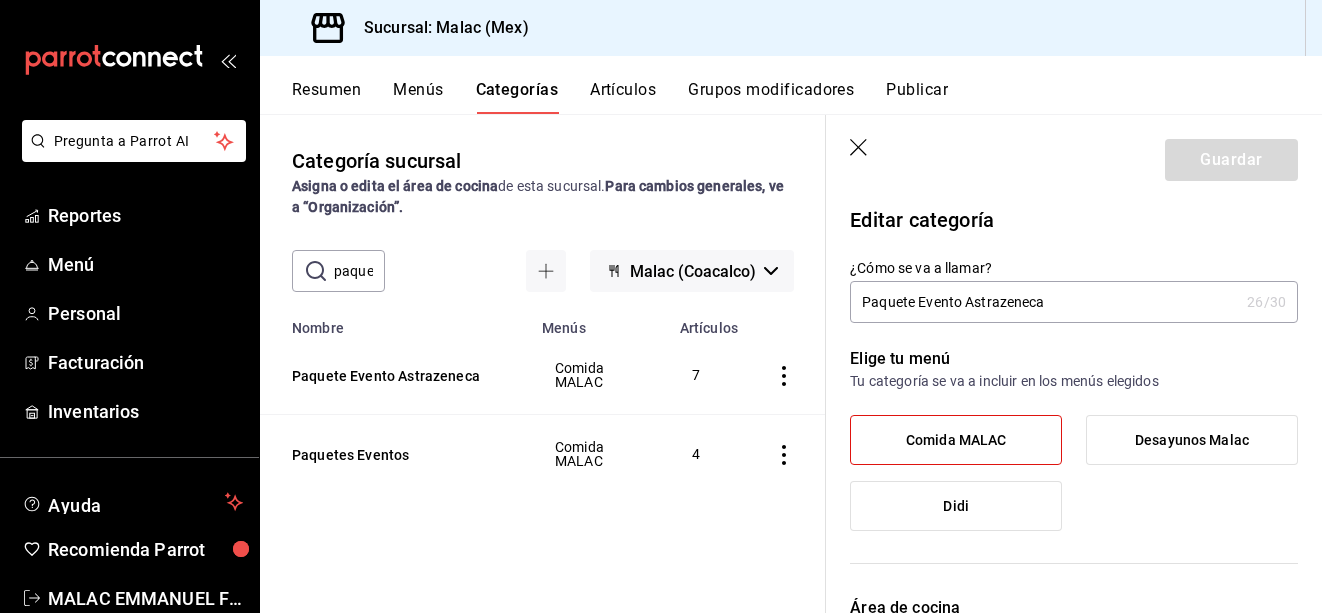 click on "Comida MALAC" at bounding box center [956, 440] 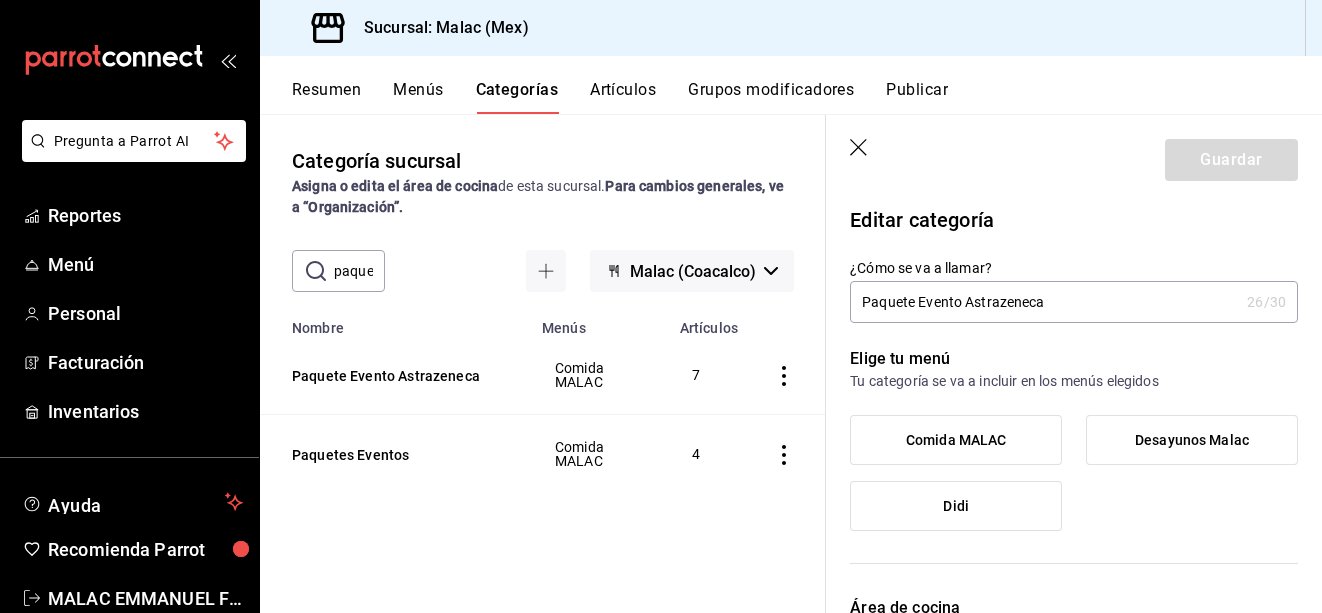 click on "Guardar" at bounding box center (1231, 160) 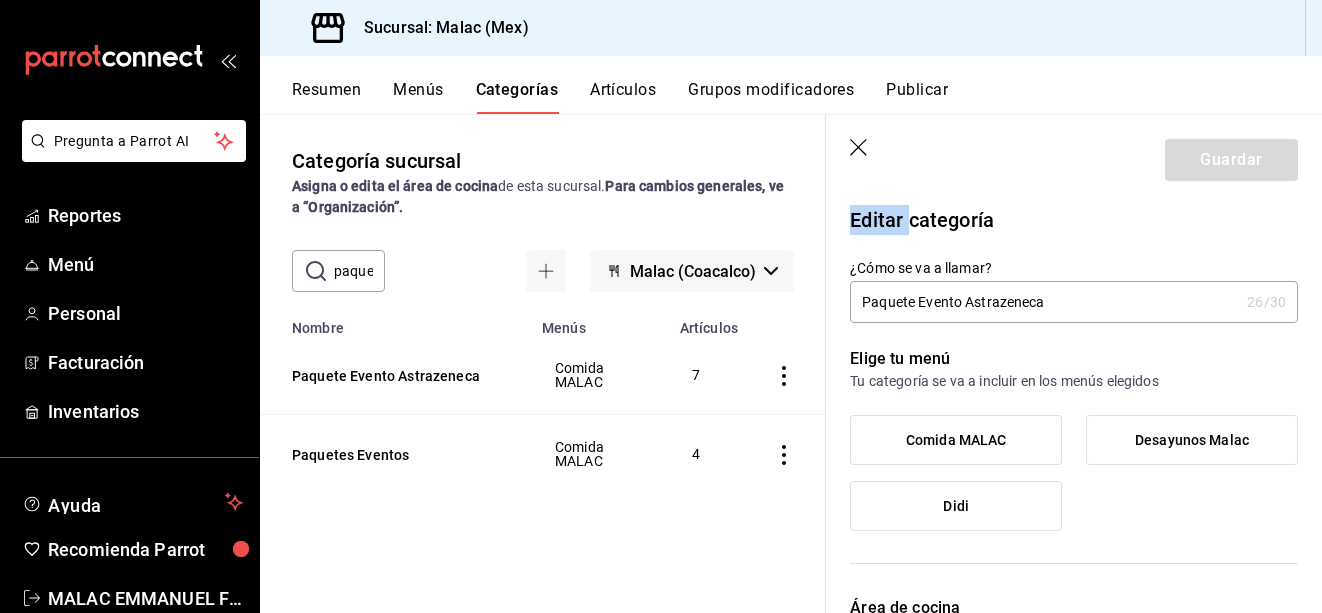 click on "Guardar" at bounding box center [1231, 160] 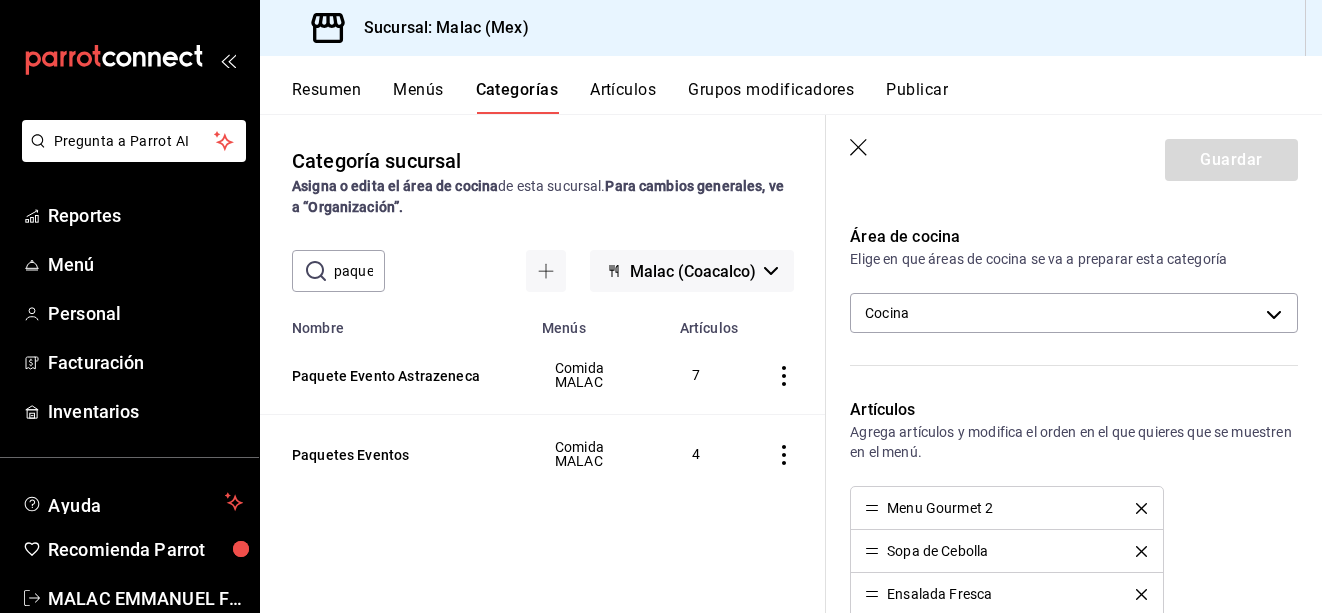 scroll, scrollTop: 0, scrollLeft: 0, axis: both 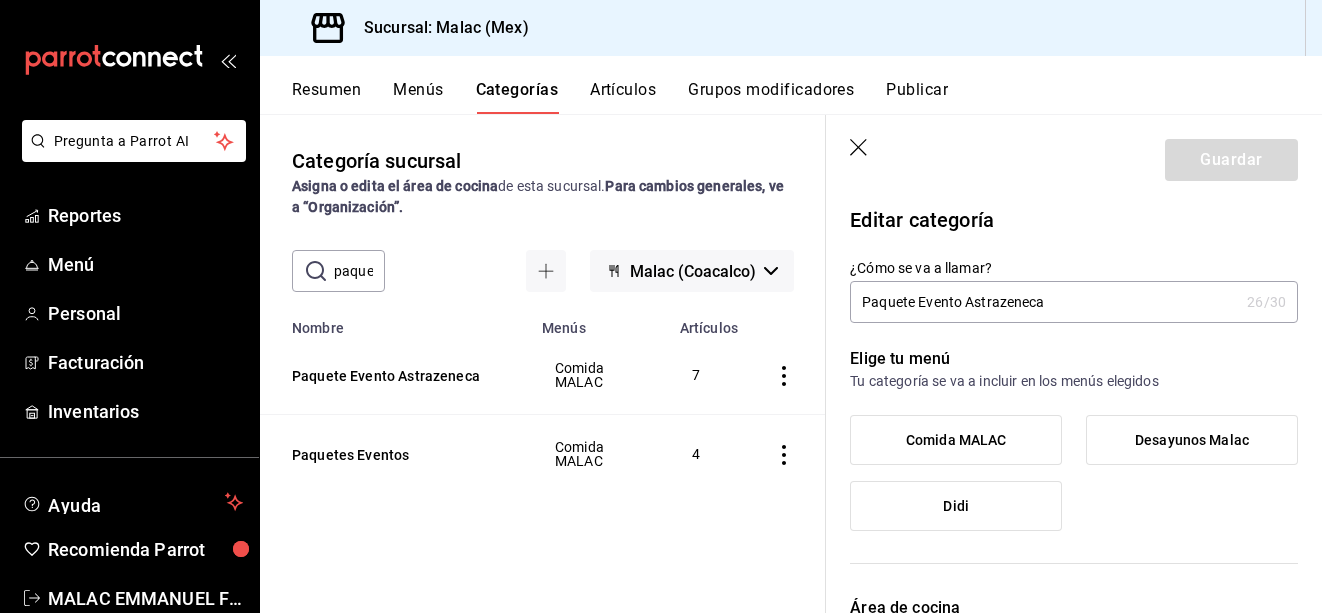 click on "Guardar" at bounding box center [1074, 156] 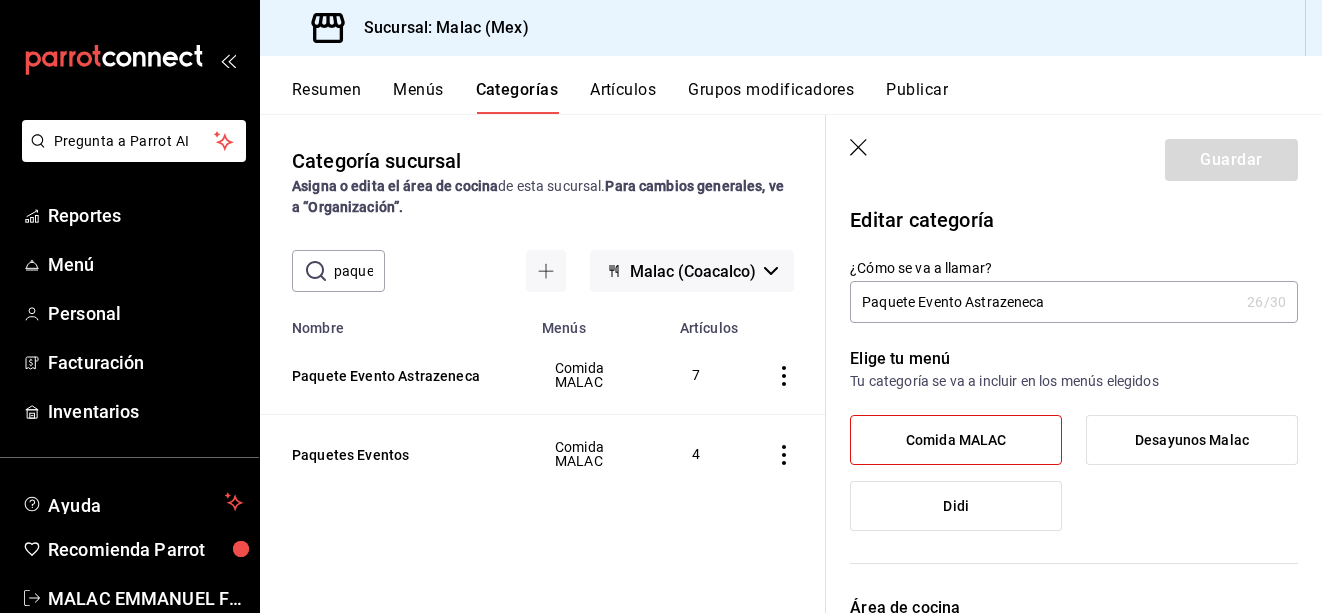 click on "Guardar" at bounding box center [1231, 160] 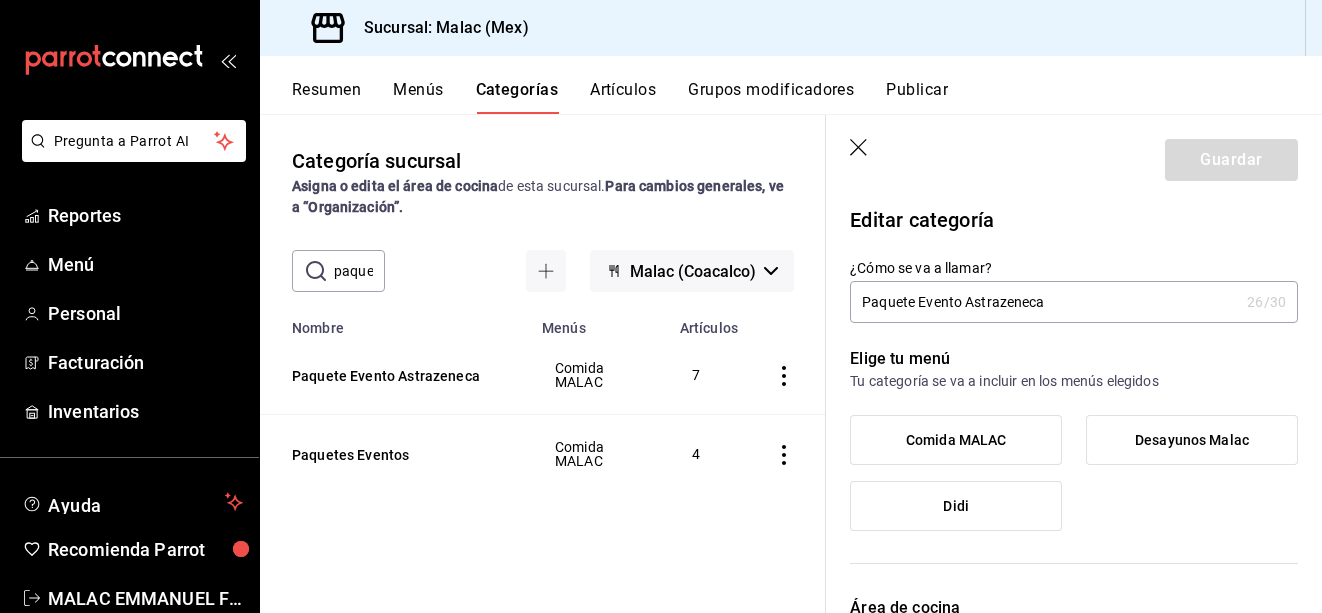 click on "Guardar" at bounding box center (1074, 156) 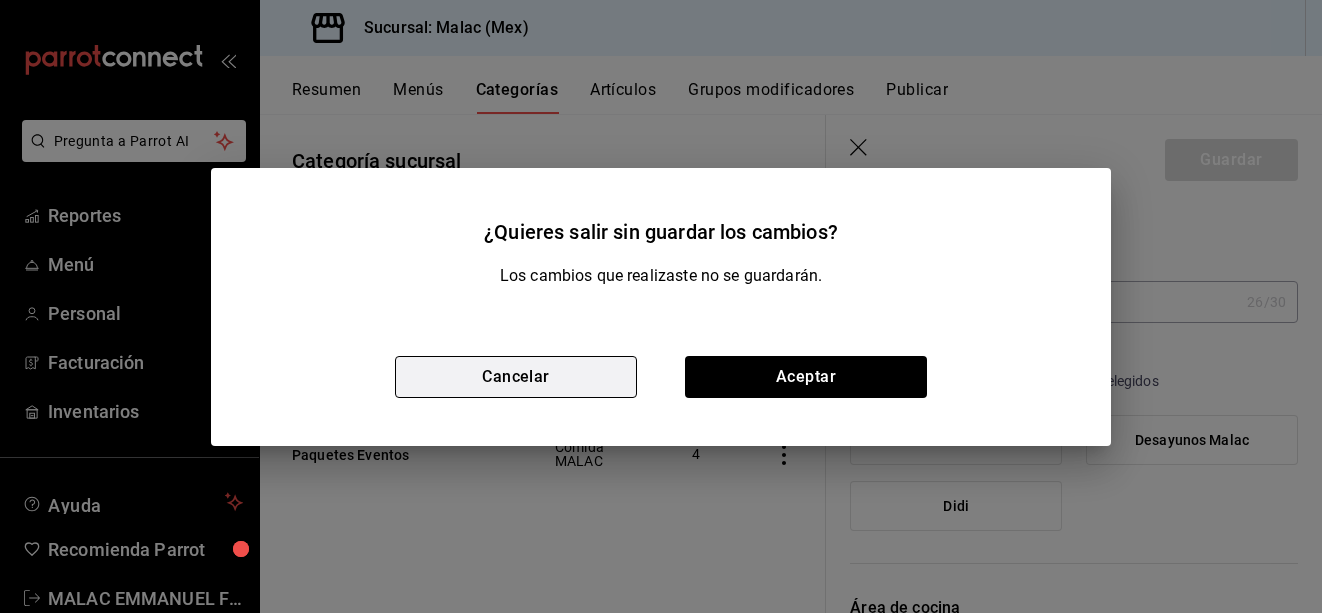 click on "Cancelar" at bounding box center (516, 377) 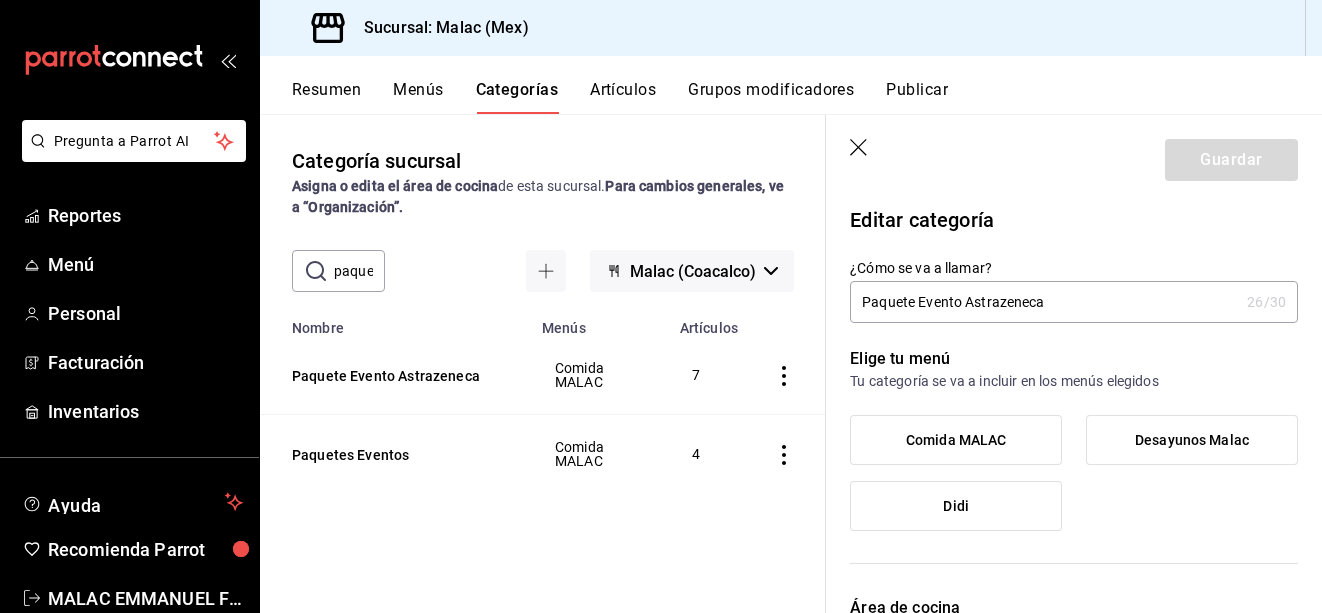 click on "Guardar" at bounding box center [1231, 160] 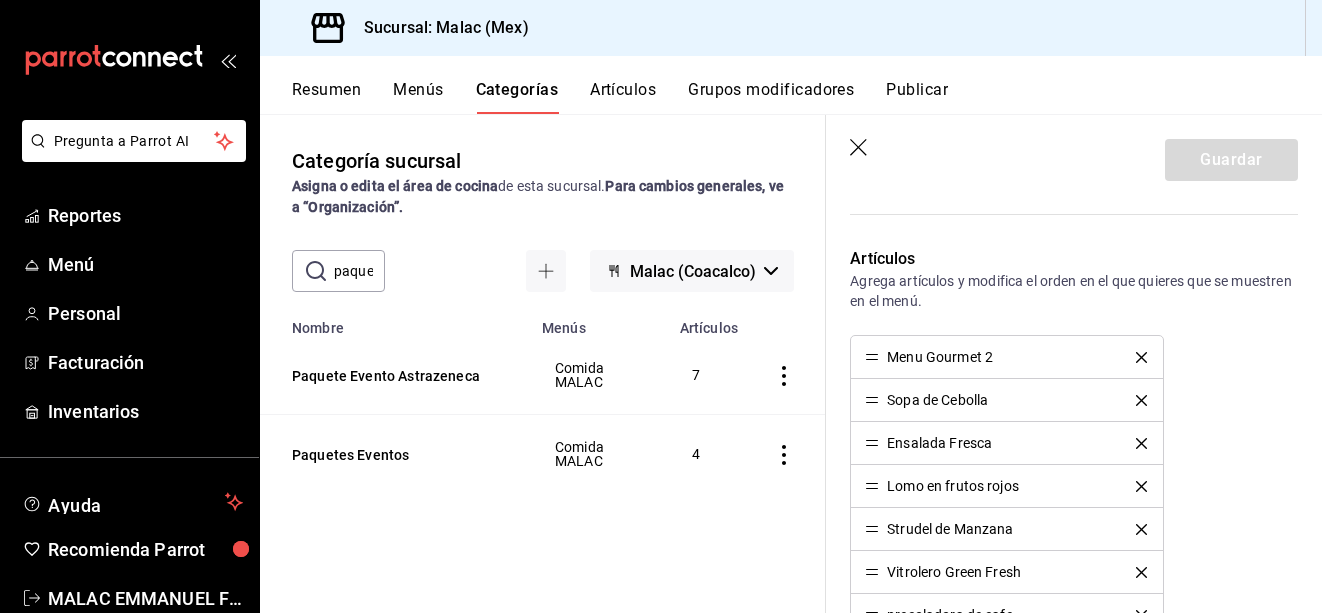 scroll, scrollTop: 600, scrollLeft: 0, axis: vertical 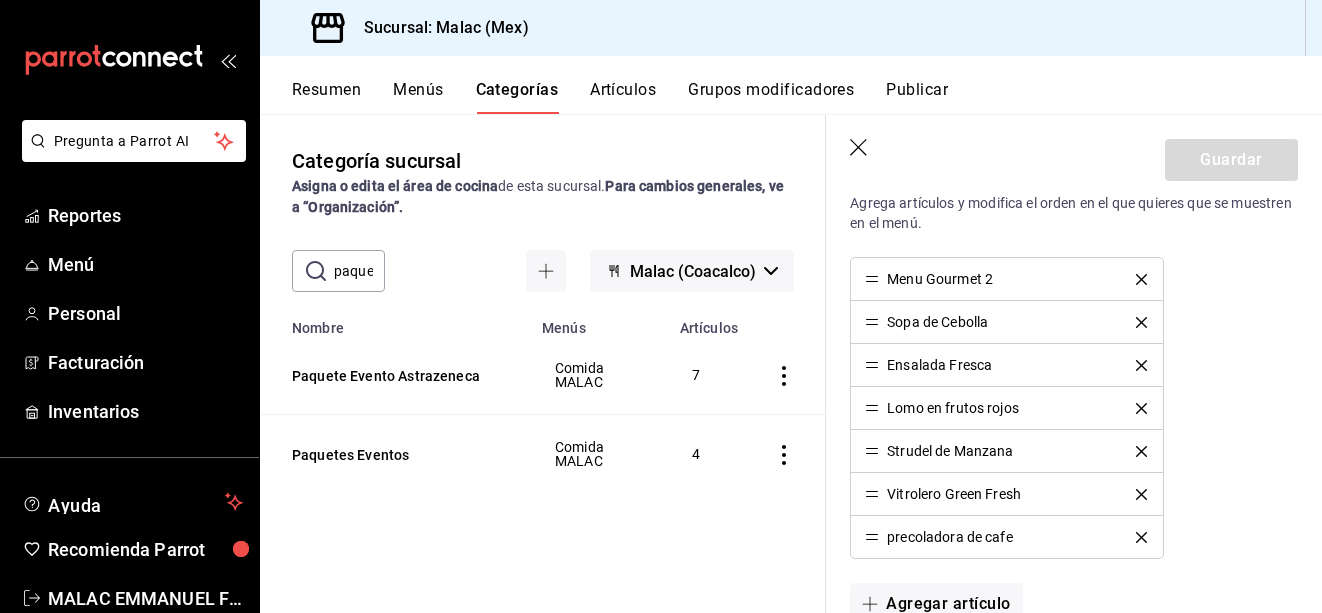 click 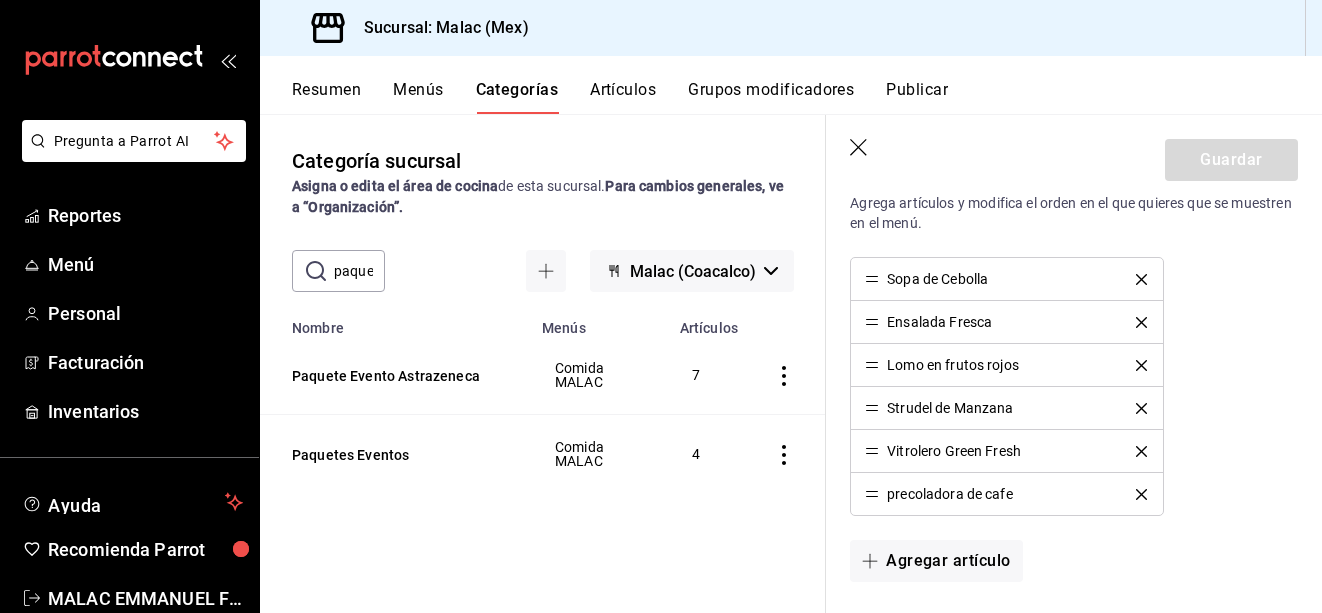 click 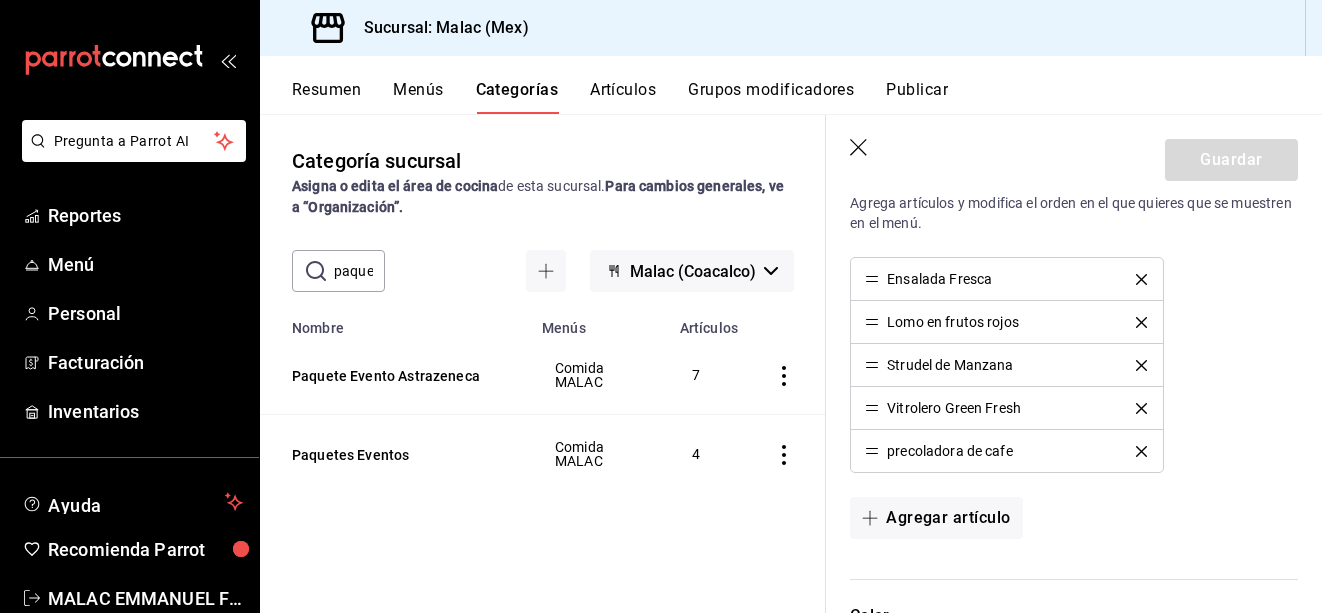 click 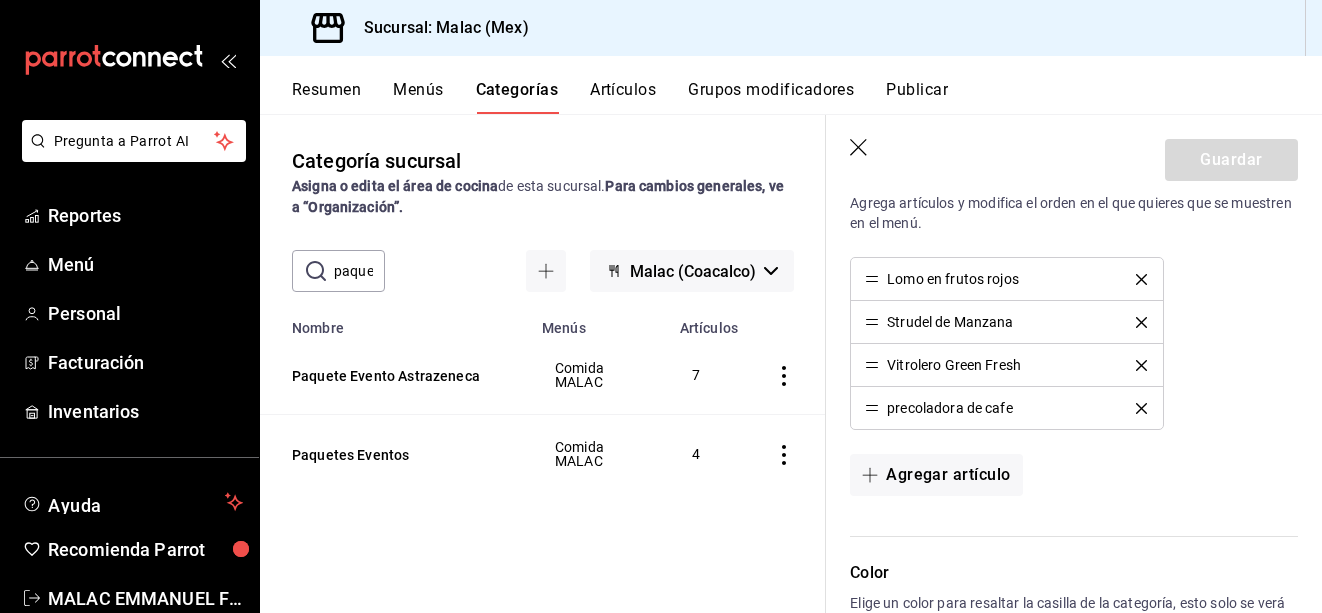 click 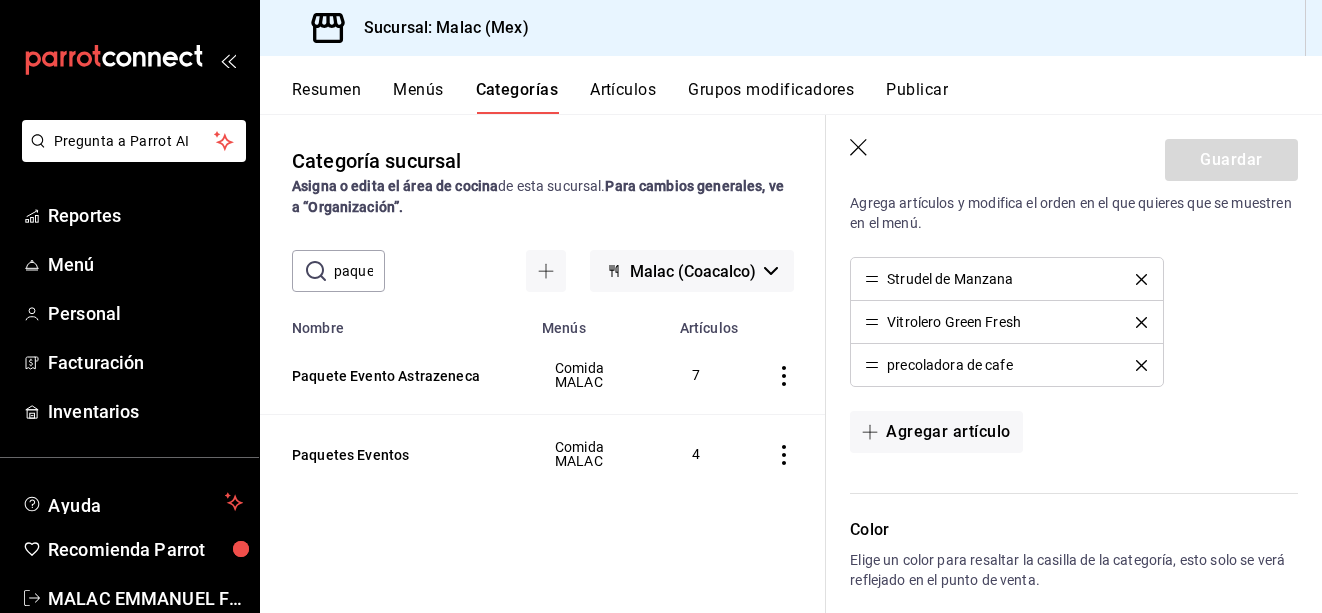 click 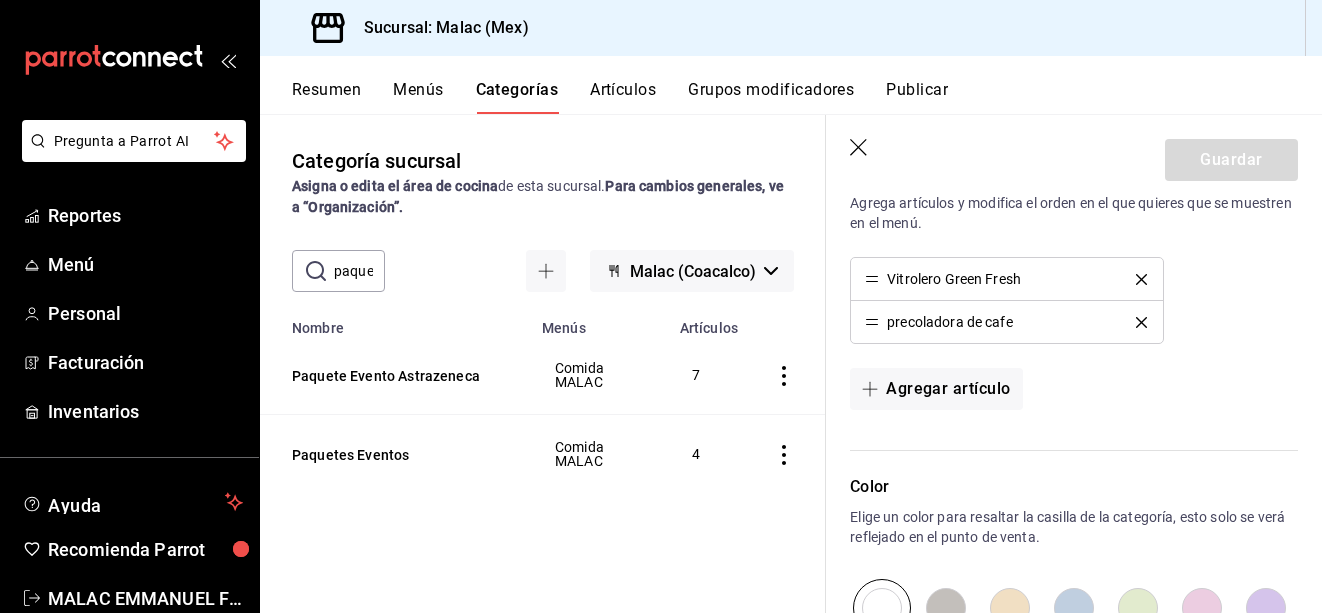 click 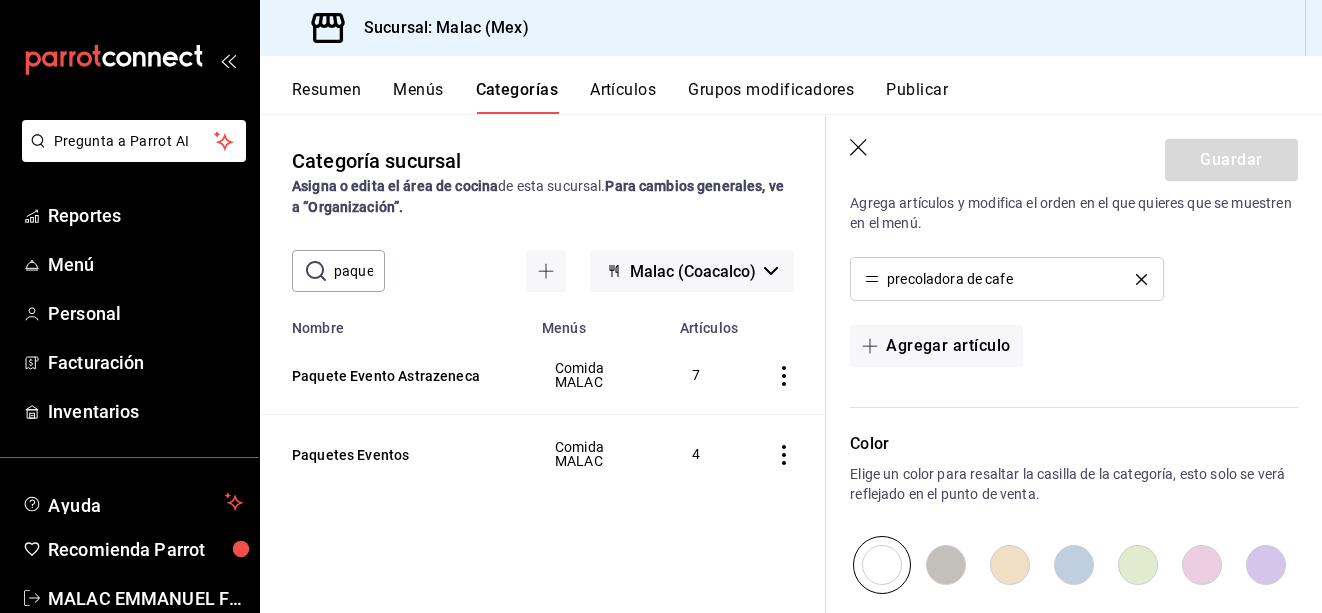 click 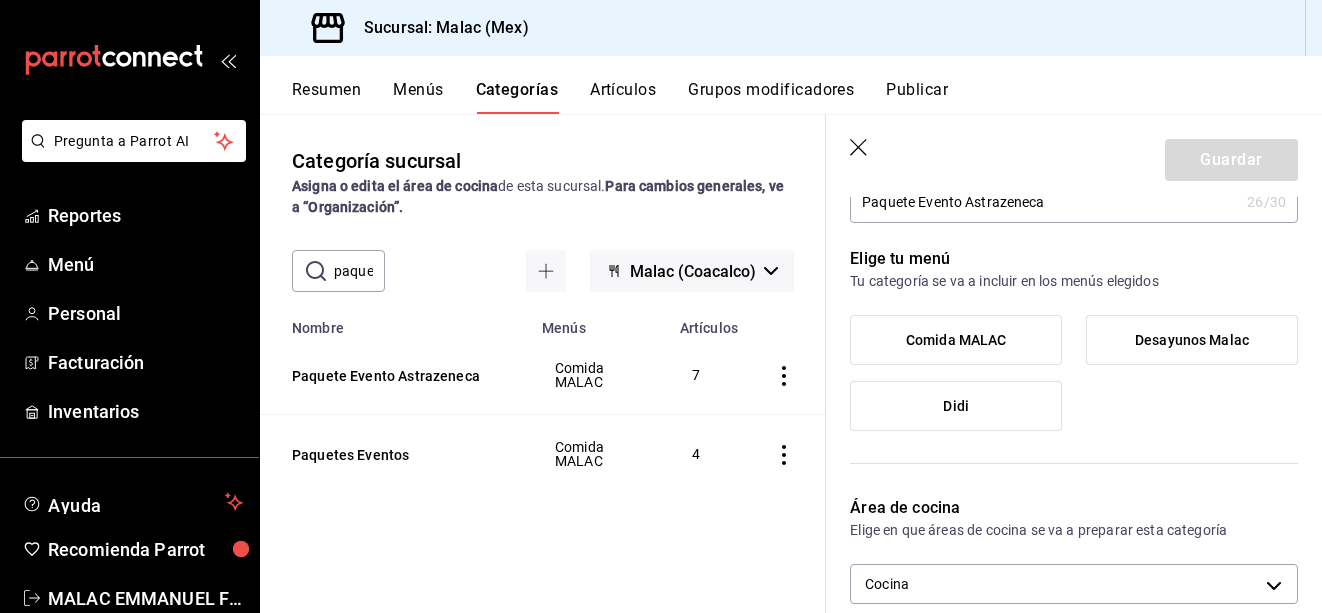 scroll, scrollTop: 0, scrollLeft: 0, axis: both 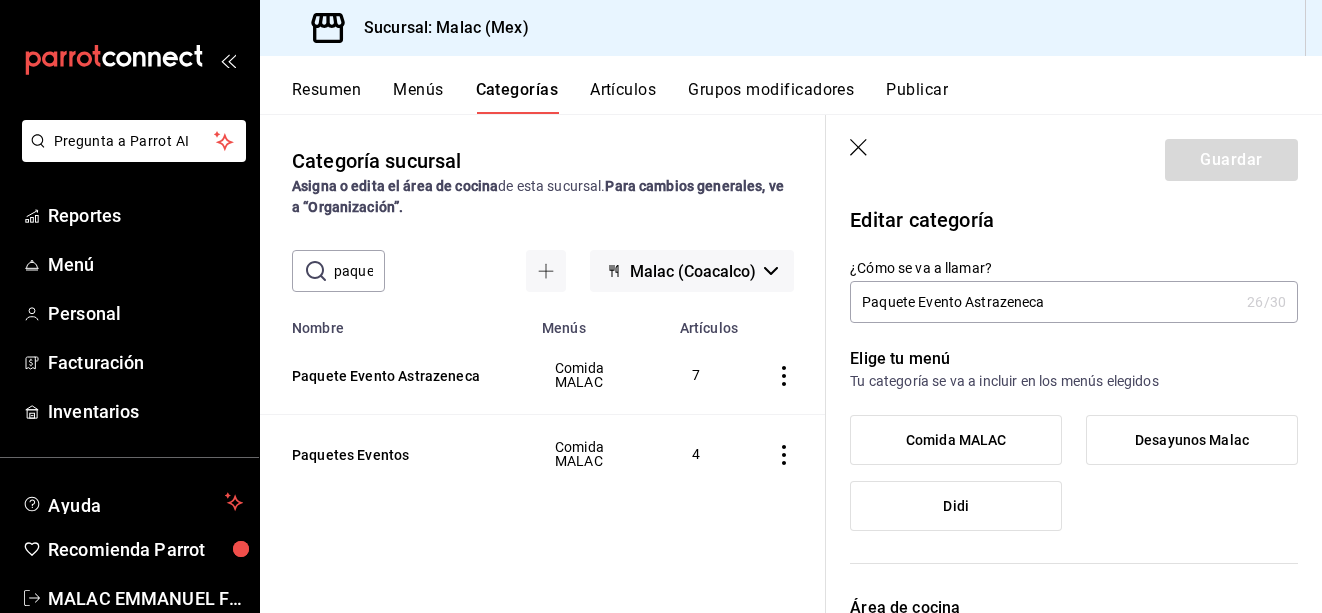 click on "Comida MALAC" at bounding box center [956, 440] 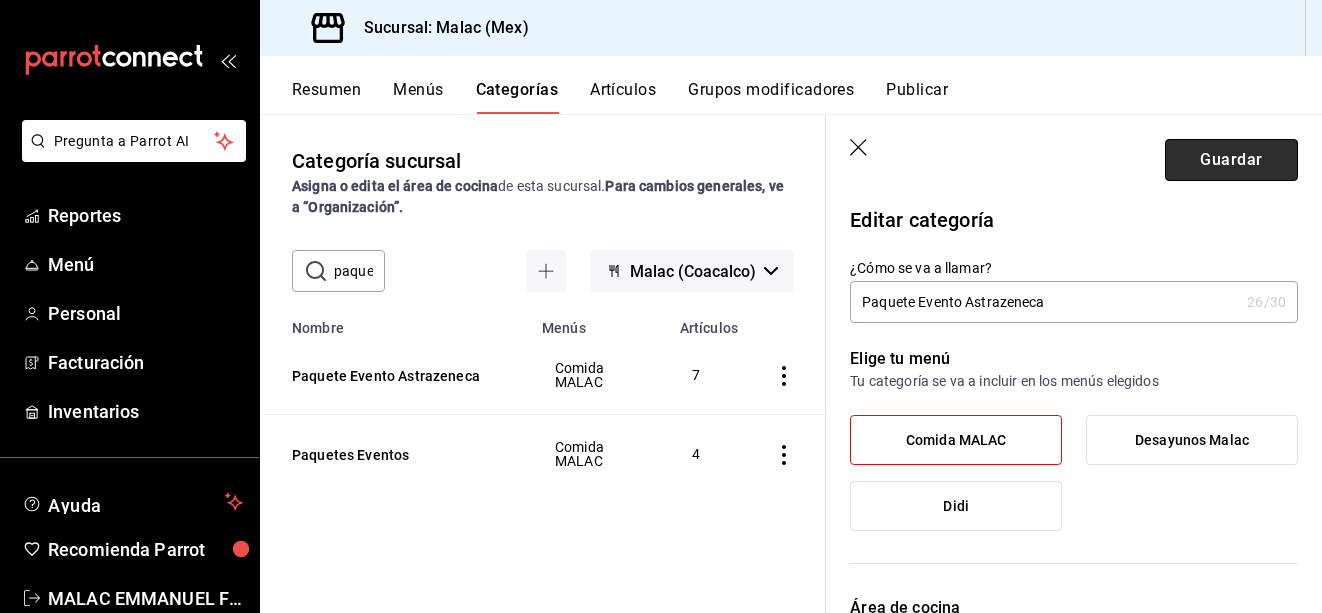 click on "Guardar" at bounding box center [1231, 160] 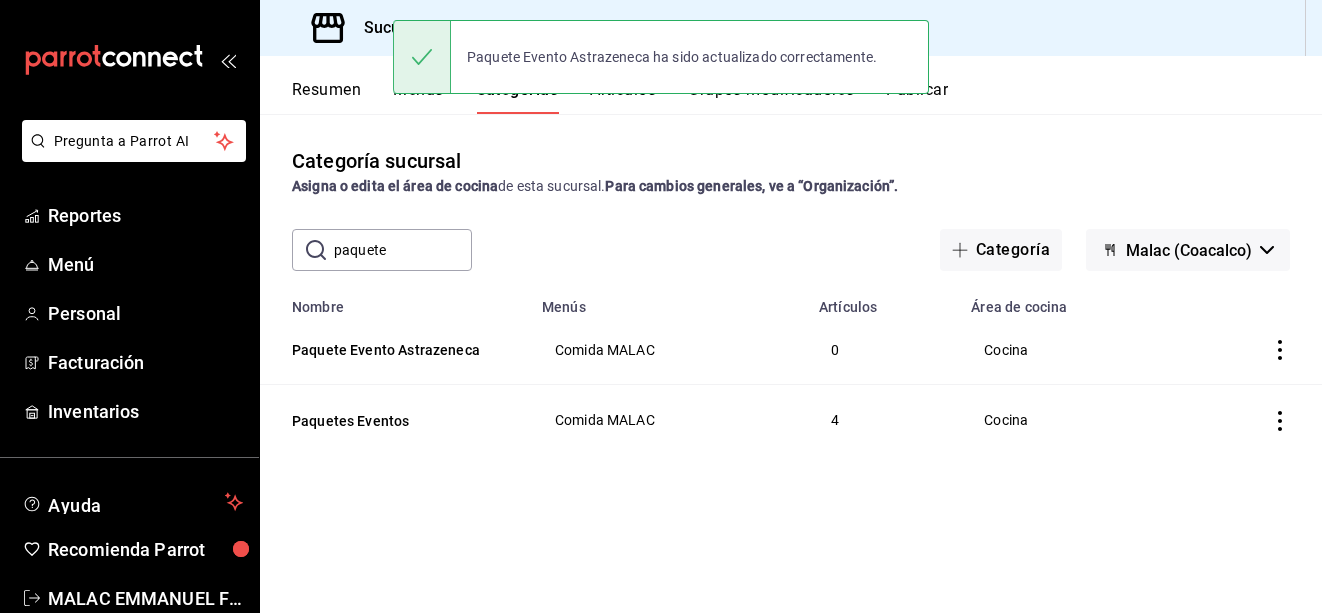 click 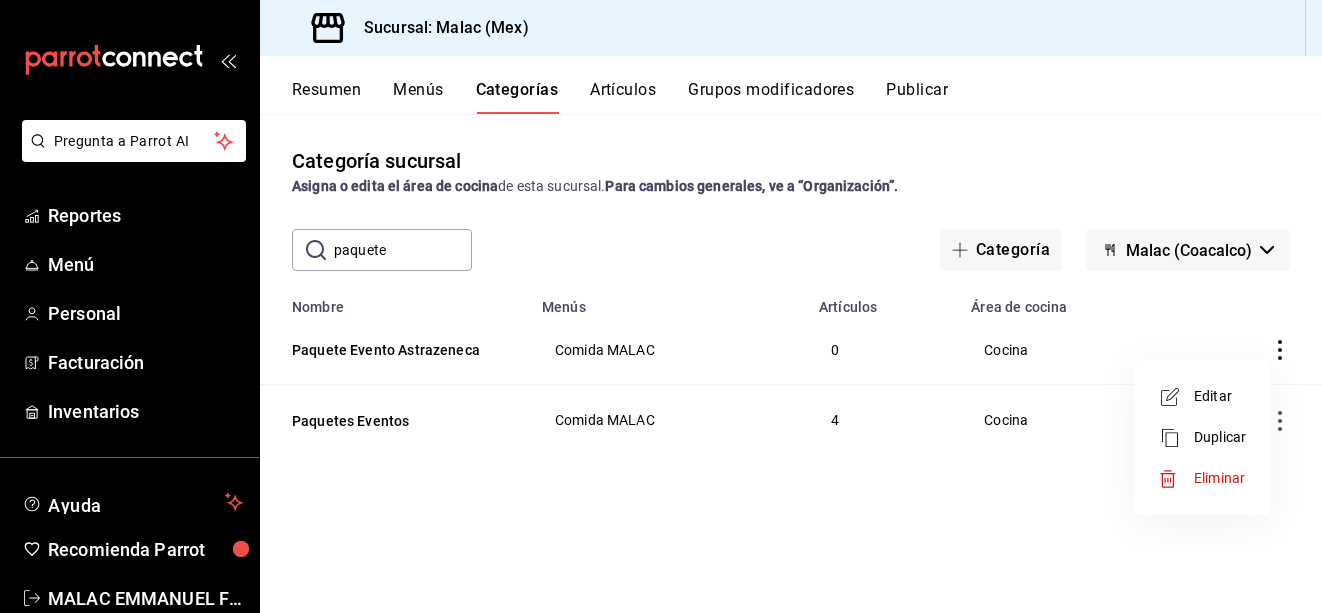 click on "Eliminar" at bounding box center (1219, 478) 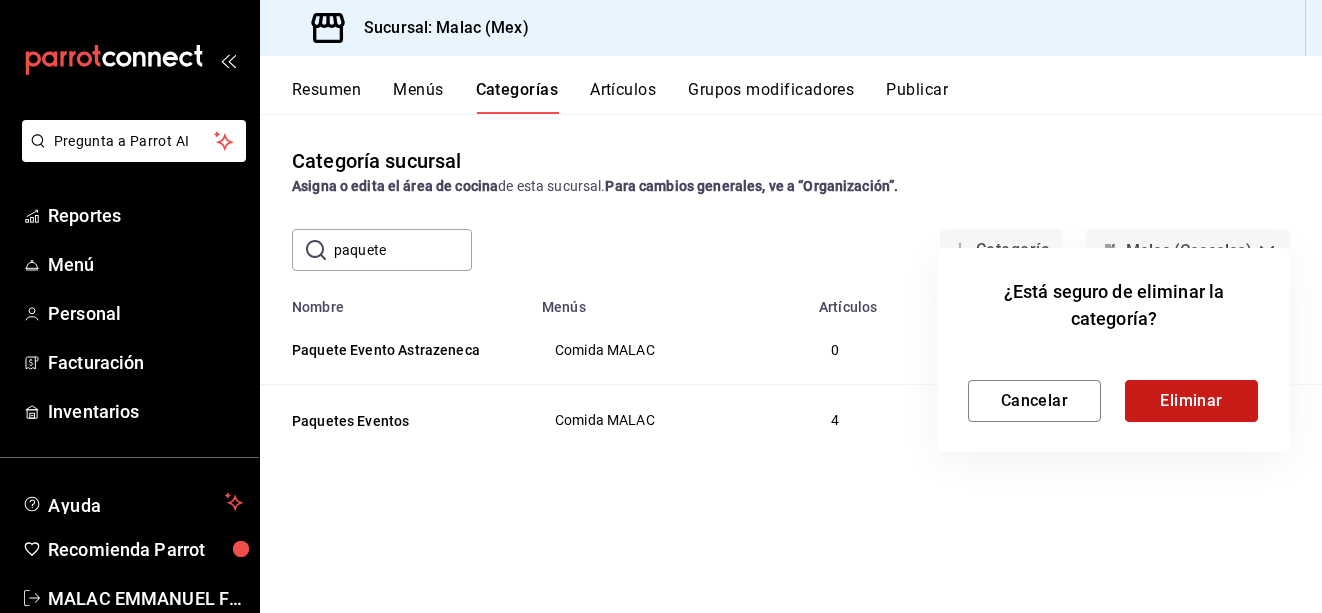 click on "Eliminar" at bounding box center [1191, 401] 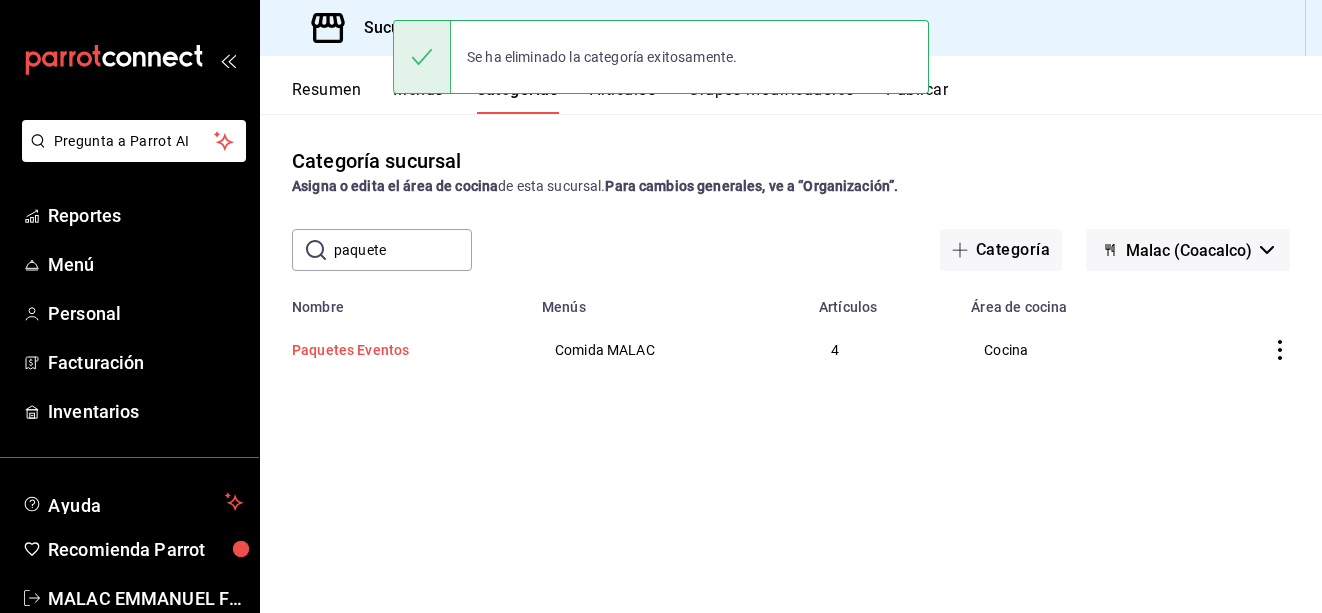 click on "Paquetes Eventos" at bounding box center (392, 350) 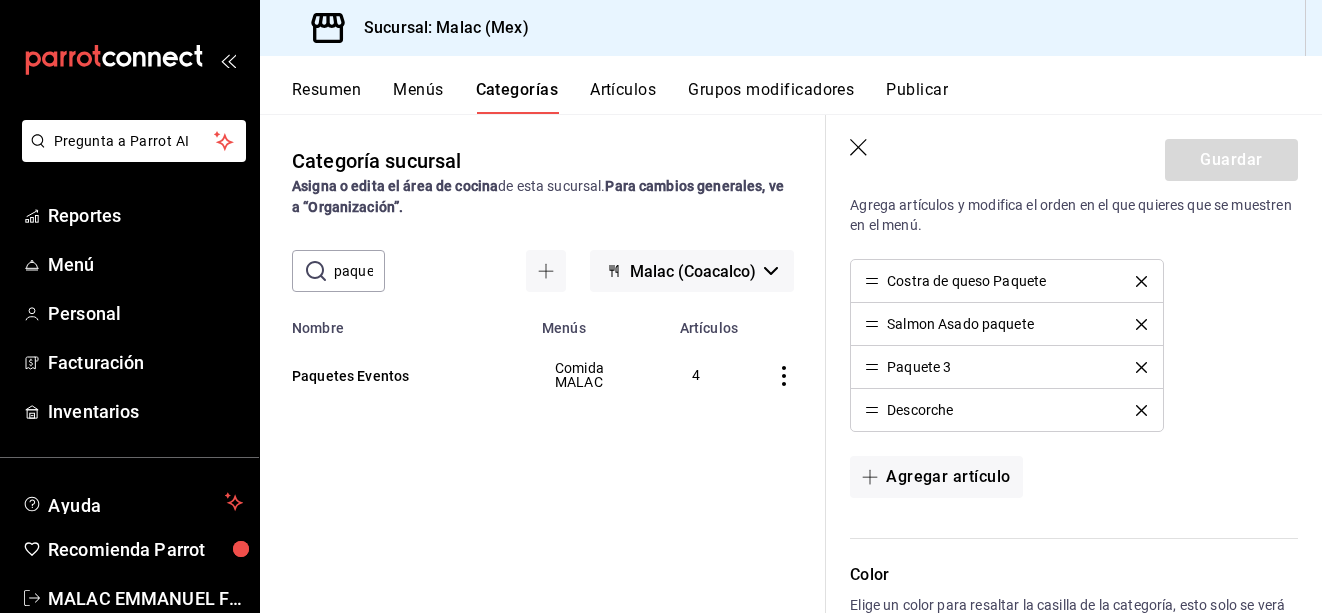 scroll, scrollTop: 600, scrollLeft: 0, axis: vertical 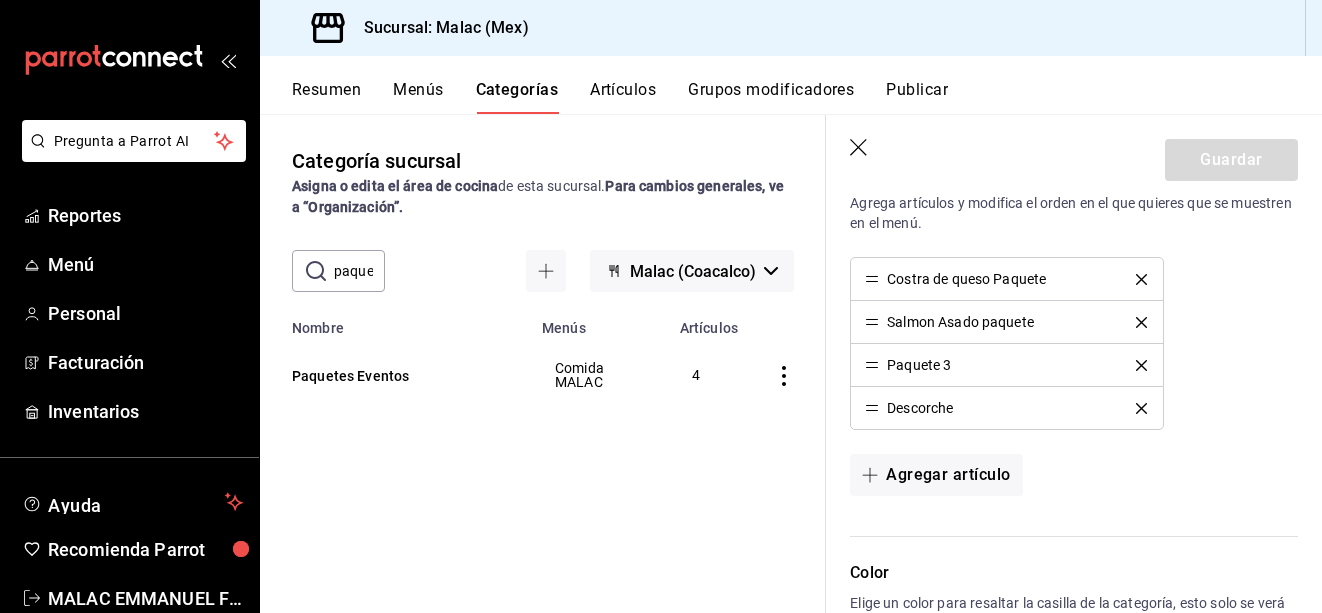 click 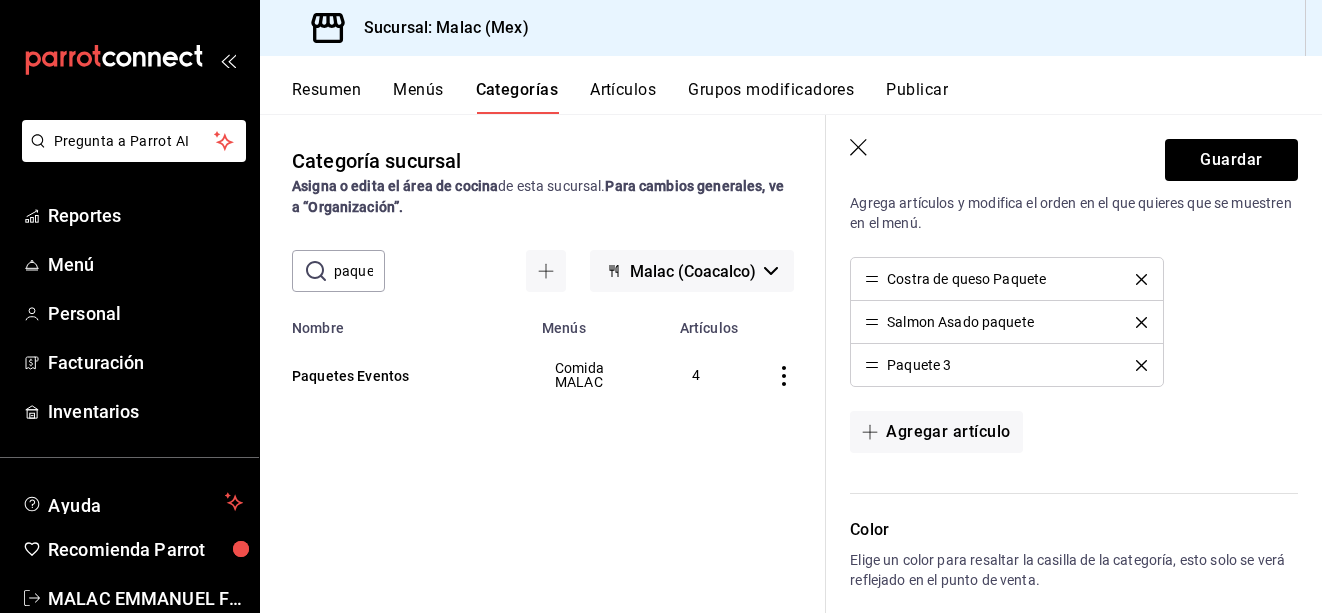 click at bounding box center (1141, 365) 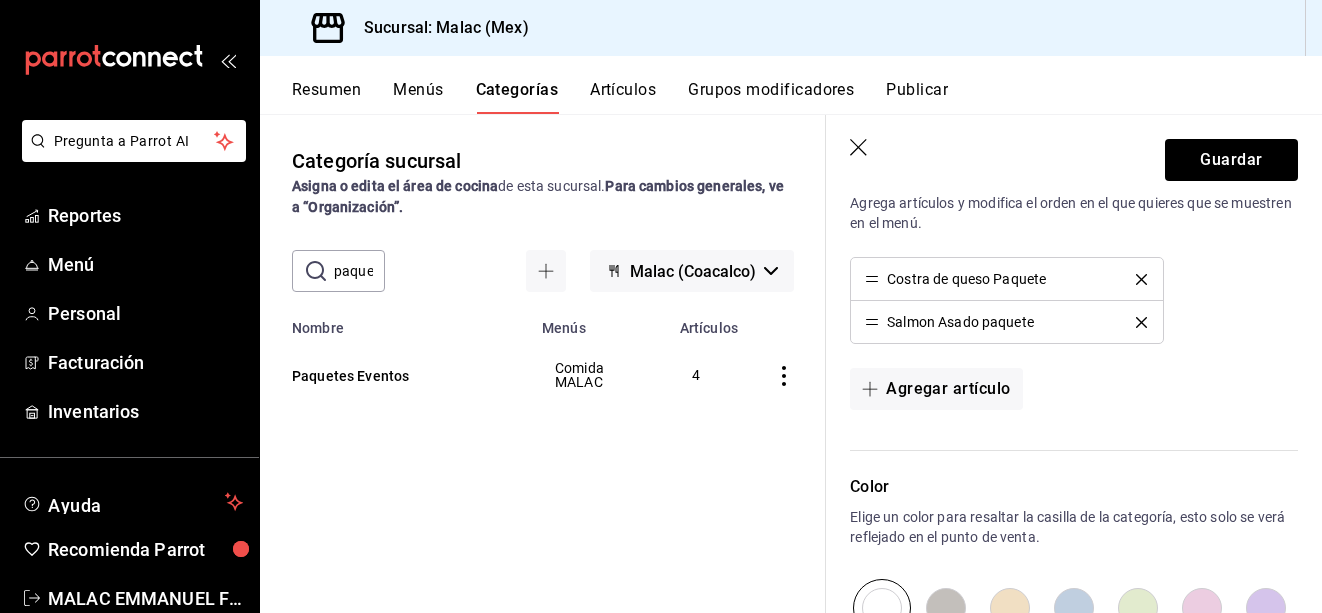 click at bounding box center (1141, 322) 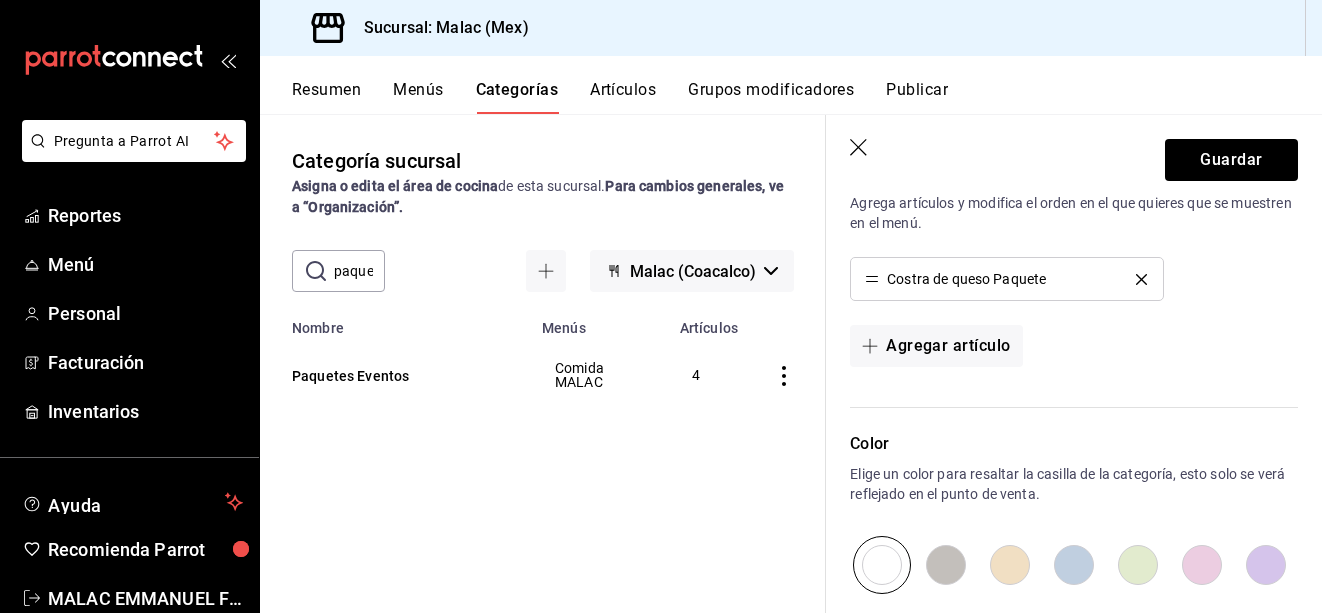 click 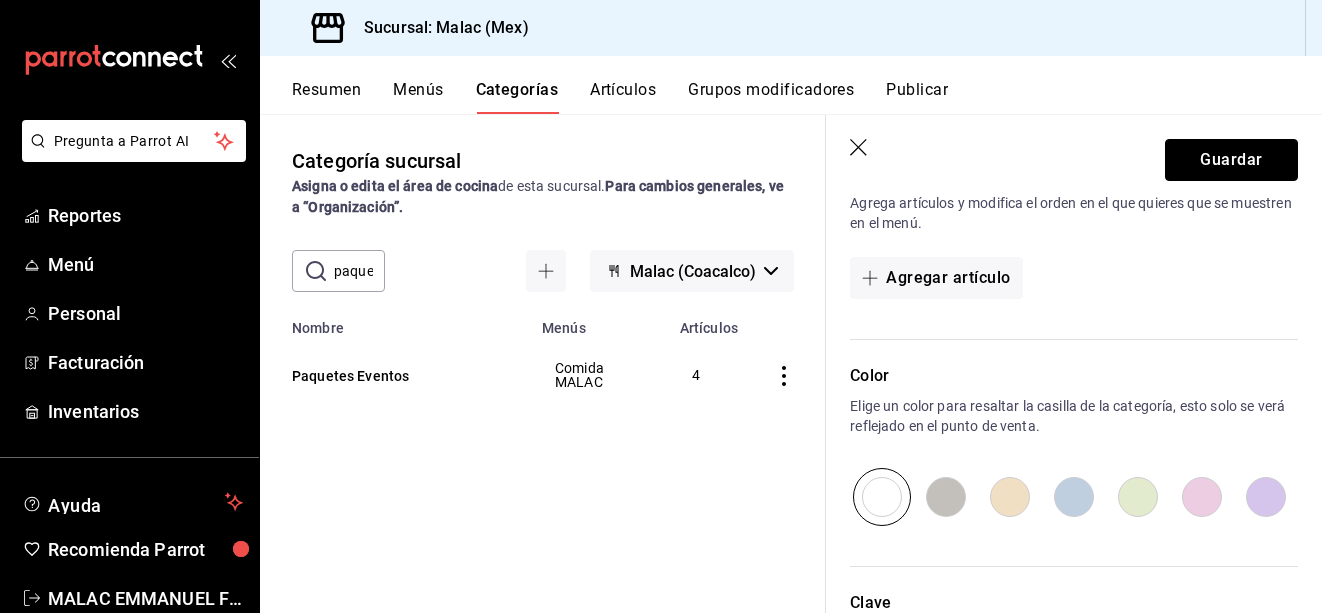 click on "Guardar" at bounding box center [1231, 160] 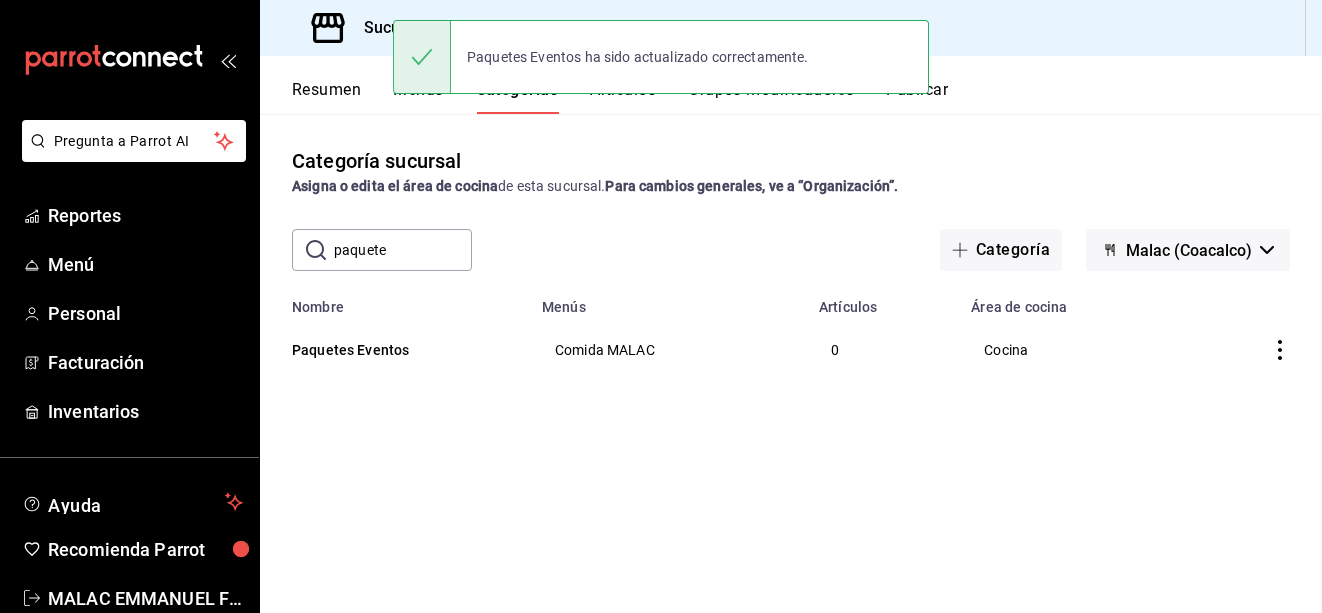 scroll, scrollTop: 0, scrollLeft: 0, axis: both 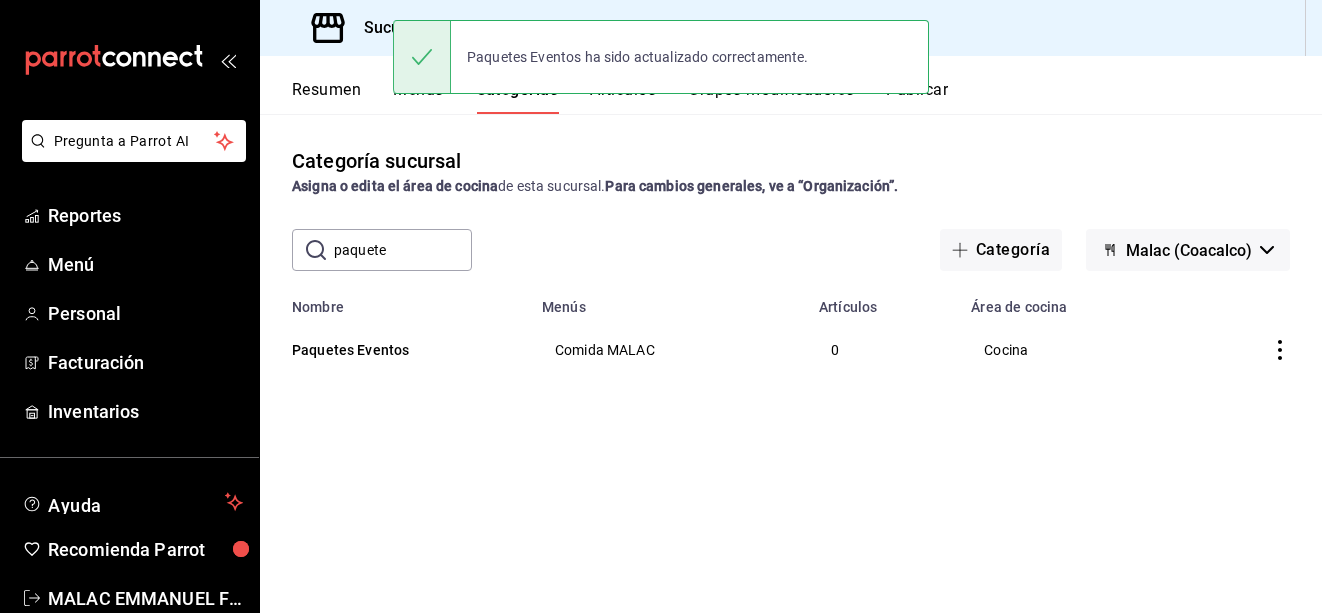 click 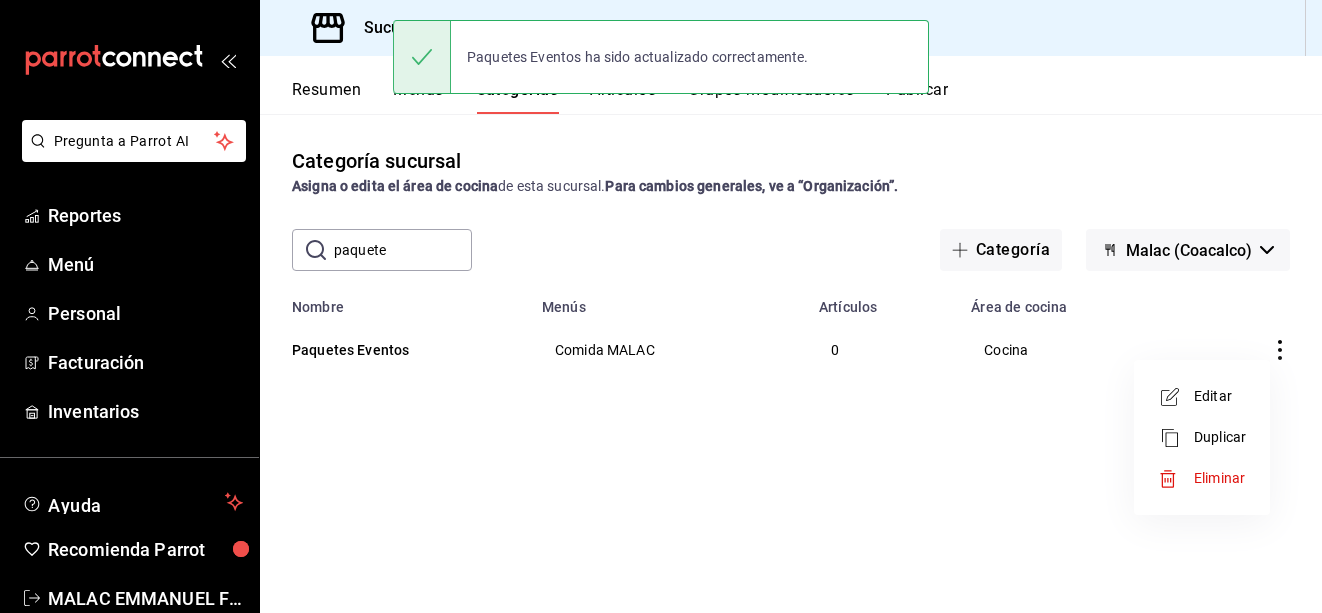 click on "Eliminar" at bounding box center (1219, 478) 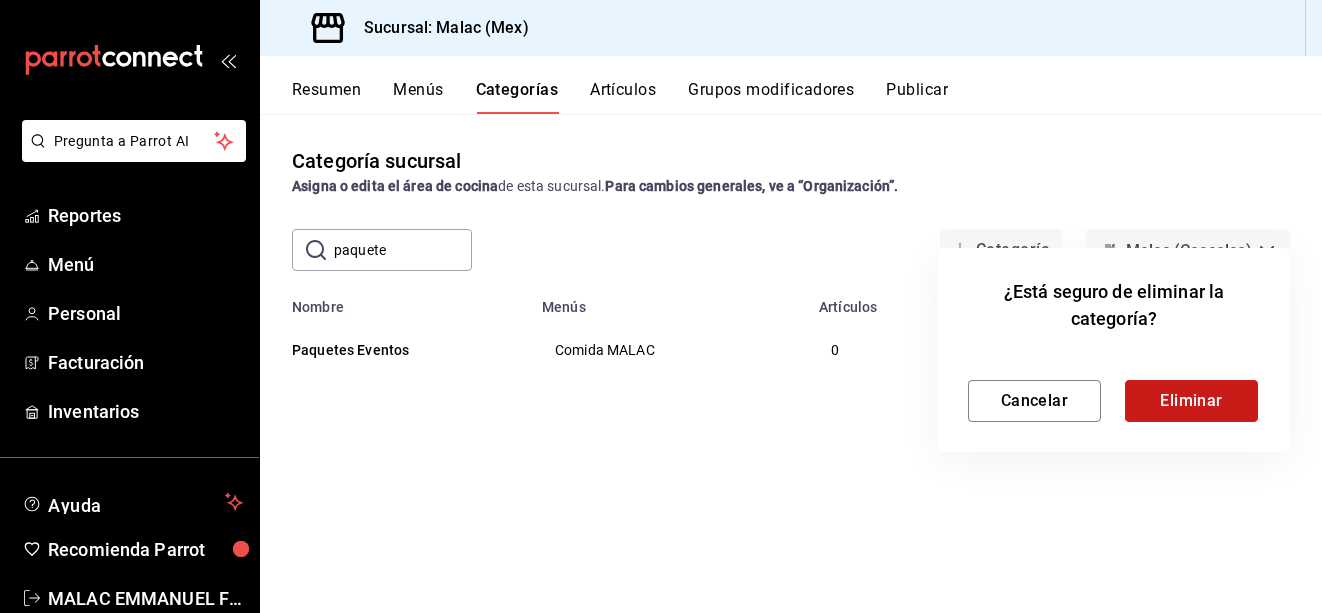 click on "Eliminar" at bounding box center (1191, 401) 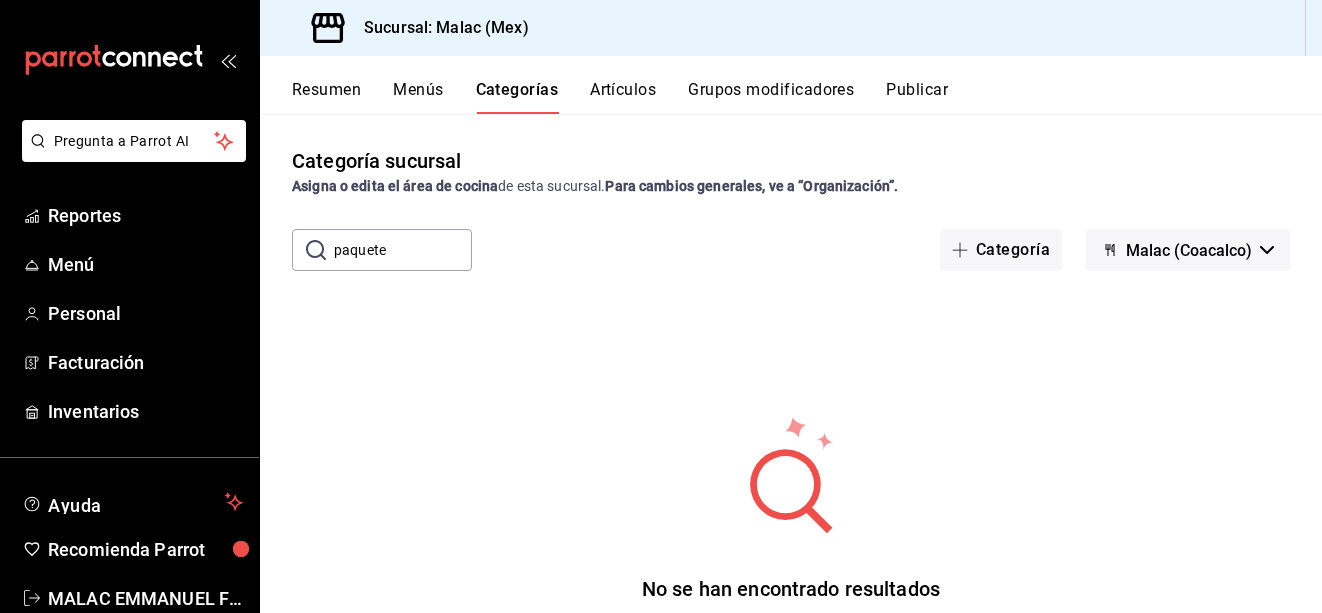 click on "No se han encontrado resultados Parece que no podemos encontrar ningún resultado basado en tu búsqueda, intenta de nuevo." at bounding box center (791, 537) 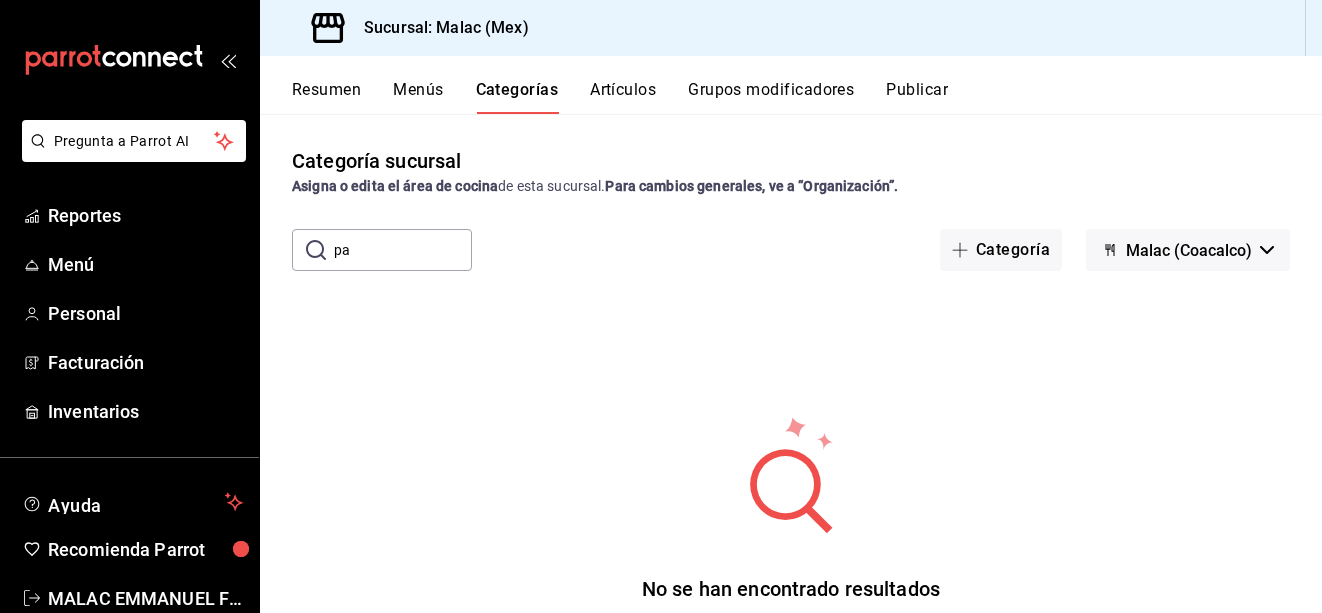 type on "p" 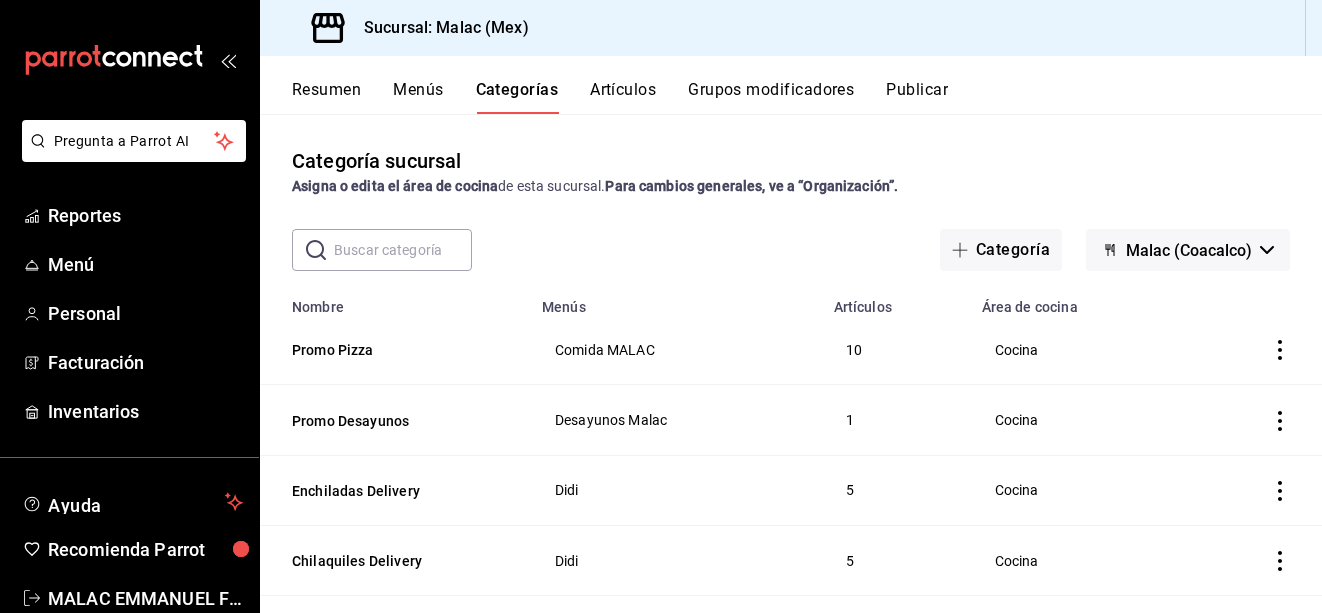 click at bounding box center (403, 250) 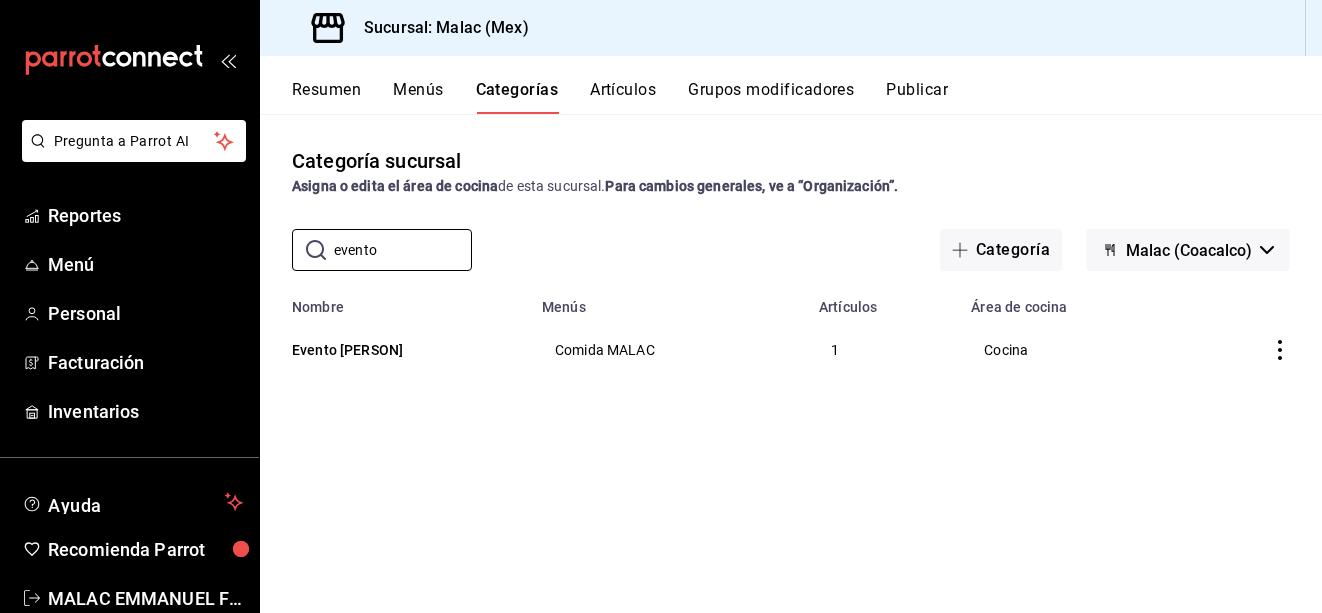 type on "evento" 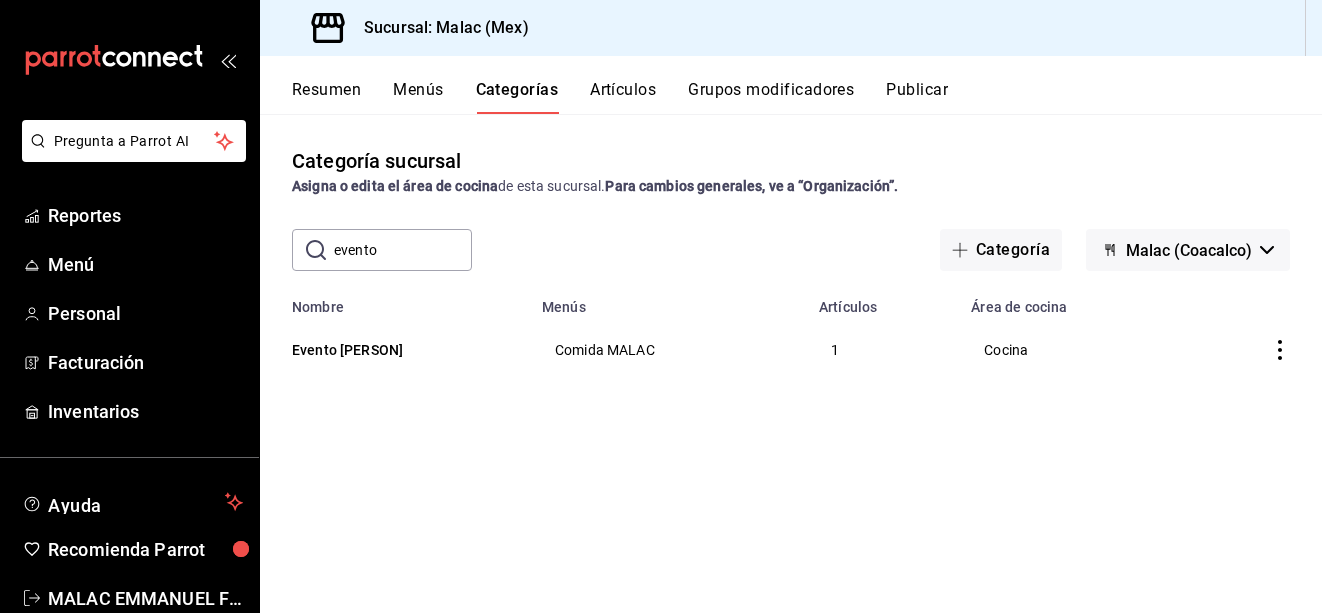 click 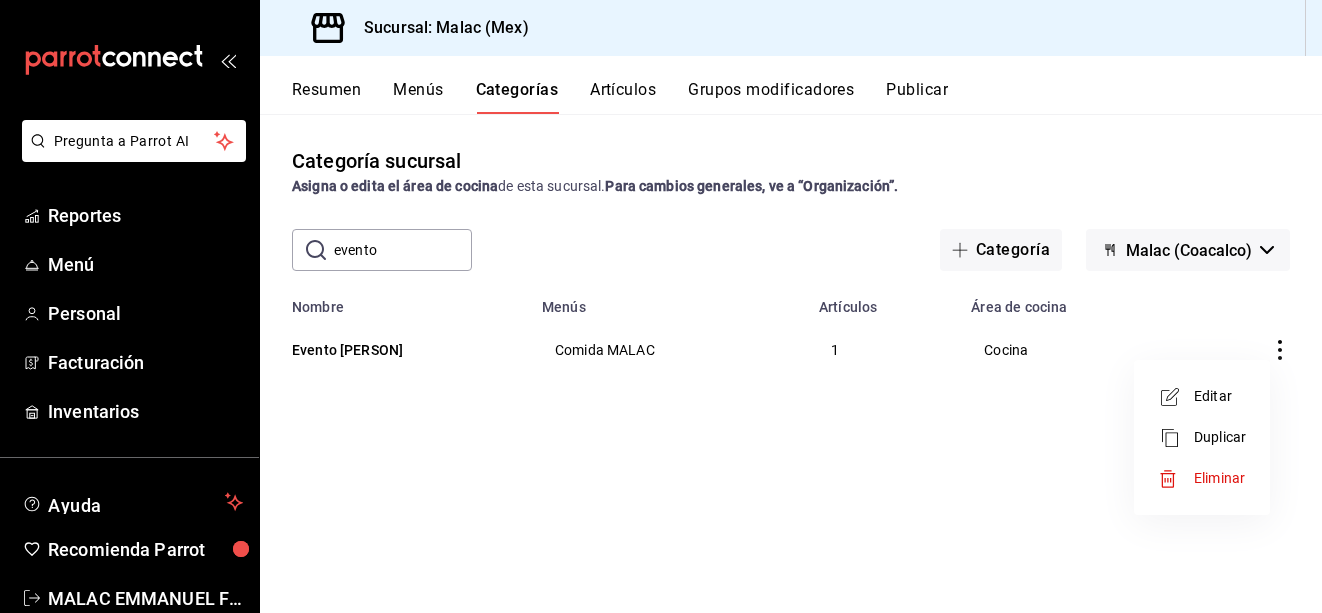 click on "Eliminar" at bounding box center (1202, 478) 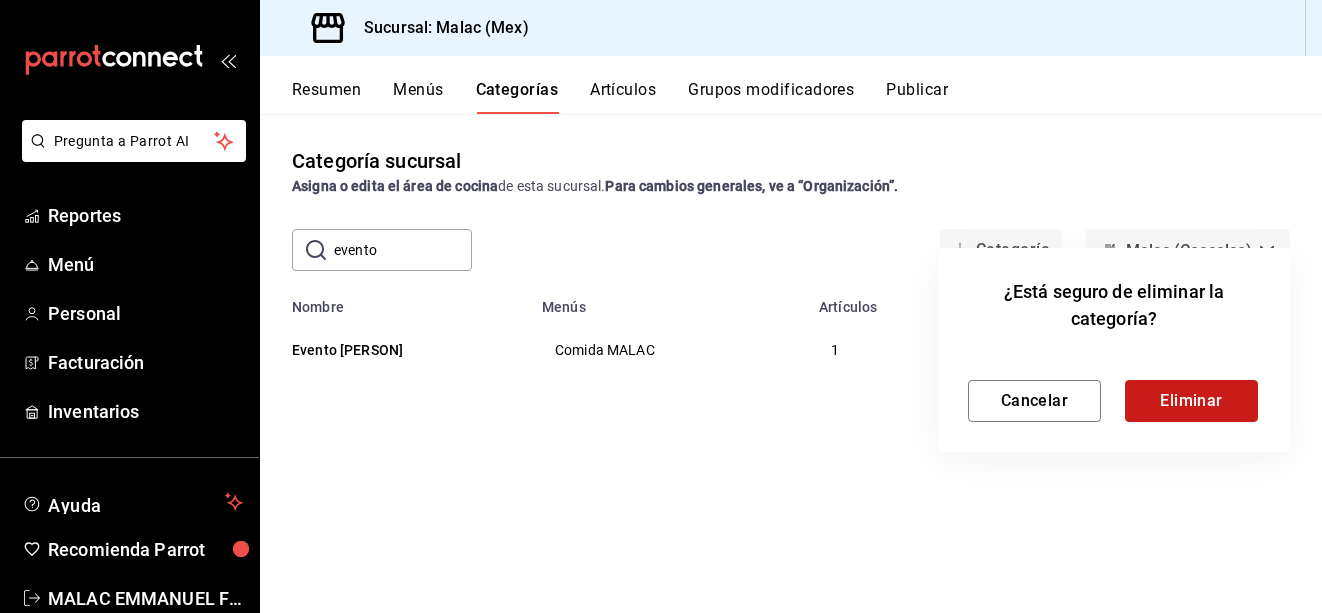 click on "Eliminar" at bounding box center (1191, 401) 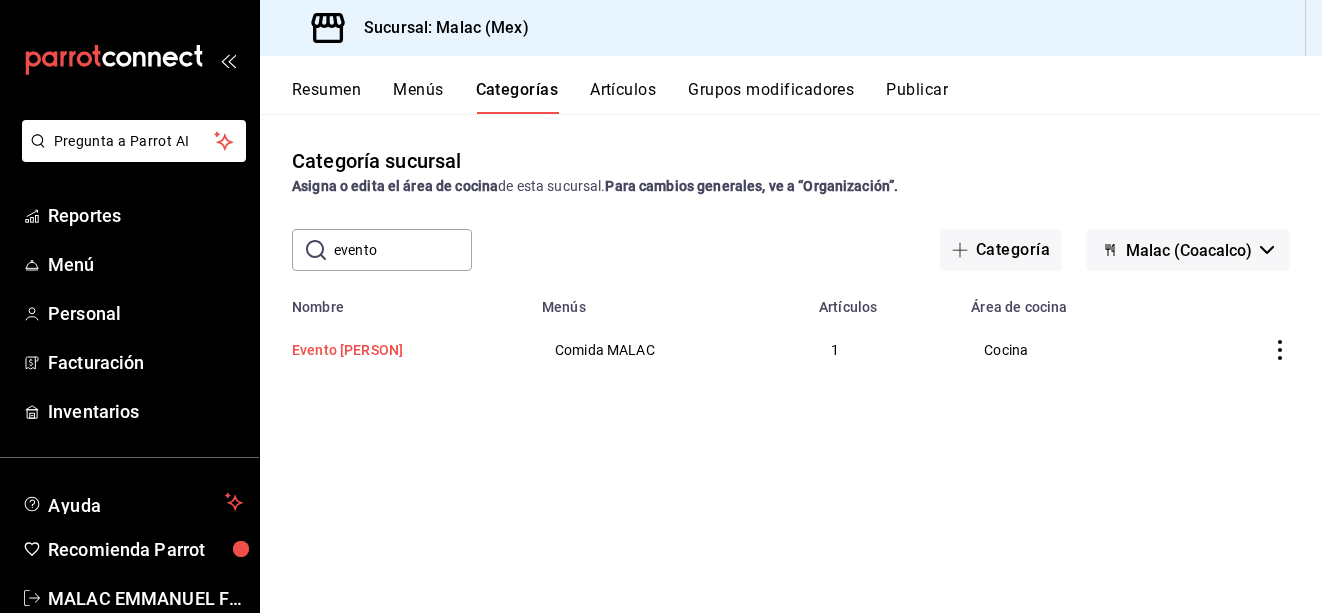 click on "Evento [PERSON]" at bounding box center [392, 350] 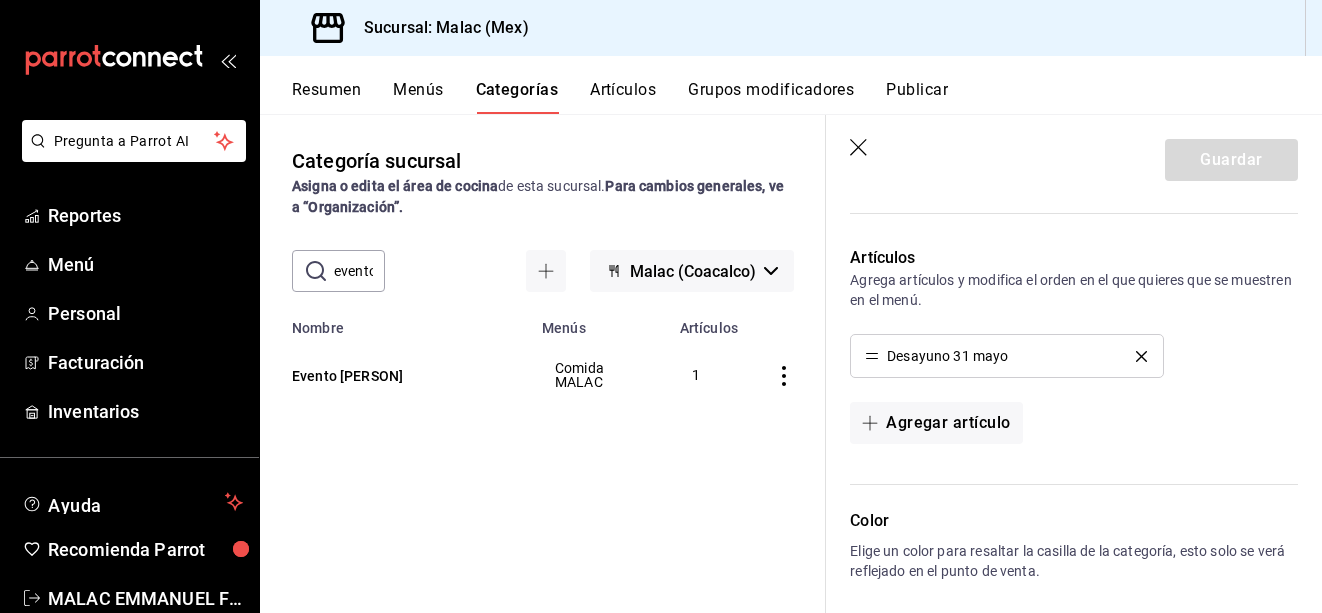 scroll, scrollTop: 500, scrollLeft: 0, axis: vertical 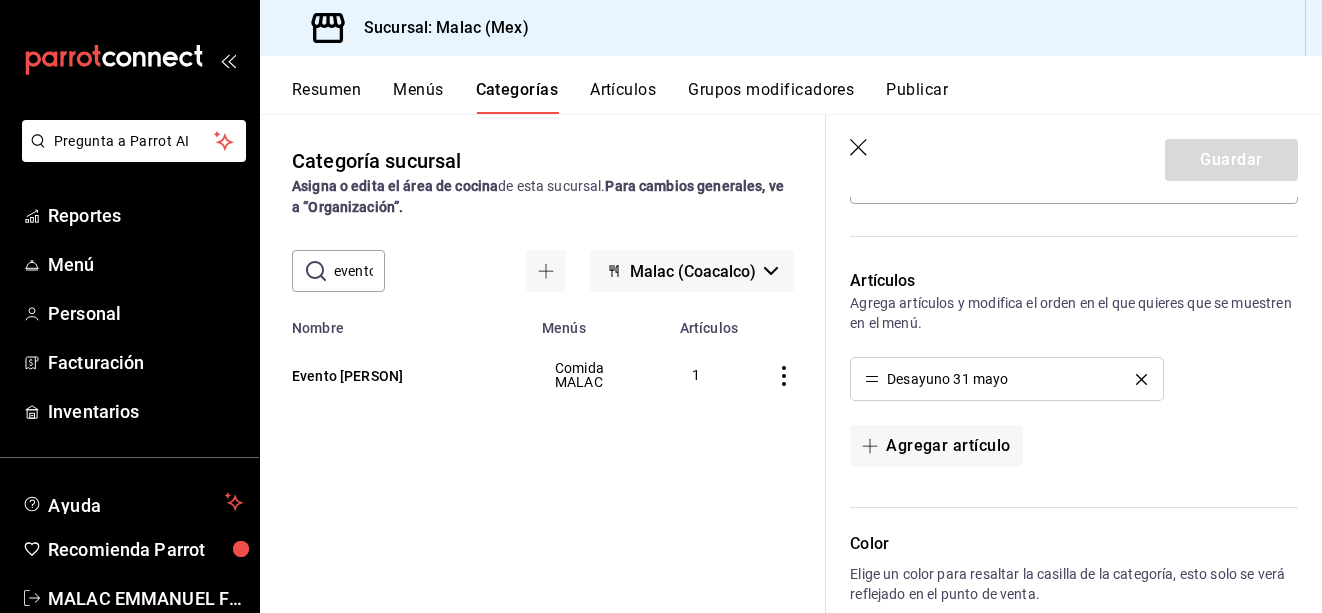 click on "Categoría sucursal Asigna o edita el área de cocina de esta sucursal. Para cambios generales, ve a “Organización”. evento Malac (Coacalco) Nombre Menús Artículos Evento [PERSON] Comida MALAC 1" at bounding box center [543, 363] 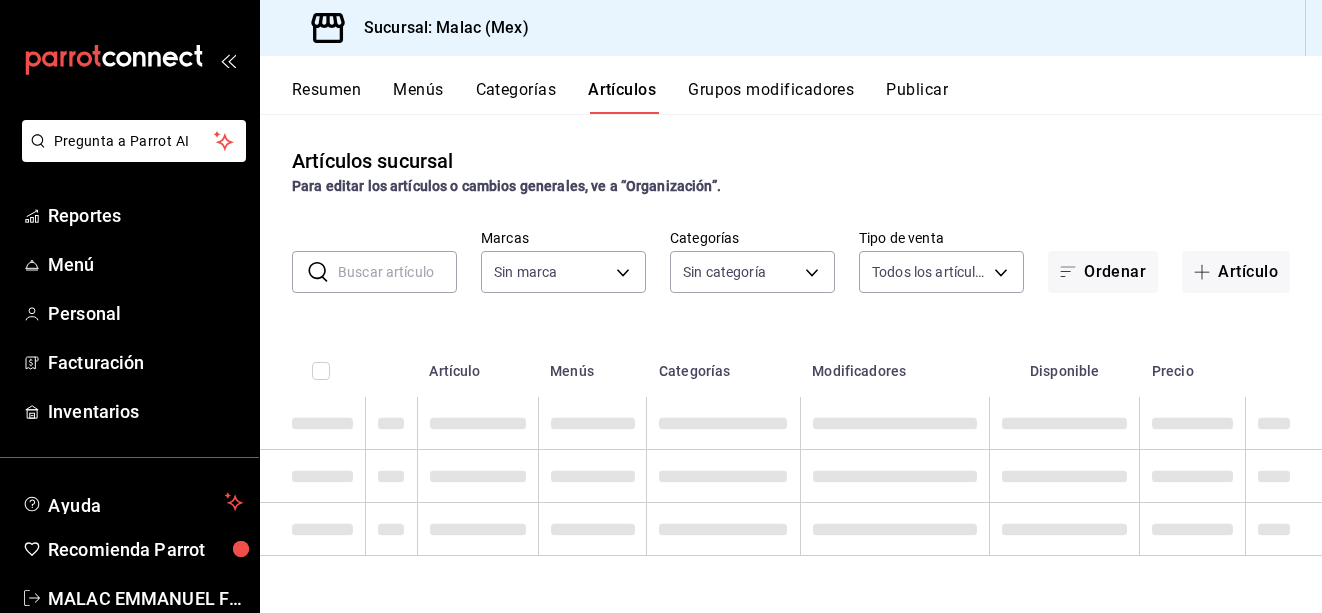type on "68cda390-11aa-4088-a87d-1ba274343c49" 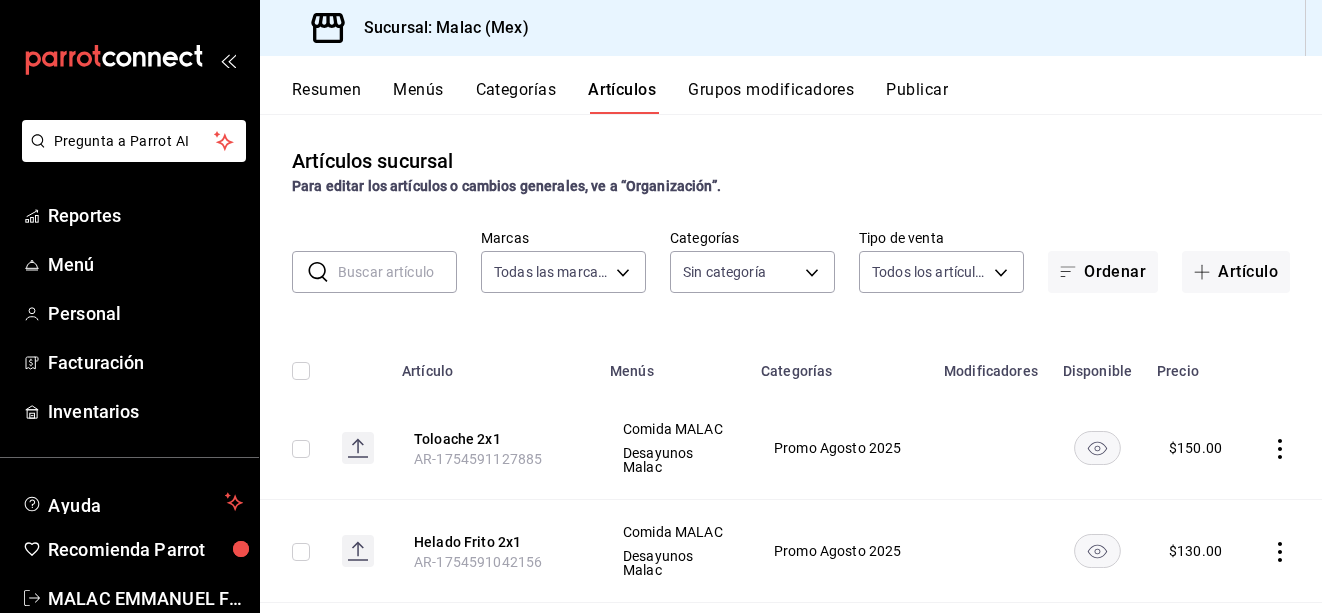 click at bounding box center (397, 272) 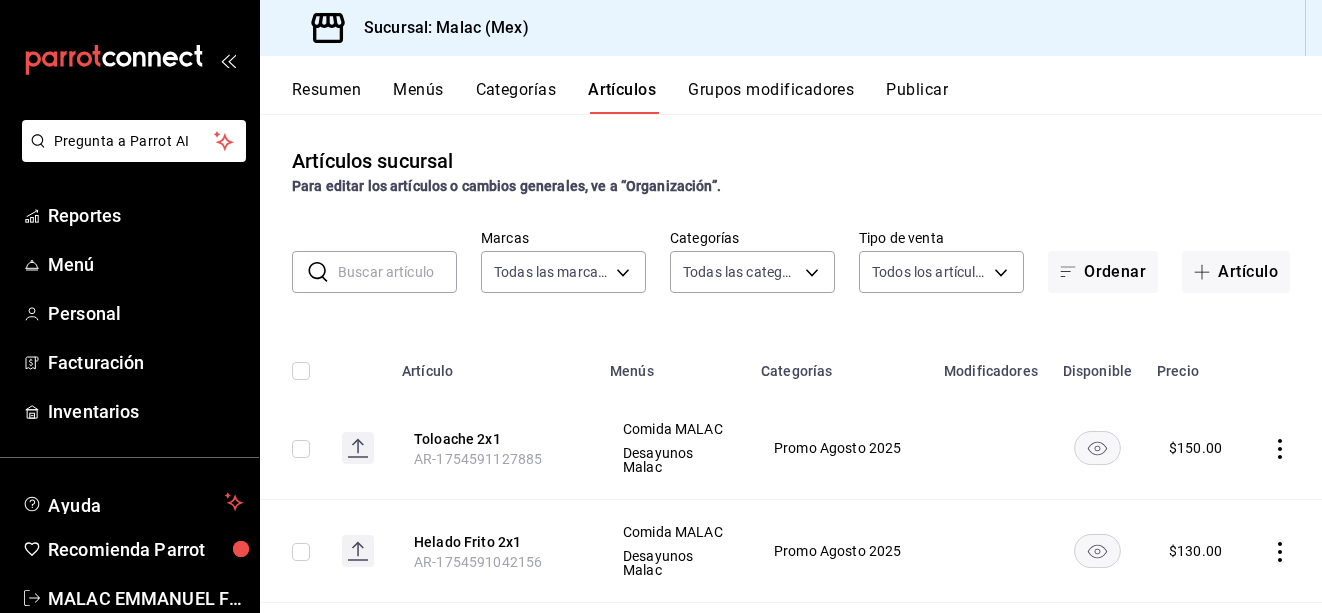type on "8a2221b7-f6f0-4abf-9149-9c85b93286dd,c6b4b0ef-2f0d-41c3-a14d-3c93dda63d90,f01e7ccd-f52f-4a97-b189-9dff87216b39,2fcd0f70-dd15-4bd7-b46c-178138133817,ed9a6d92-3438-46b0-b295-75ef7a05b29f,66a04878-c5d7-44e0-b9ce-daf0da577921,9cb79f52-da57-416c-8e43-a5c041464065,573b4b21-3a7a-47b3-a8ed-436d0bb4e0e7,5cbf4f3d-7314-4823-b1ef-cf3e8c28e38b,3400c7a4-e89e-411f-9b05-d69c91a2fe48,0fe98a35-6881-431c-aeae-f33db9543bb4,73401d05-d640-4ae5-bfcb-5f88f7884f8e,cd10aec6-9cc9-4511-a22e-f8c45ddc4703,8d9e950f-4ea7-4c81-88da-c121cec3376f,20610ab2-6b3c-4715-9867-bc5297c25f23,5710125b-e1be-4a04-bbc0-697201abcc99,be5ba4c3-4cca-4d6d-9ade-24aa0259c5aa,7e34d237-1769-4359-904d-a4e998fd054f,f3ab84a3-84bd-4933-ae25-26e7f99ea001,500d3e83-5a88-417b-821c-842ad5bbbc49,7f440582-2796-4f73-8cd4-bc5d015b7631,98348ce9-8978-446b-9be5-8c1728dbbfc4,b602821d-328c-4b9a-bdbe-fb894d88aff6,b51a6158-d48e-41f9-8119-ab9da0104b2f,972040f4-4a7b-45ba-995f-97c21ed3e75e,d4590ef1-797d-47ac-bda6-5a687755719f,4a82cbce-1e64-4cfa-b32d-593441310226,a2026c87-91f7-4ed6-b95..." 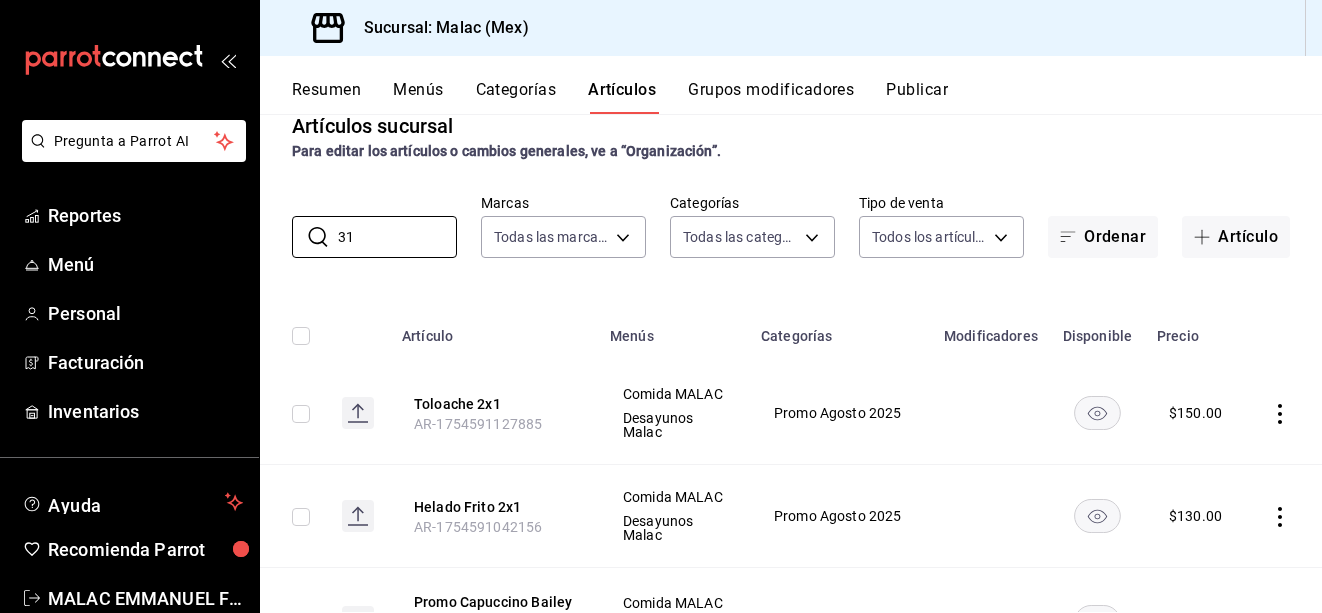 scroll, scrollTop: 0, scrollLeft: 0, axis: both 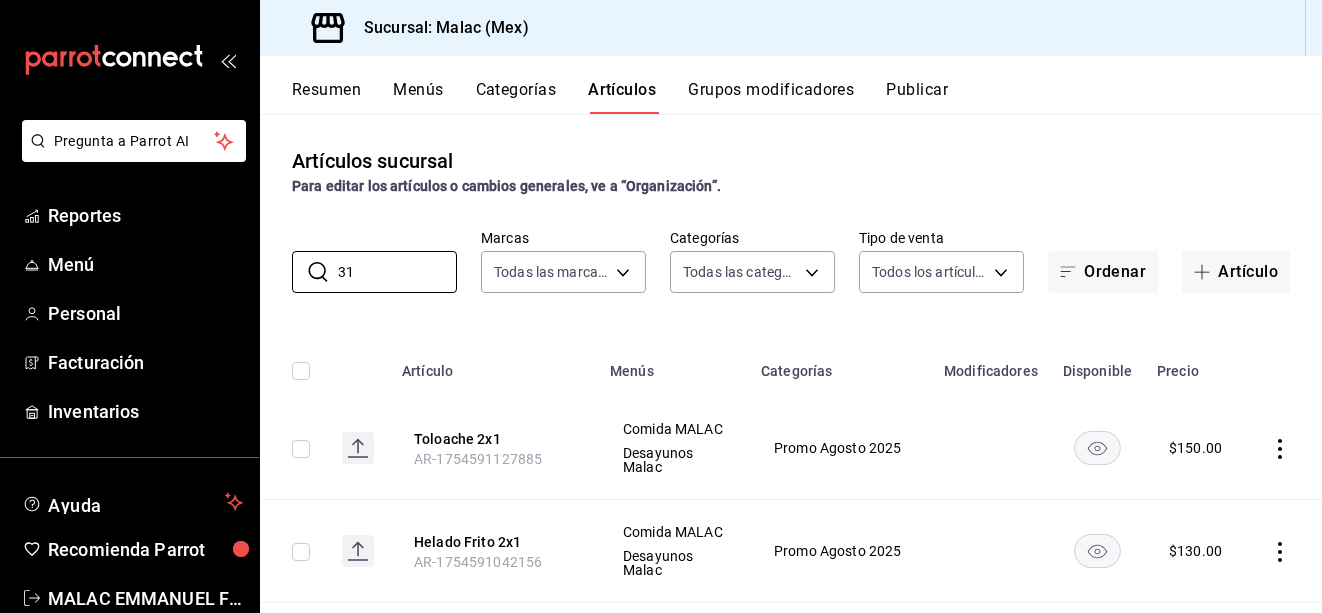 type on "3" 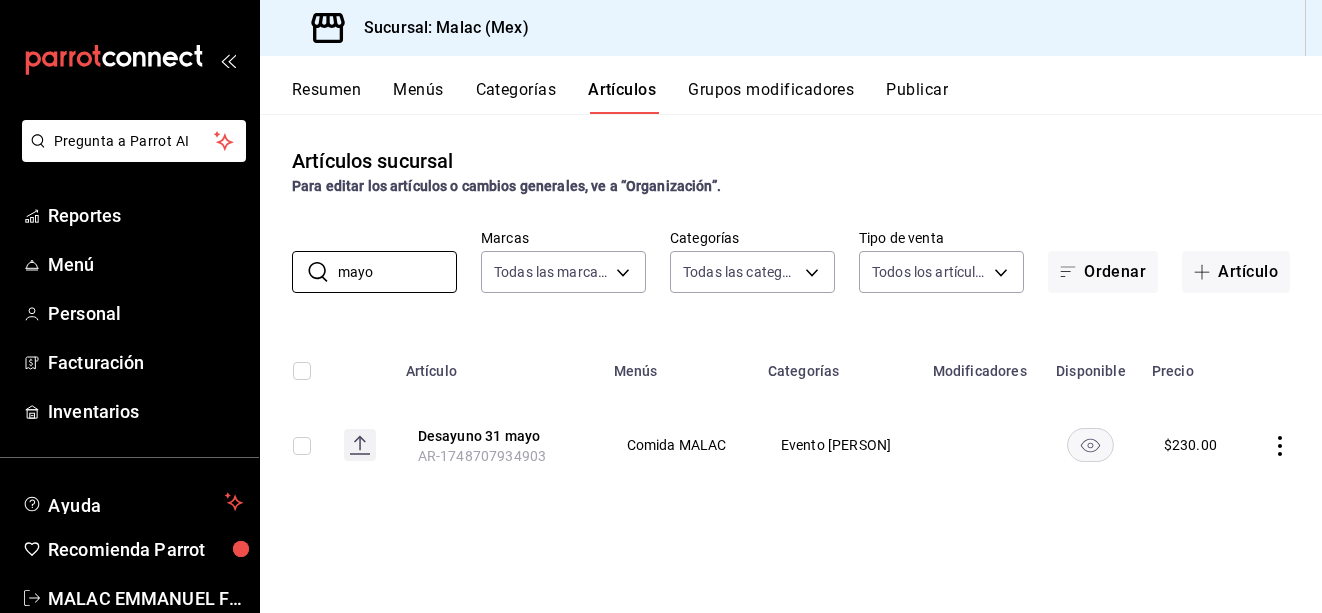 type on "mayo" 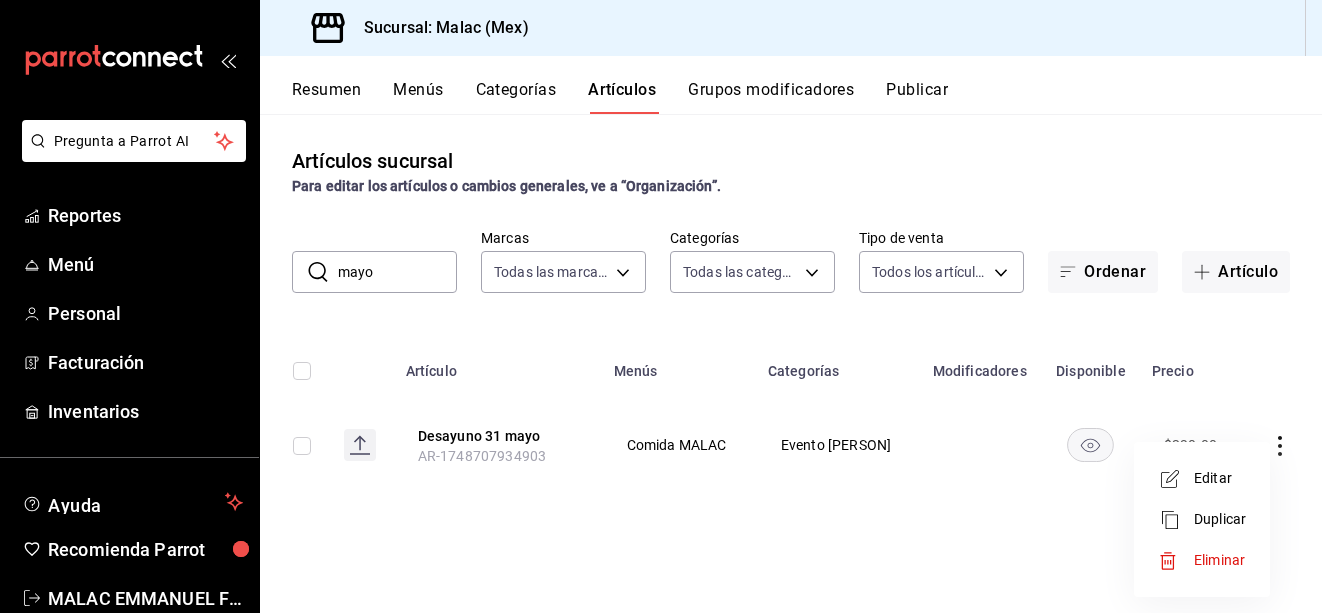 click on "Eliminar" at bounding box center [1219, 560] 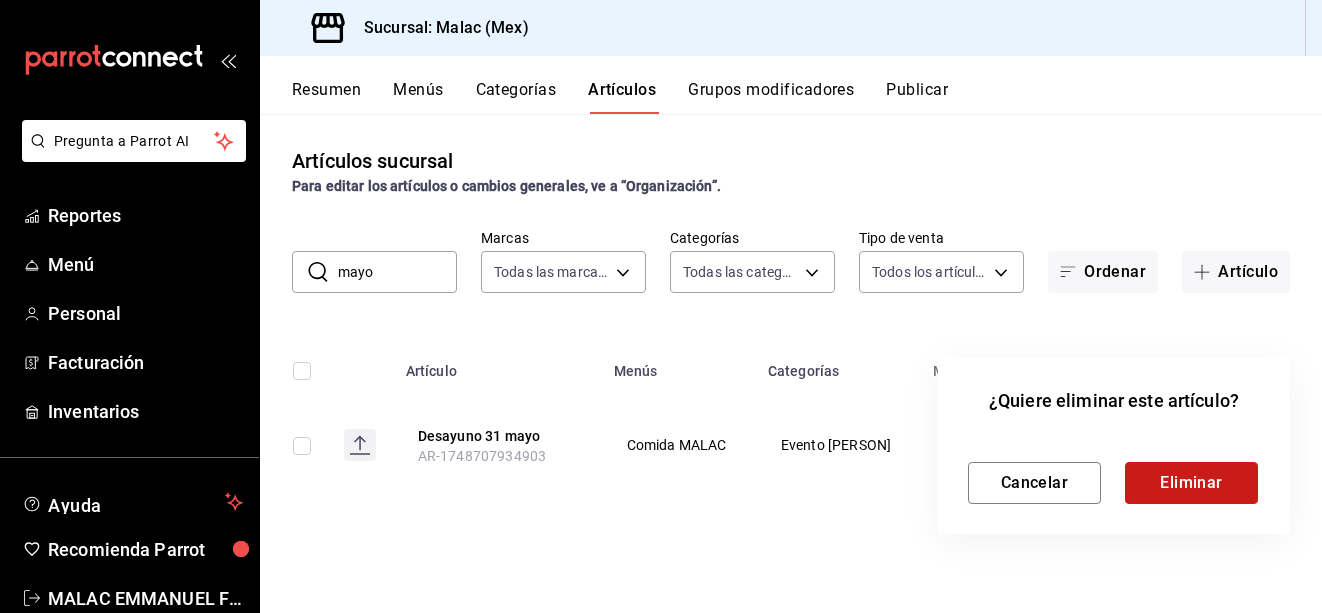 click on "Eliminar" at bounding box center [1191, 483] 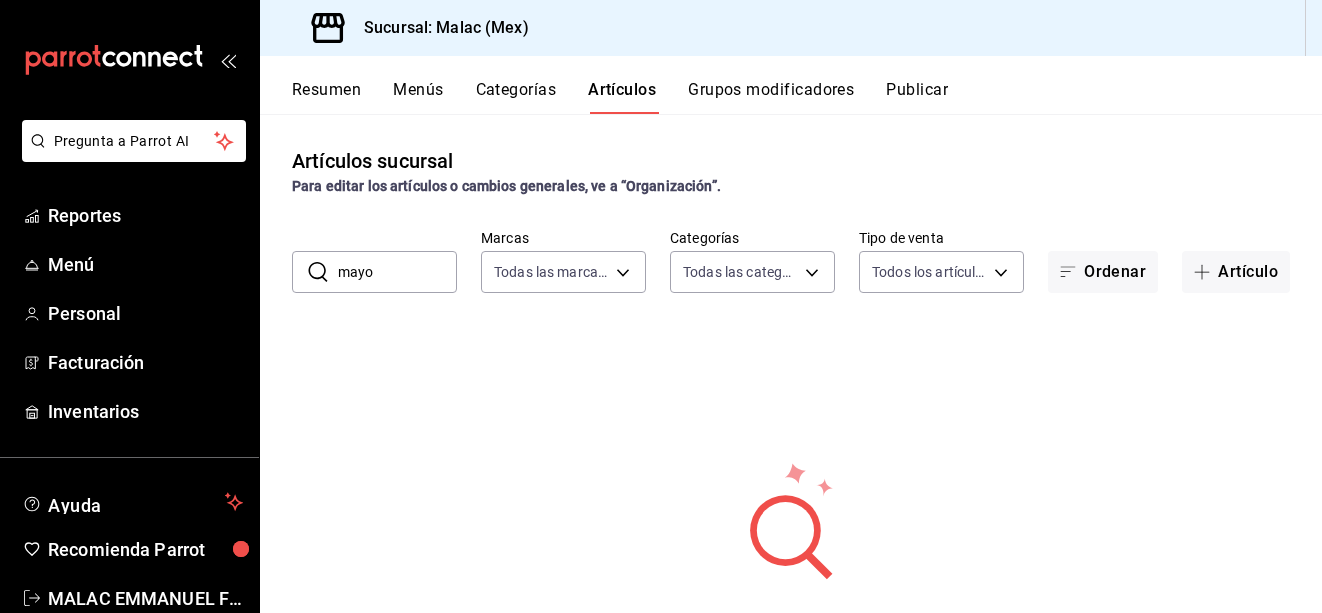 click on "Pregunta a Parrot AI Reportes Menú Personal Facturación Inventarios Ayuda Recomienda Parrot MALAC EMMANUEL [LASTNAME] Sugerir nueva función Sucursal: Malac (Mex) Resumen Menús Categorías Artículos Grupos modificadores Publicar Artículos sucursal Para editar los artículos o cambios generales, ve a “Organización”. mayo Marcas Todas las marcas, Sin marca [UUID] Categorías Todas las categorías, Sin categoría Tipo de venta Todos los artículos ALL Ordenar Artículo No se han encontrado resultados Parece que no podemos encontrar ningún resultado basado en tu búsqueda, intenta de nuevo. Guardar El artículo ha sido borrado." at bounding box center (661, 306) 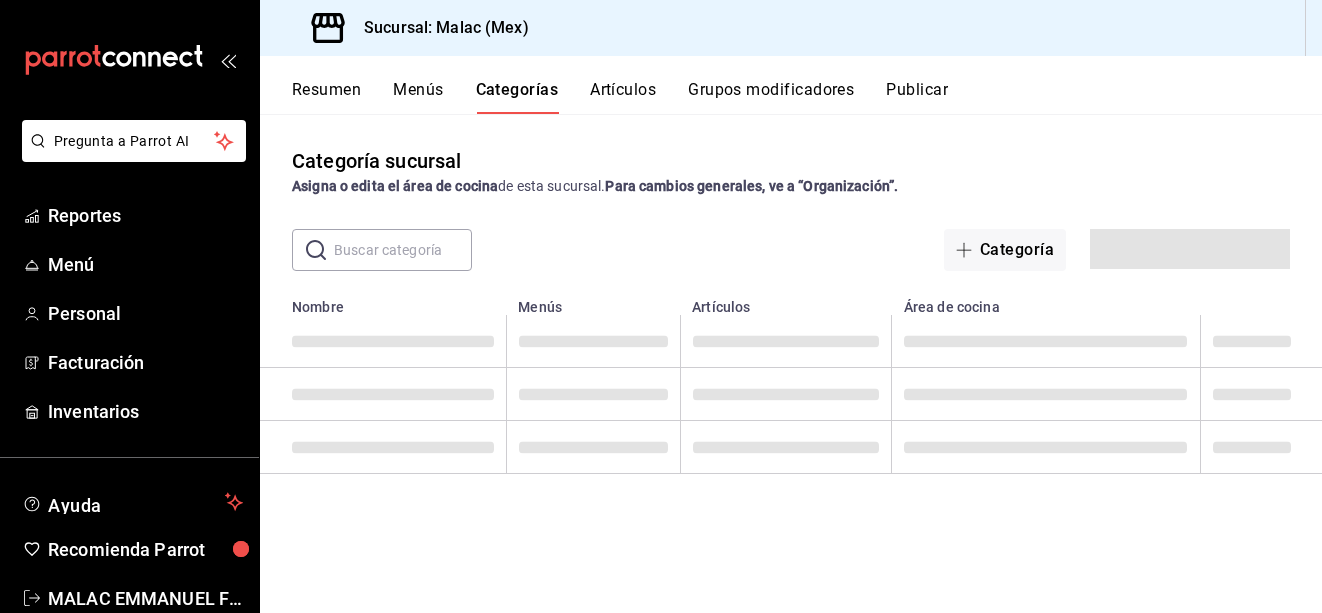 click at bounding box center [403, 250] 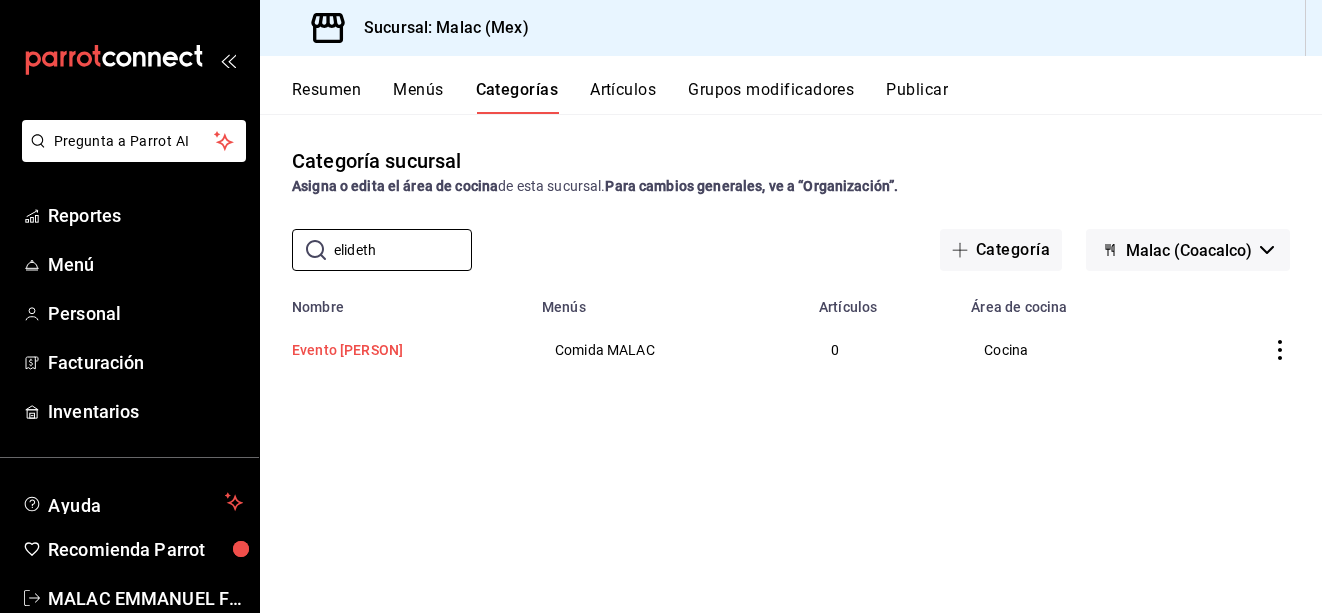 click on "Evento [PERSON]" at bounding box center [392, 350] 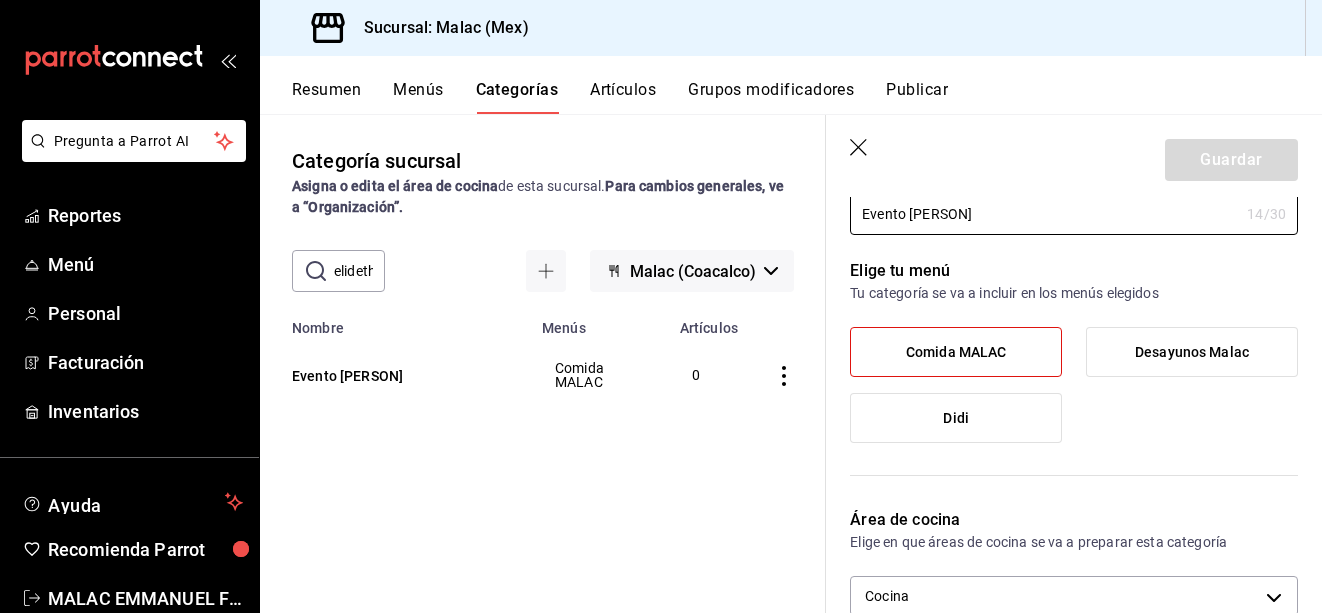 scroll, scrollTop: 0, scrollLeft: 0, axis: both 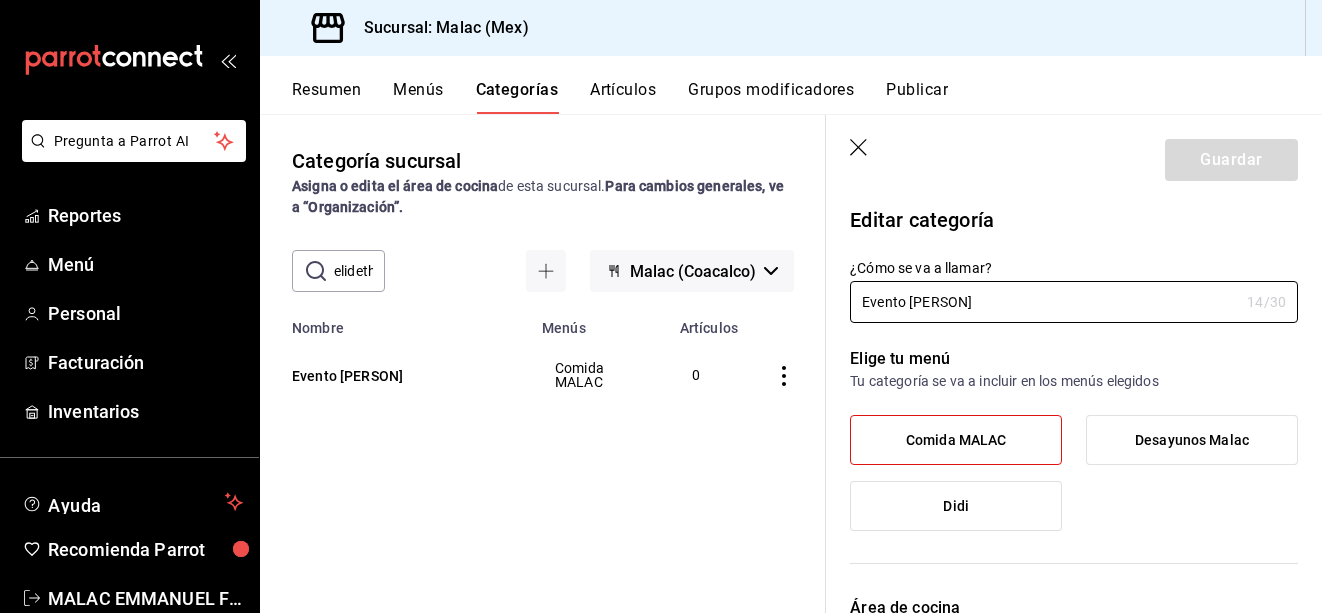 click 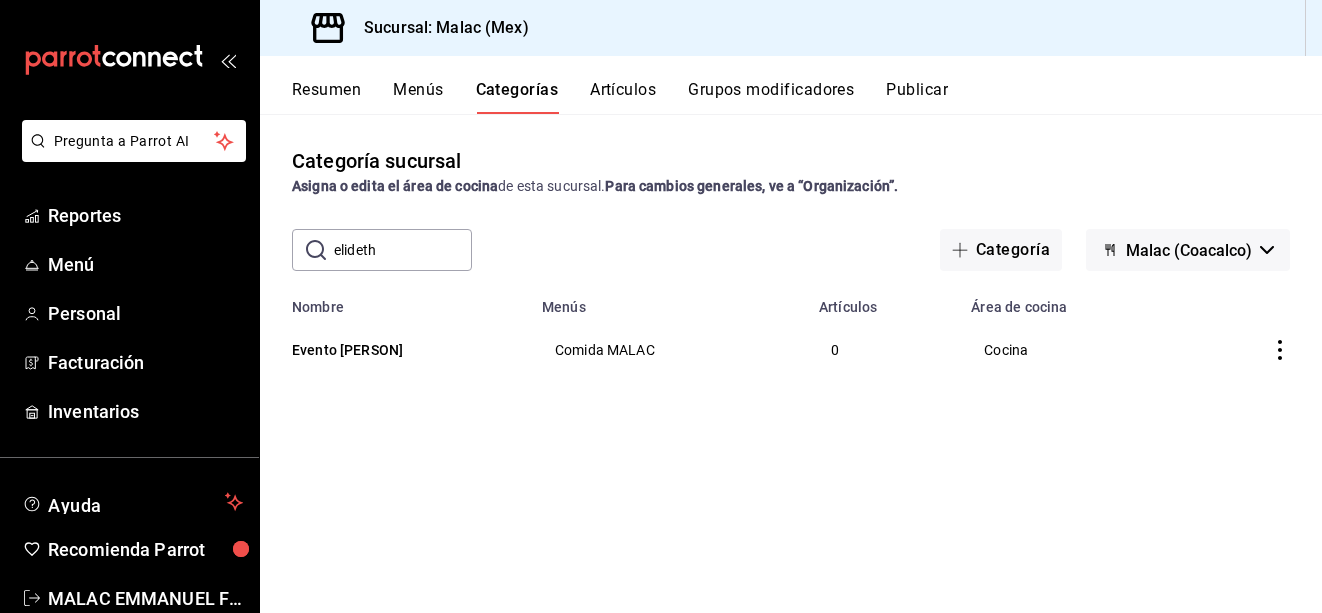 click 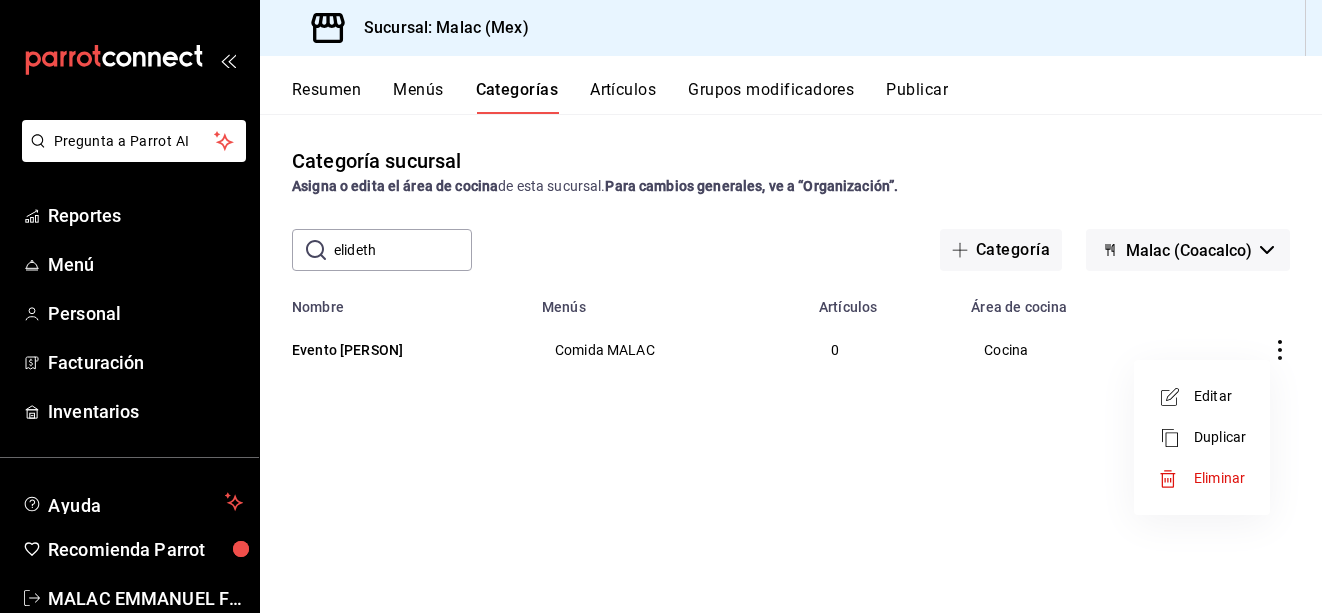 click at bounding box center [1176, 479] 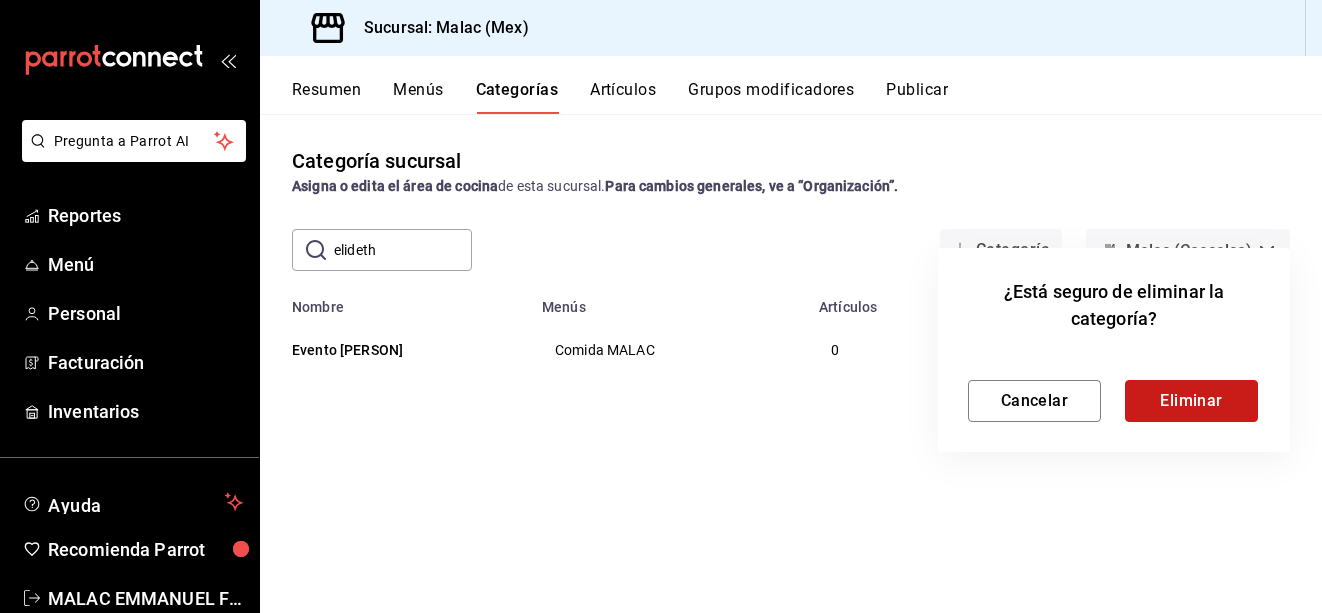 click on "Eliminar" at bounding box center (1191, 401) 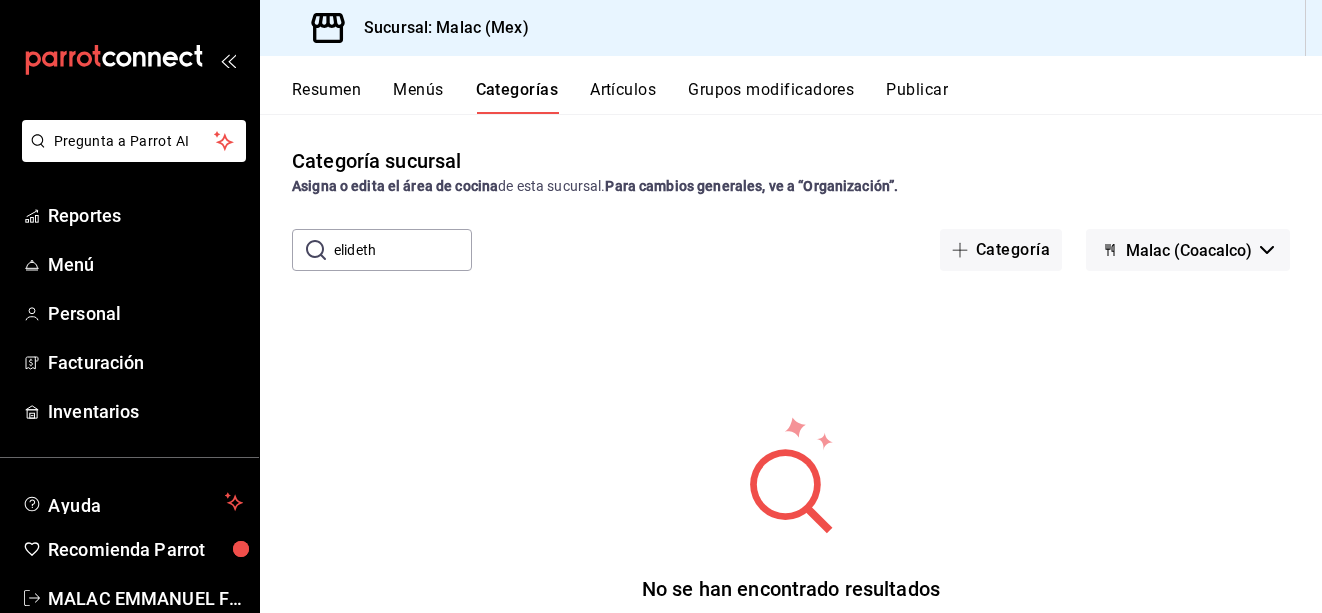 click on "elideth" at bounding box center (403, 250) 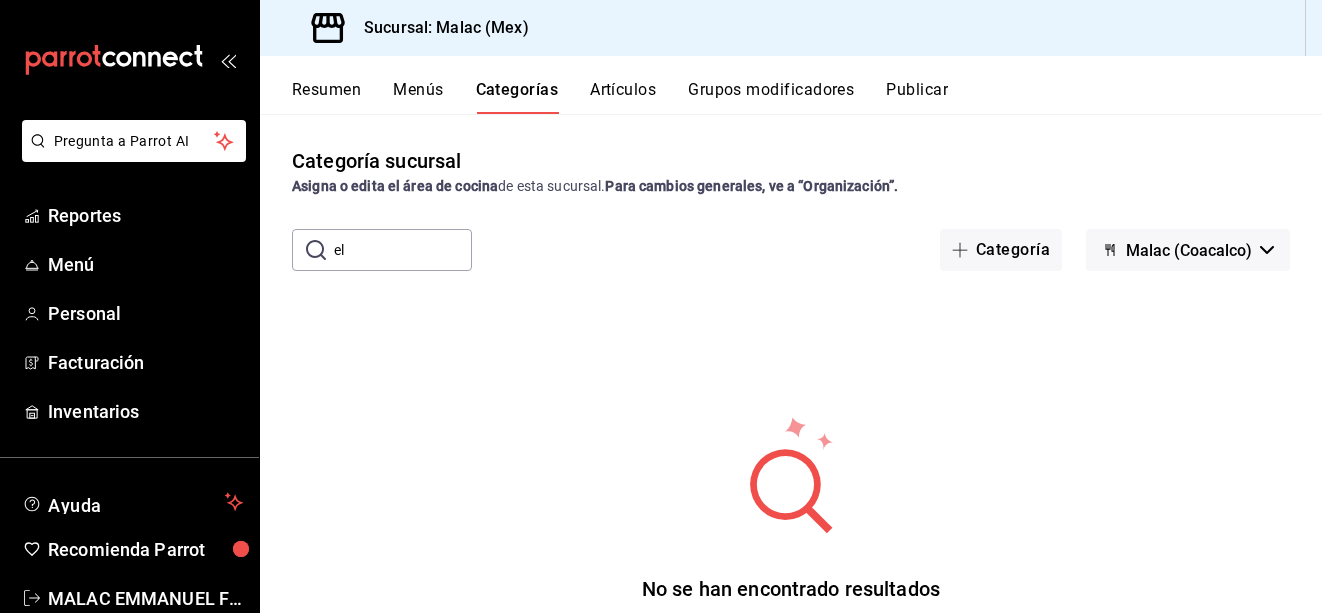 type on "e" 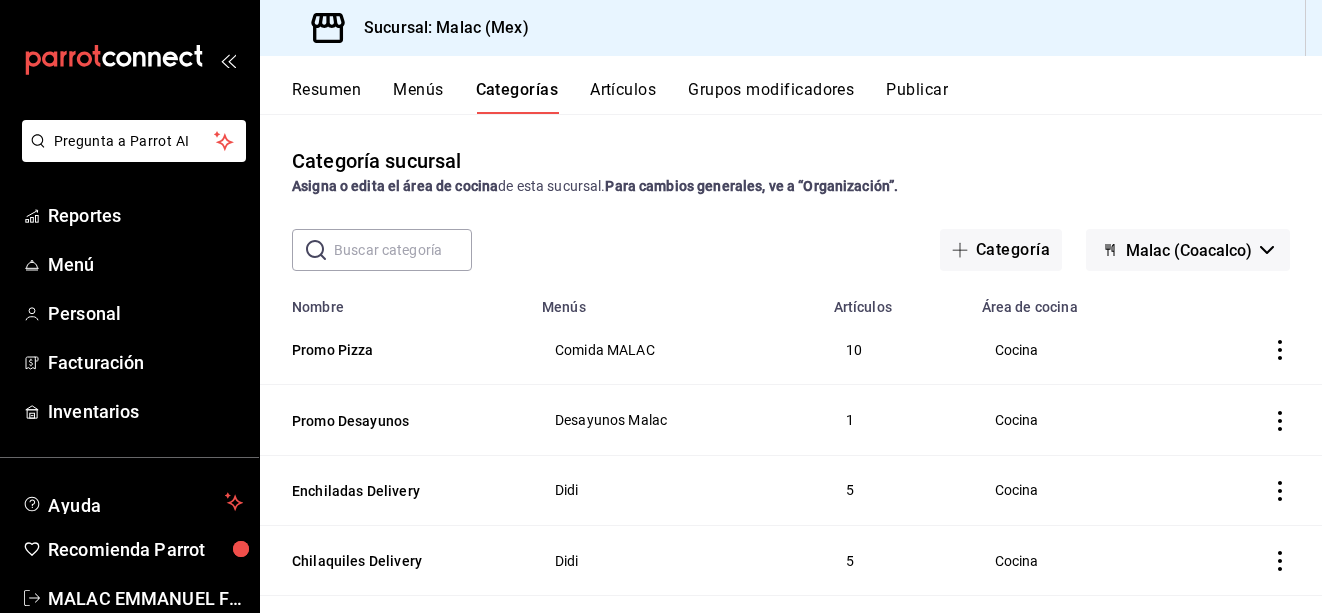 click at bounding box center (403, 250) 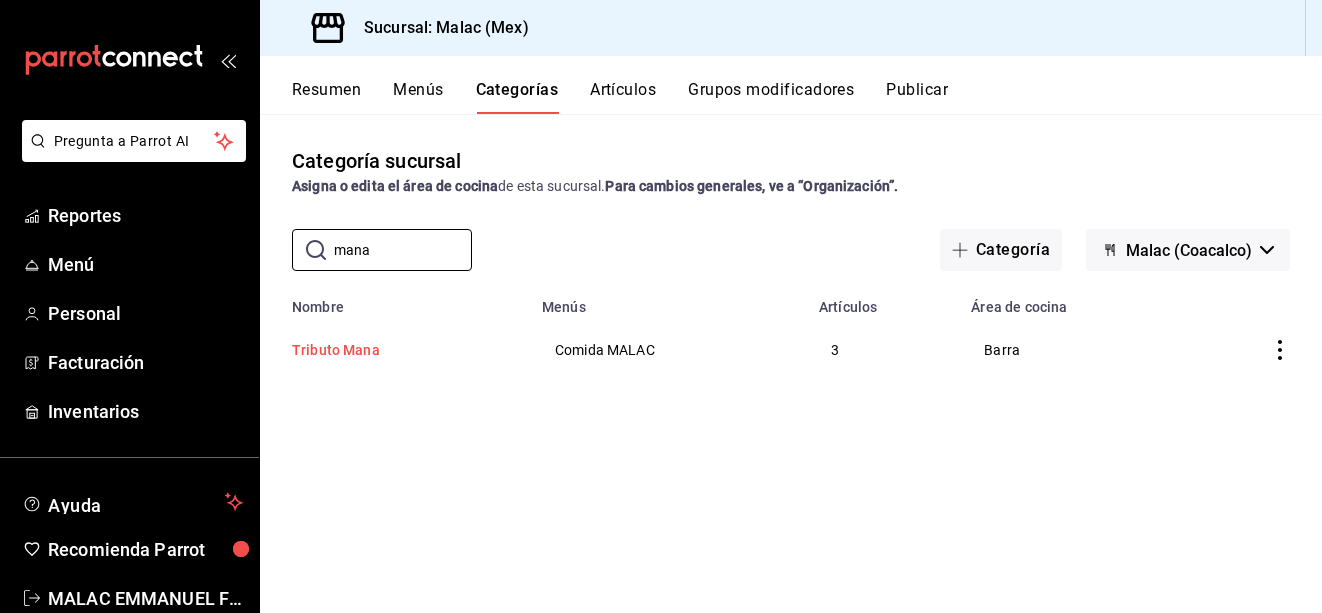 click on "Tributo Mana" at bounding box center (392, 350) 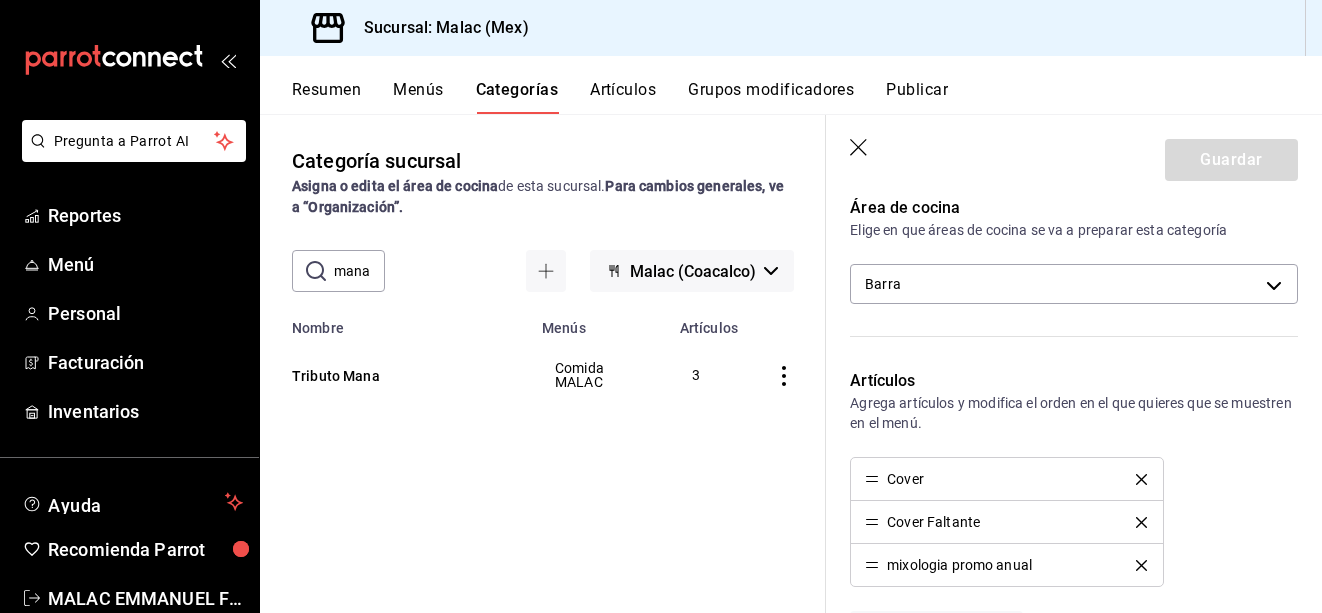 scroll, scrollTop: 500, scrollLeft: 0, axis: vertical 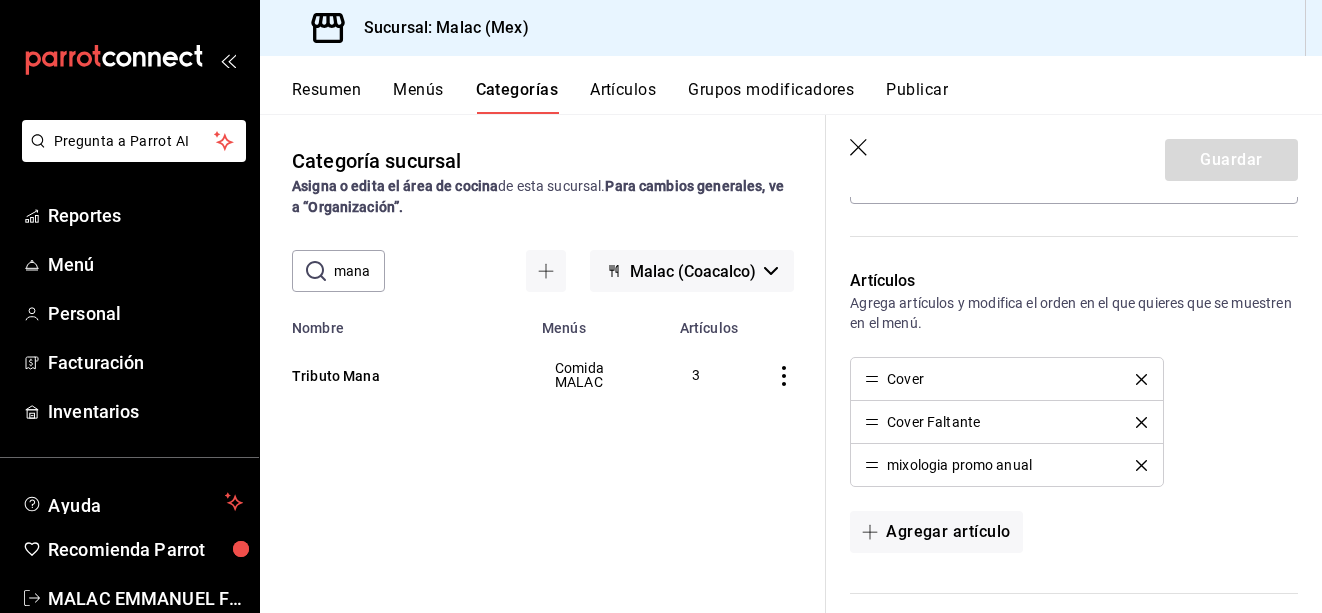 click 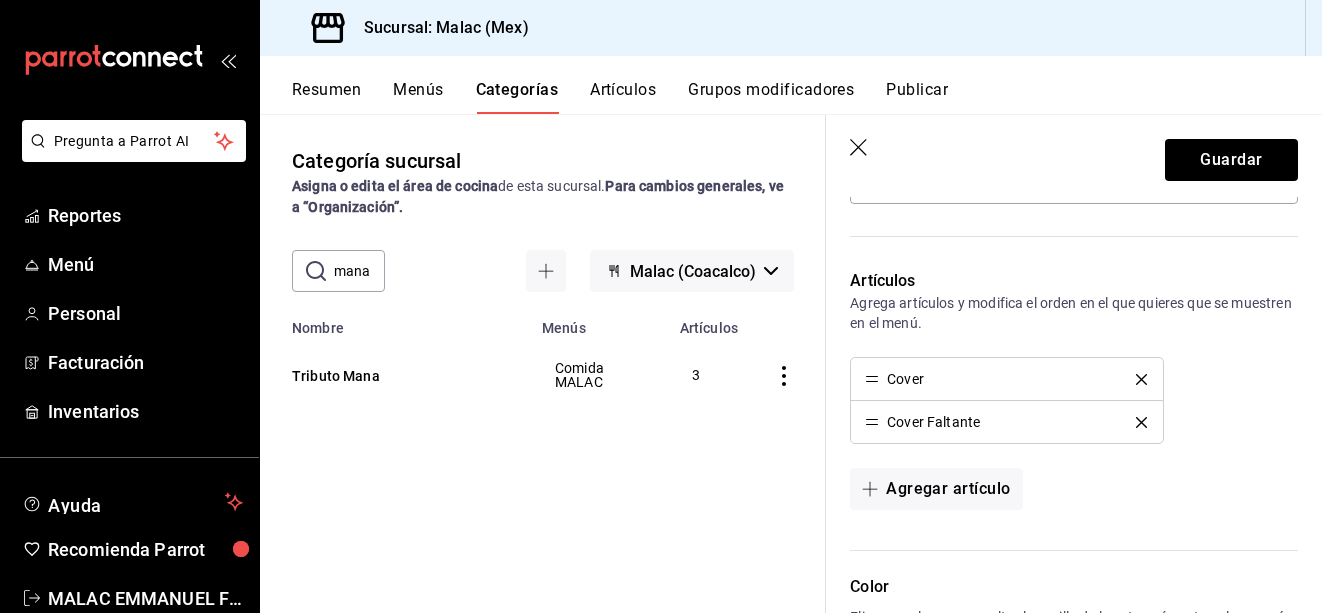 click 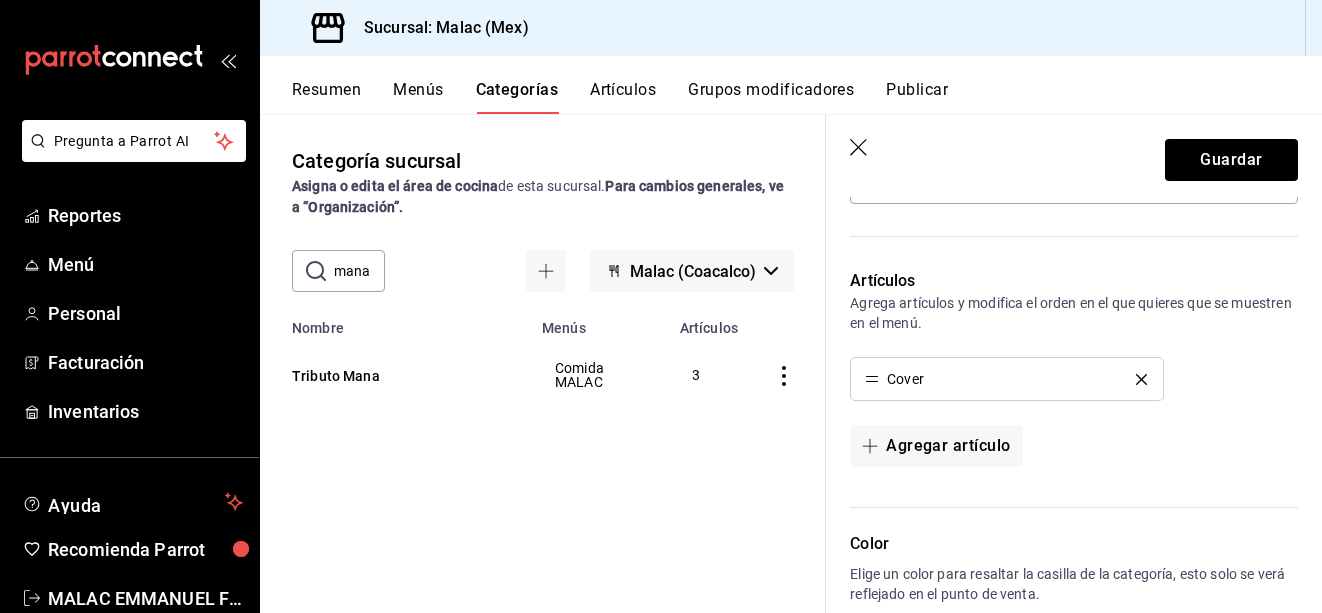 click 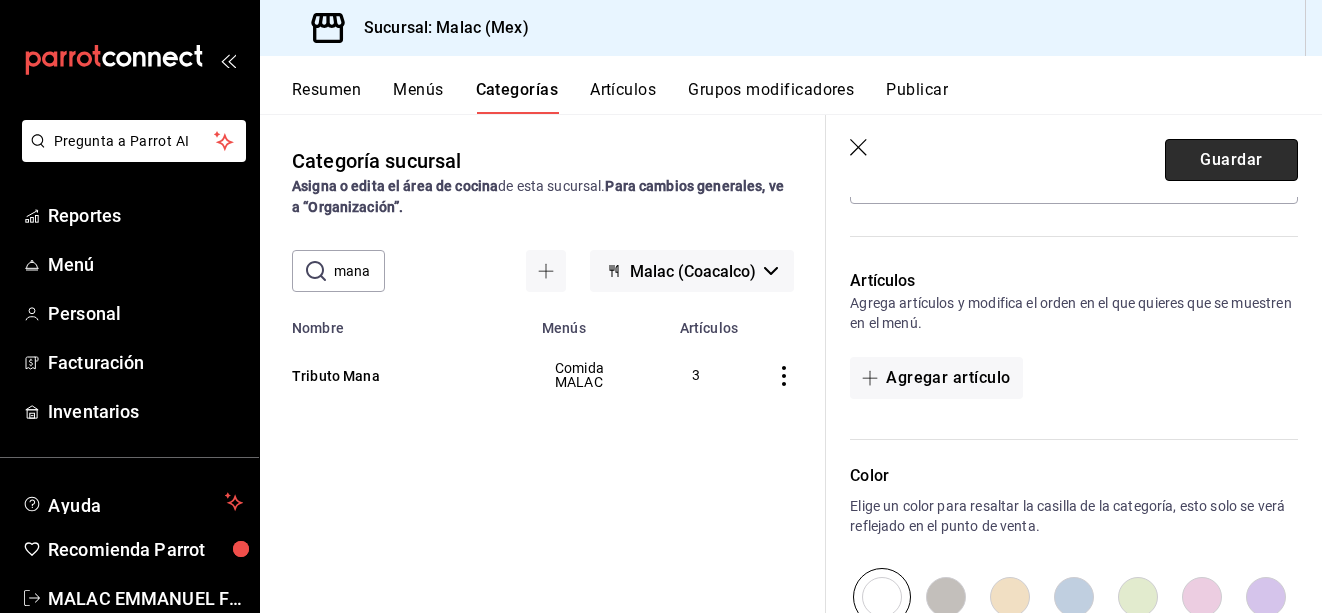 click on "Guardar" at bounding box center (1231, 160) 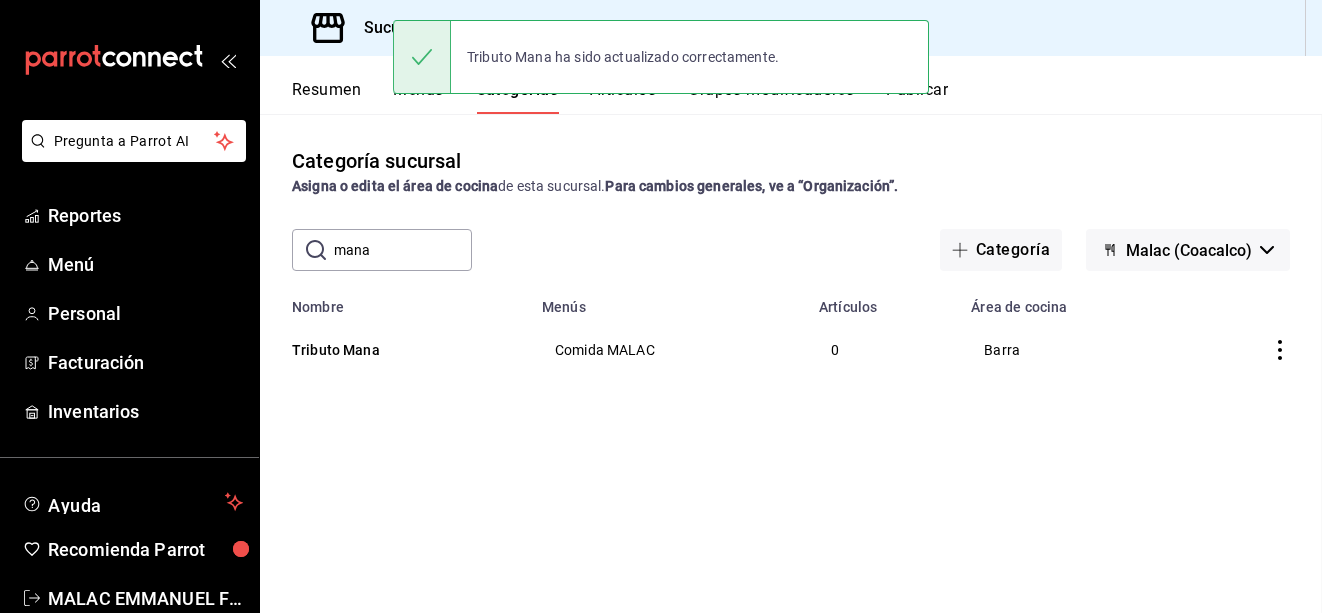 scroll, scrollTop: 0, scrollLeft: 0, axis: both 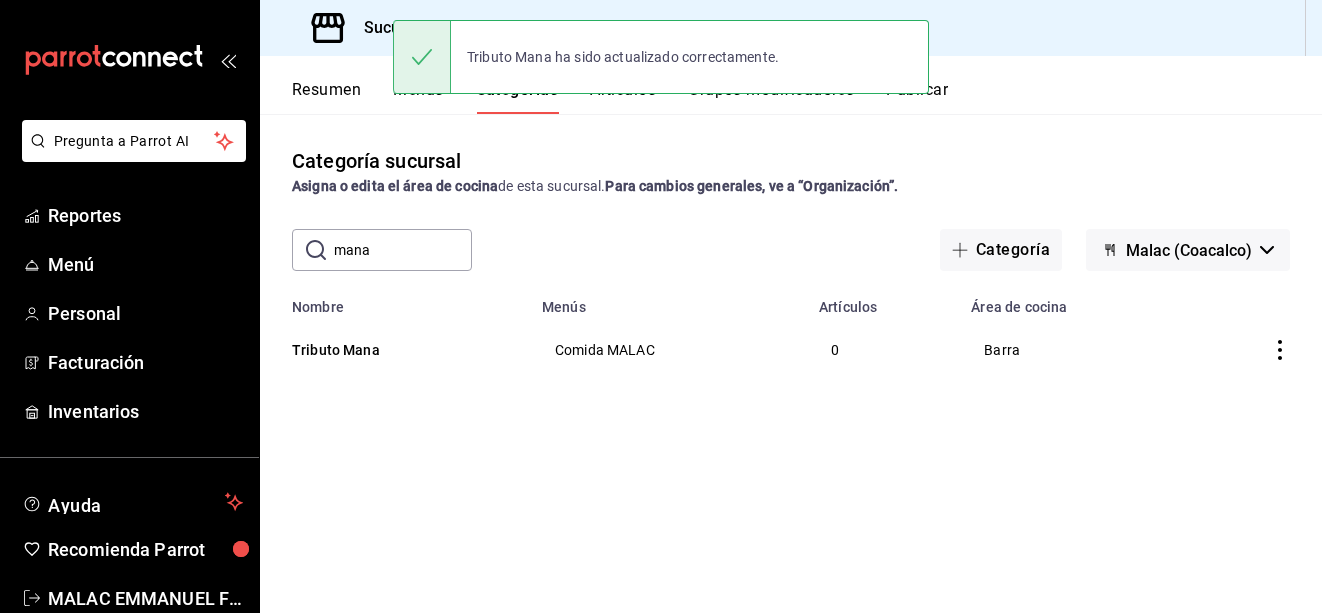 click 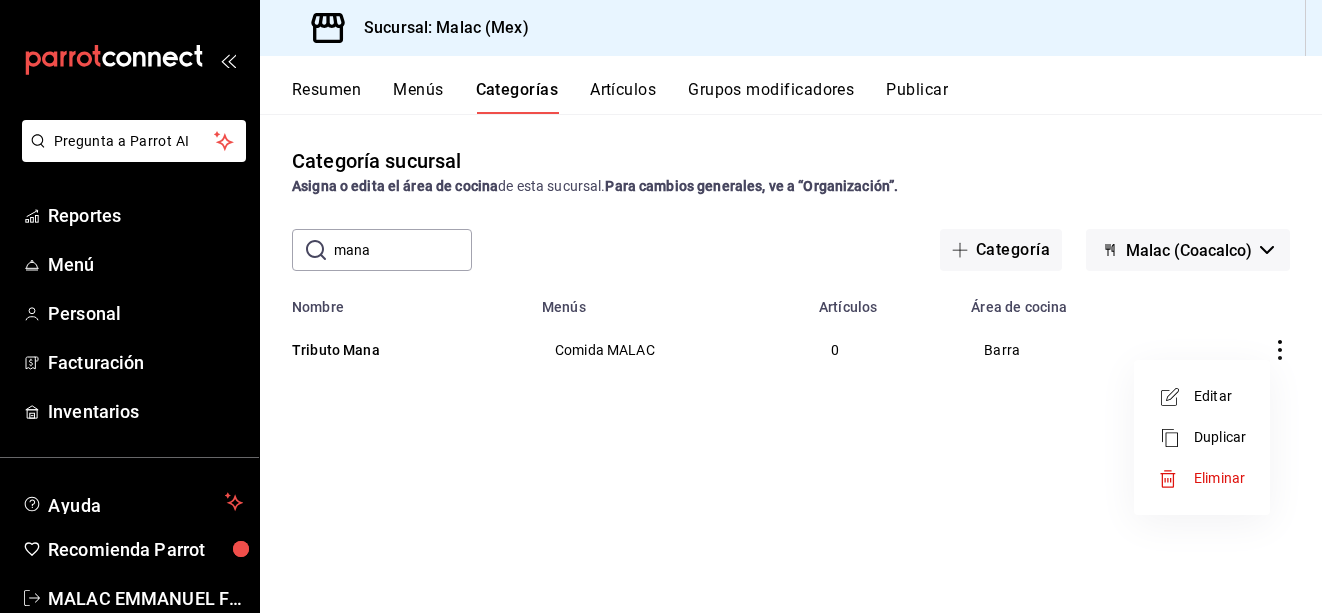 click on "Eliminar" at bounding box center [1220, 478] 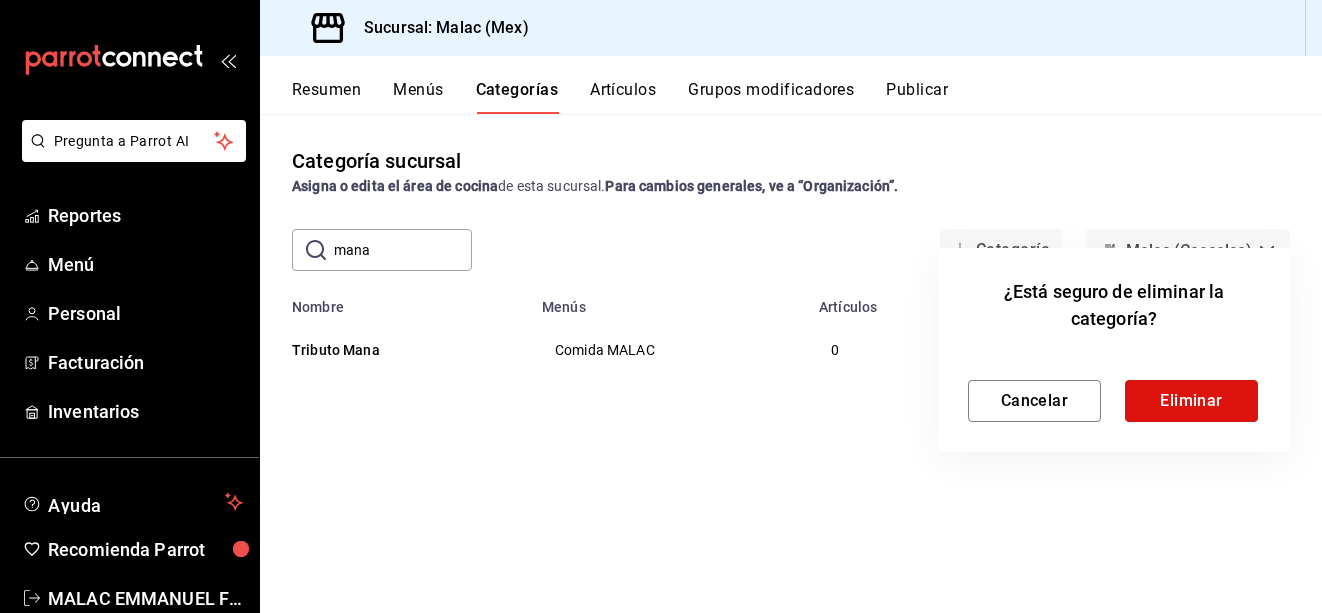 click on "Eliminar" at bounding box center (1191, 401) 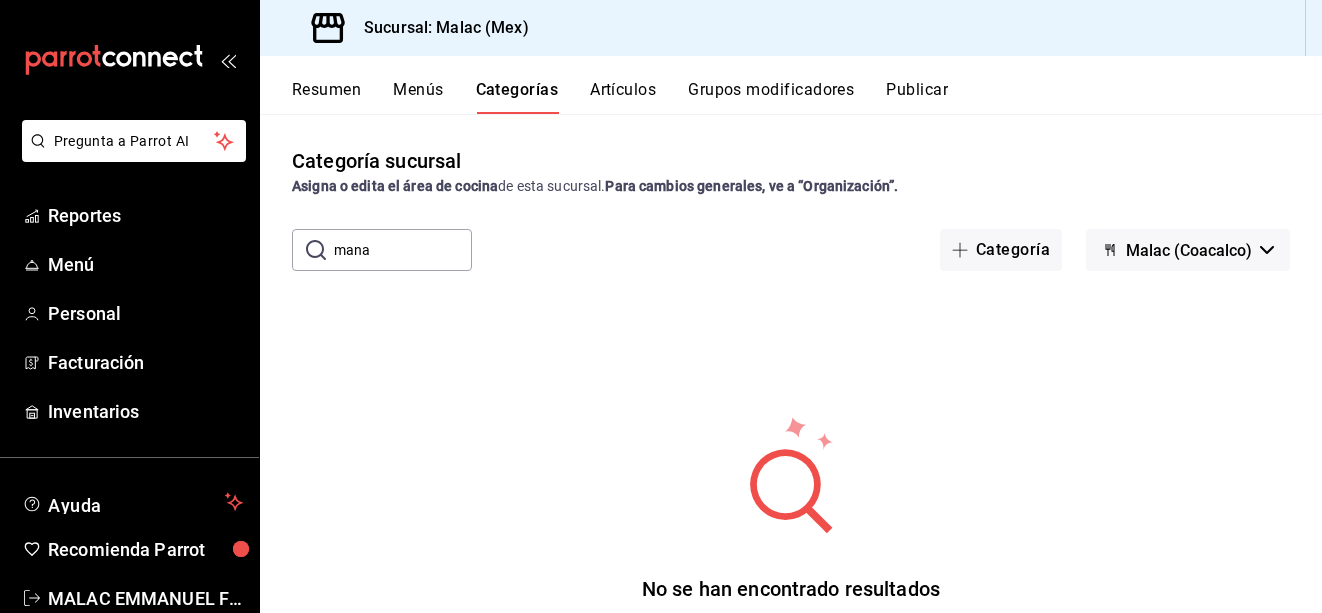 click on "mana" at bounding box center [403, 250] 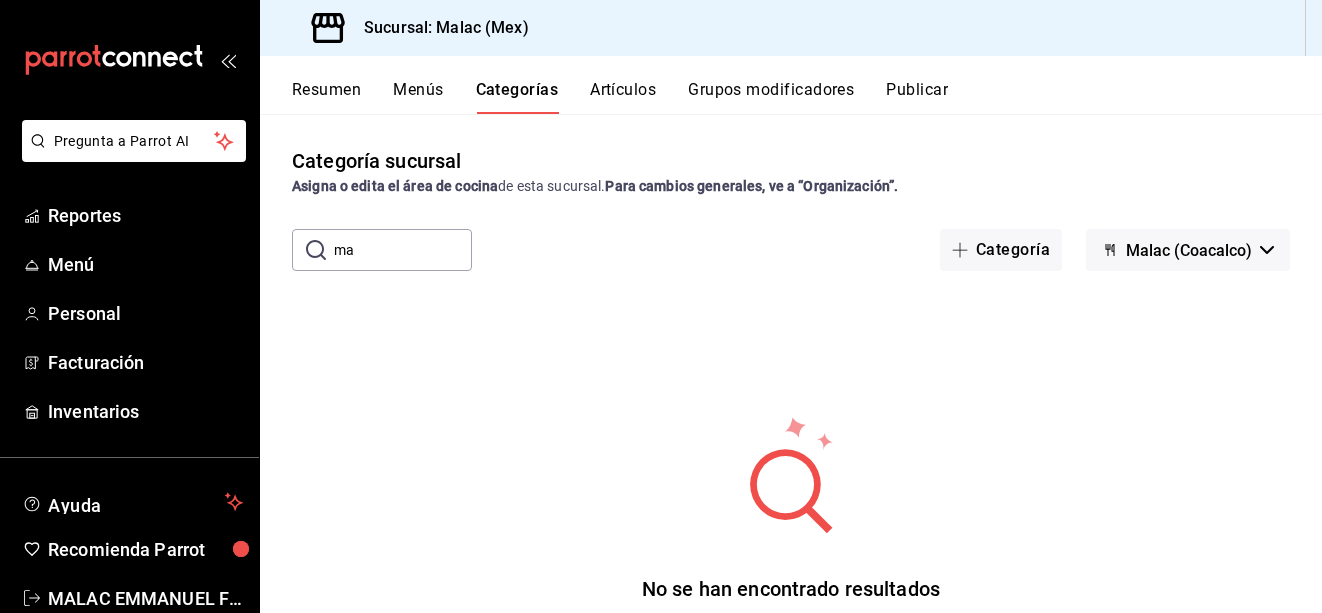type on "m" 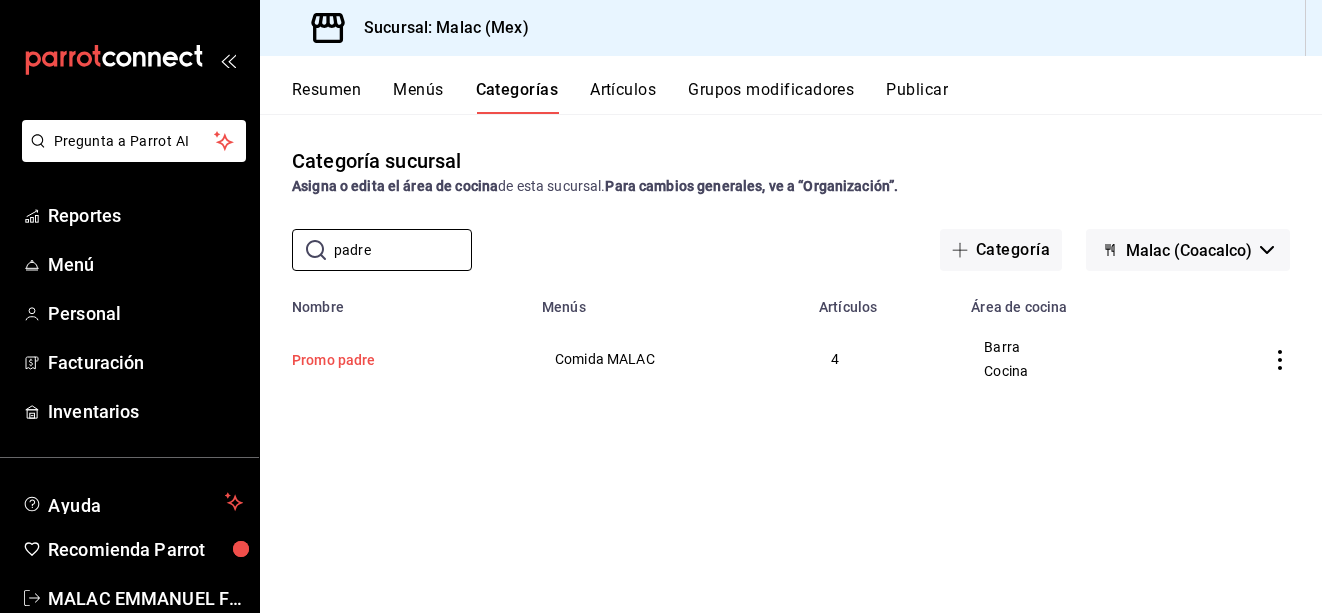 click on "Promo padre" at bounding box center (392, 360) 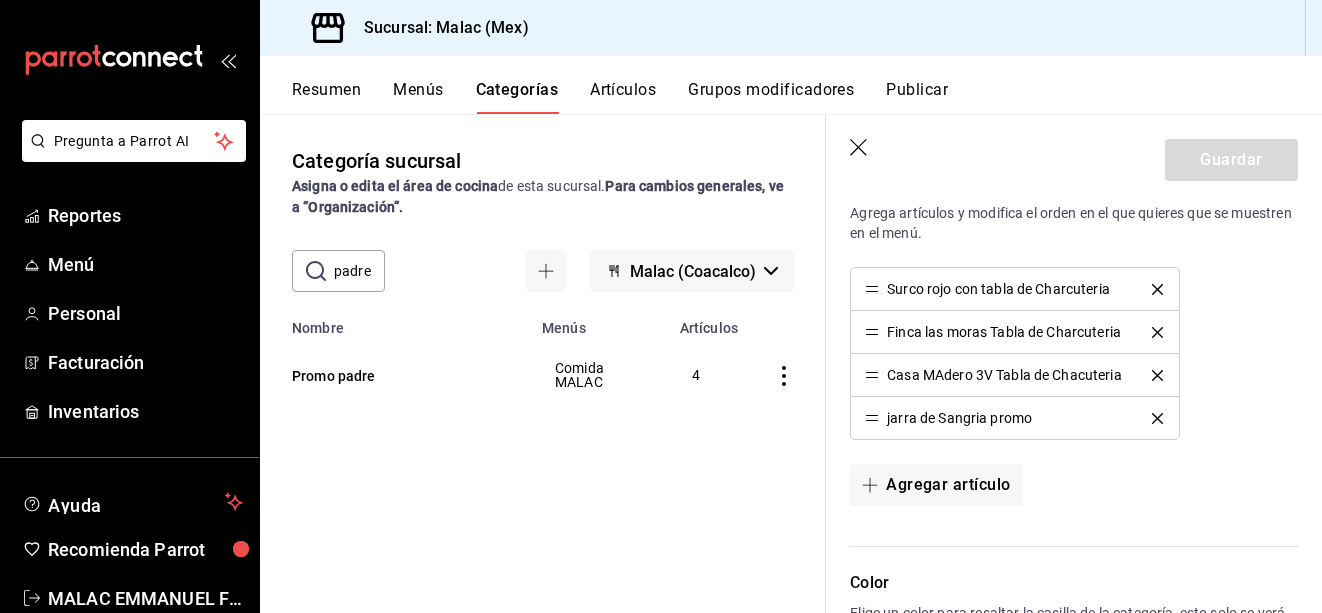 scroll, scrollTop: 600, scrollLeft: 0, axis: vertical 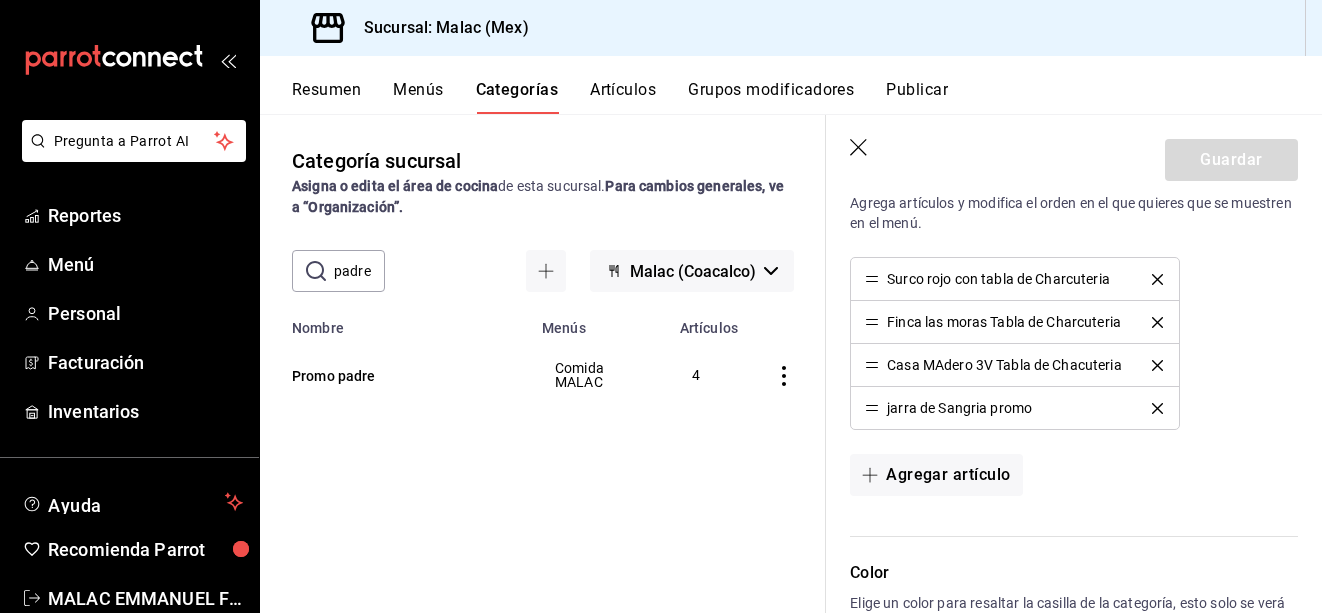 click 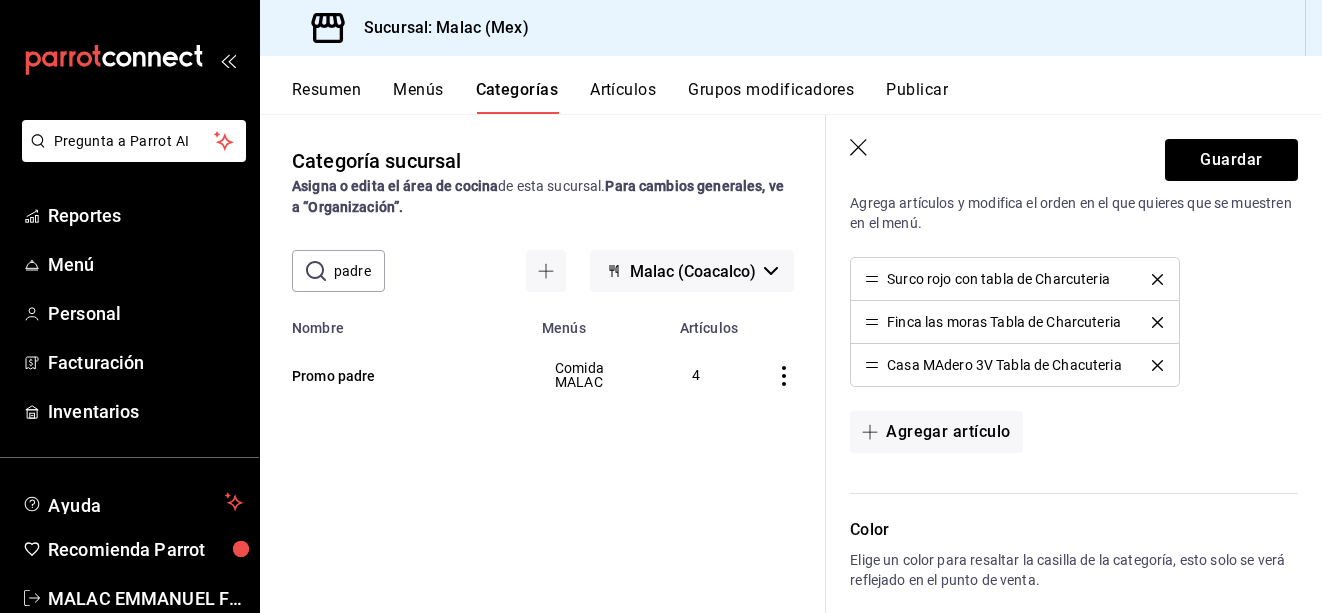 click 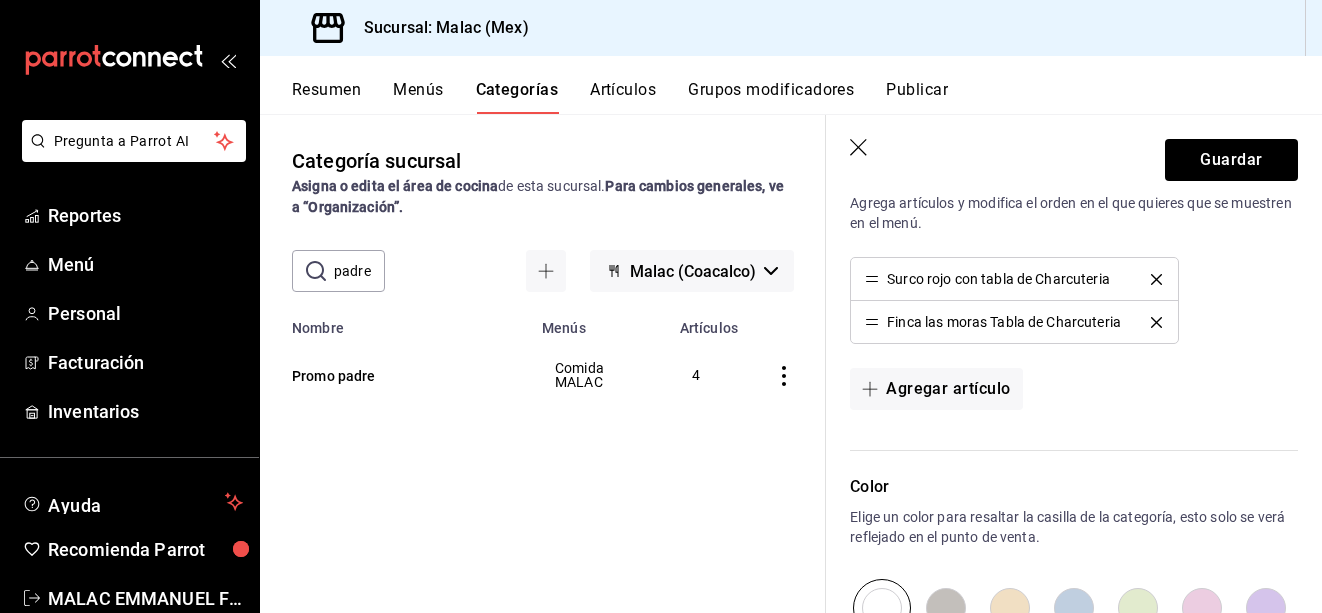 click on "Finca las moras Tabla de Charcuteria" at bounding box center (1014, 322) 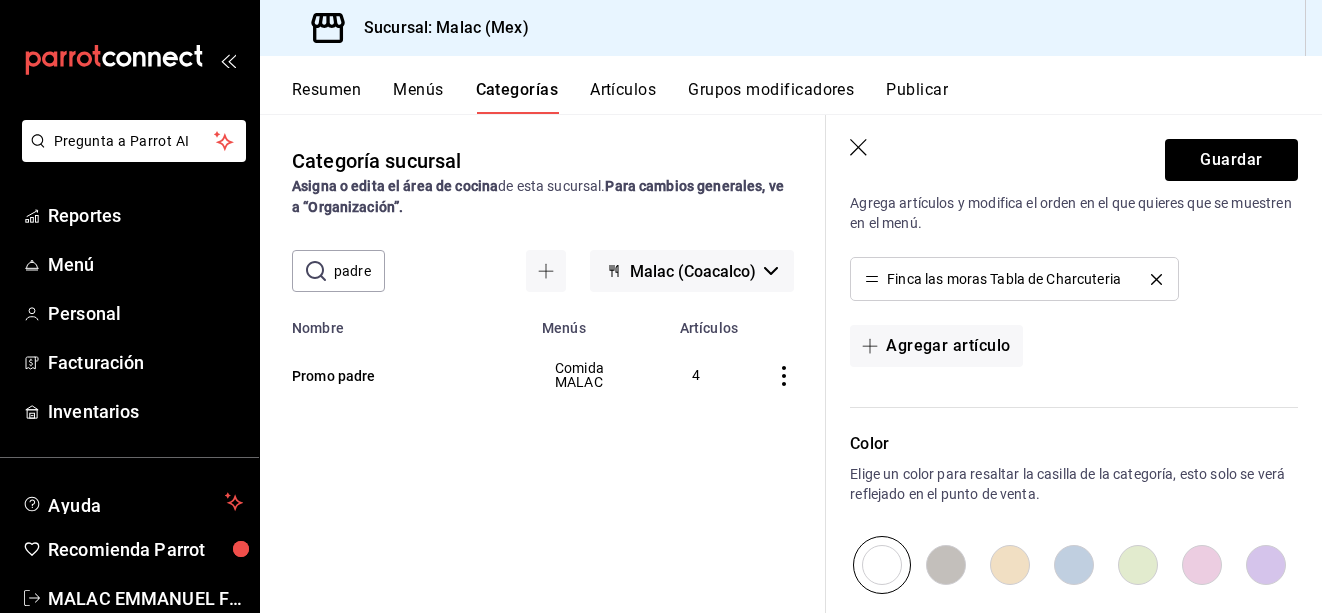 click at bounding box center (1156, 279) 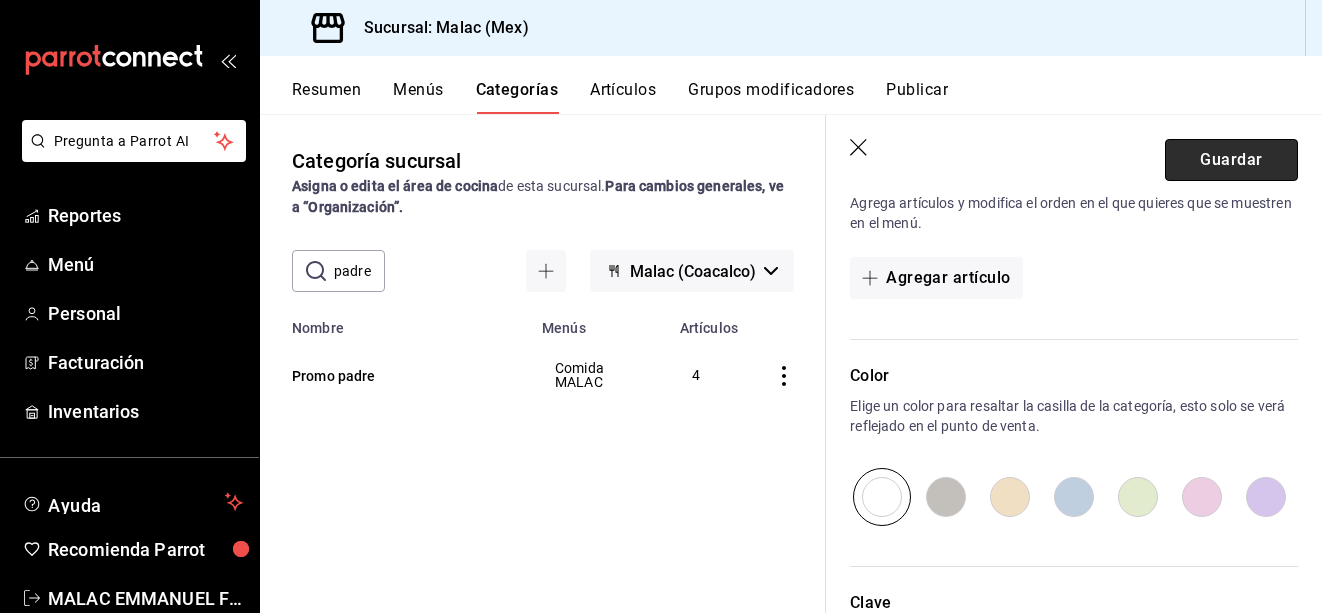 click on "Guardar" at bounding box center (1231, 160) 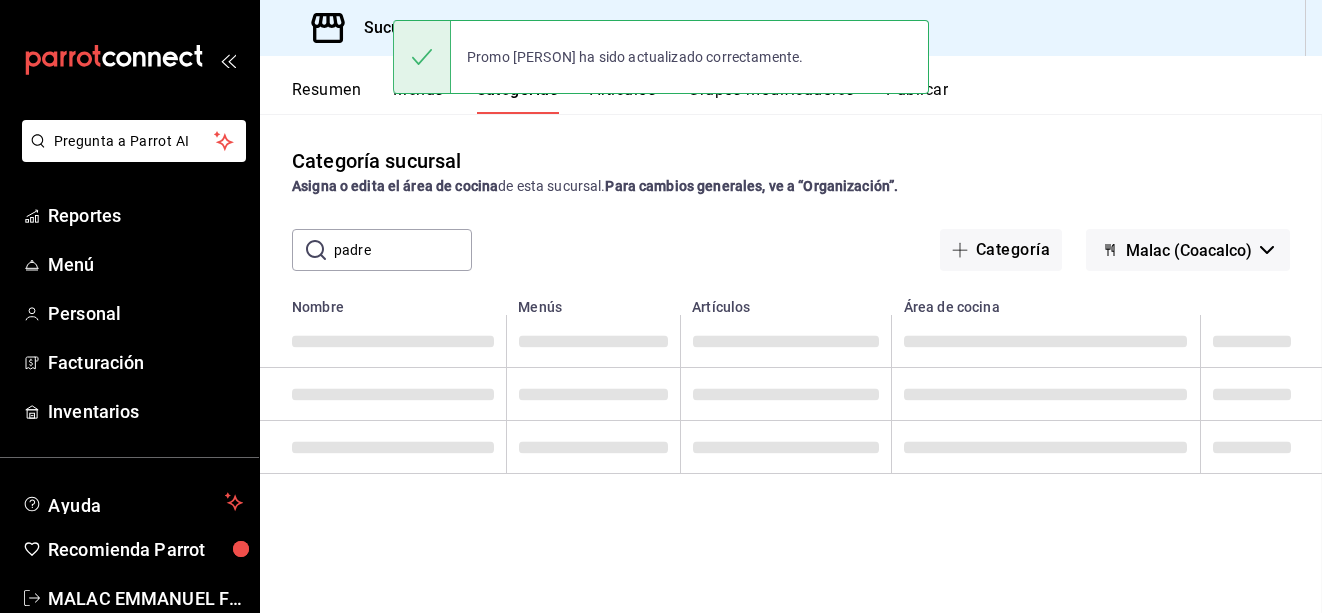 scroll, scrollTop: 0, scrollLeft: 0, axis: both 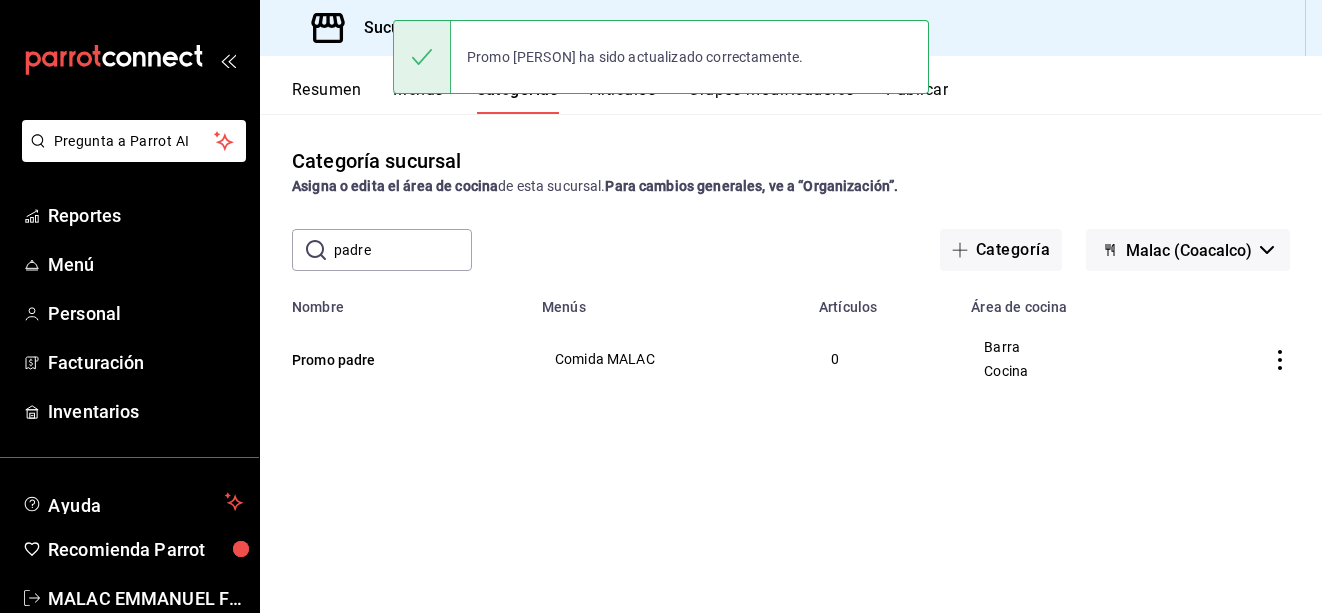 click 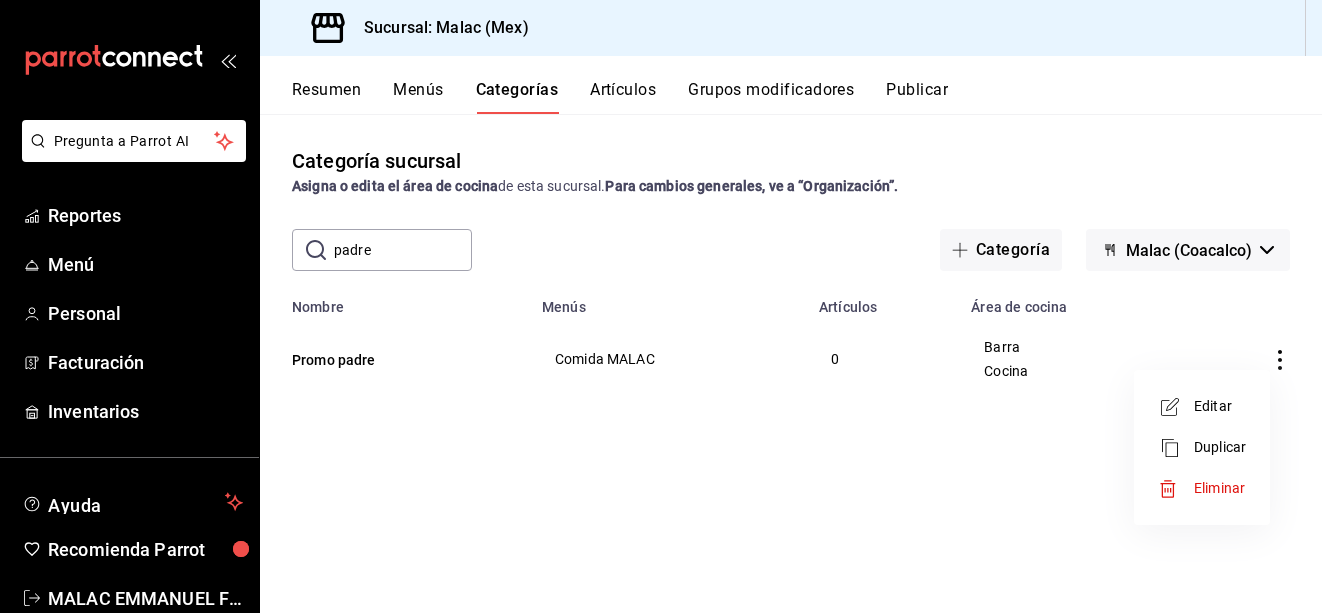 click on "Eliminar" at bounding box center [1219, 488] 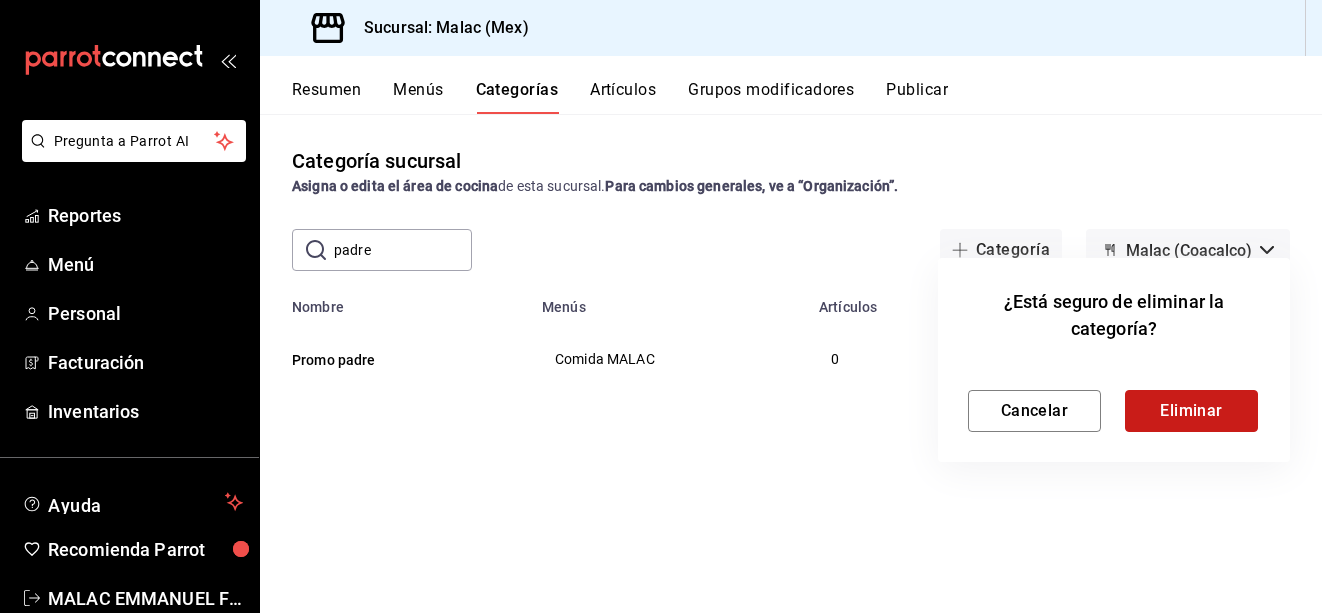 click on "Eliminar" at bounding box center (1191, 411) 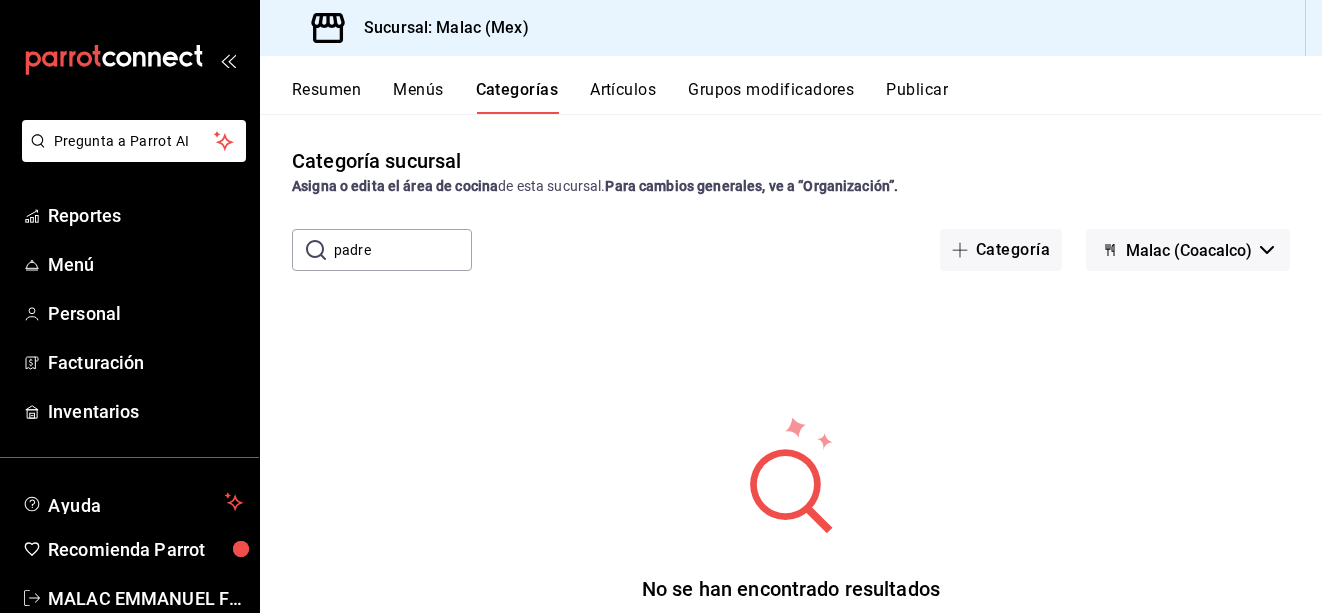 click on "padre" at bounding box center (403, 250) 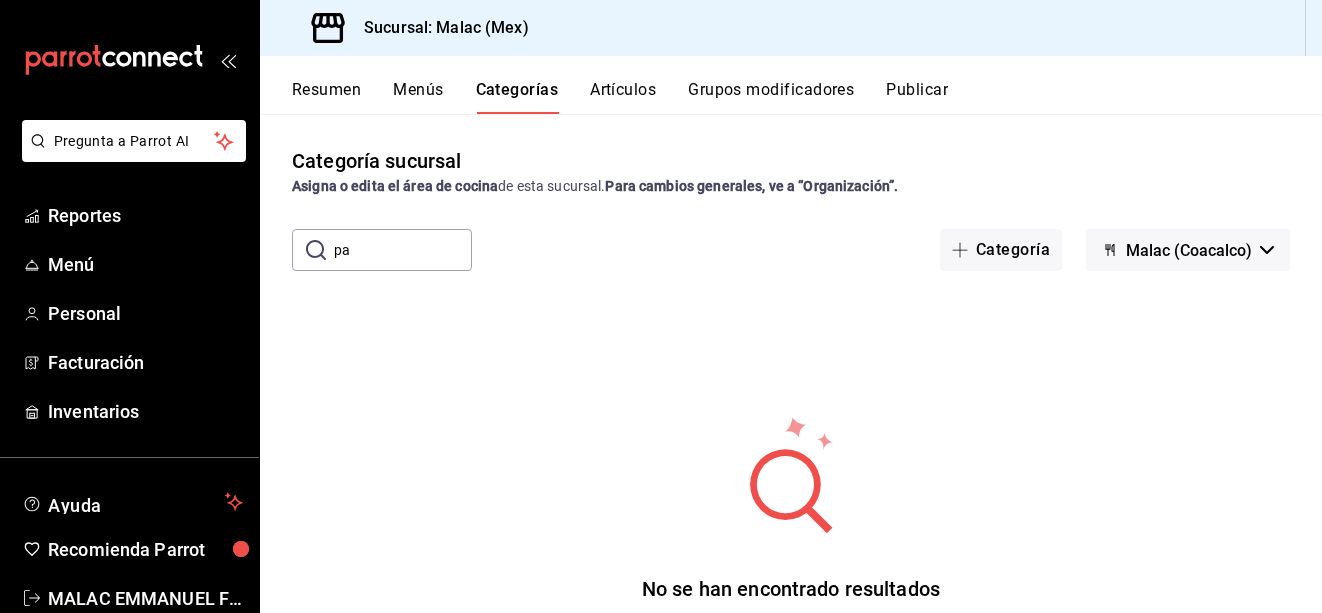 type on "p" 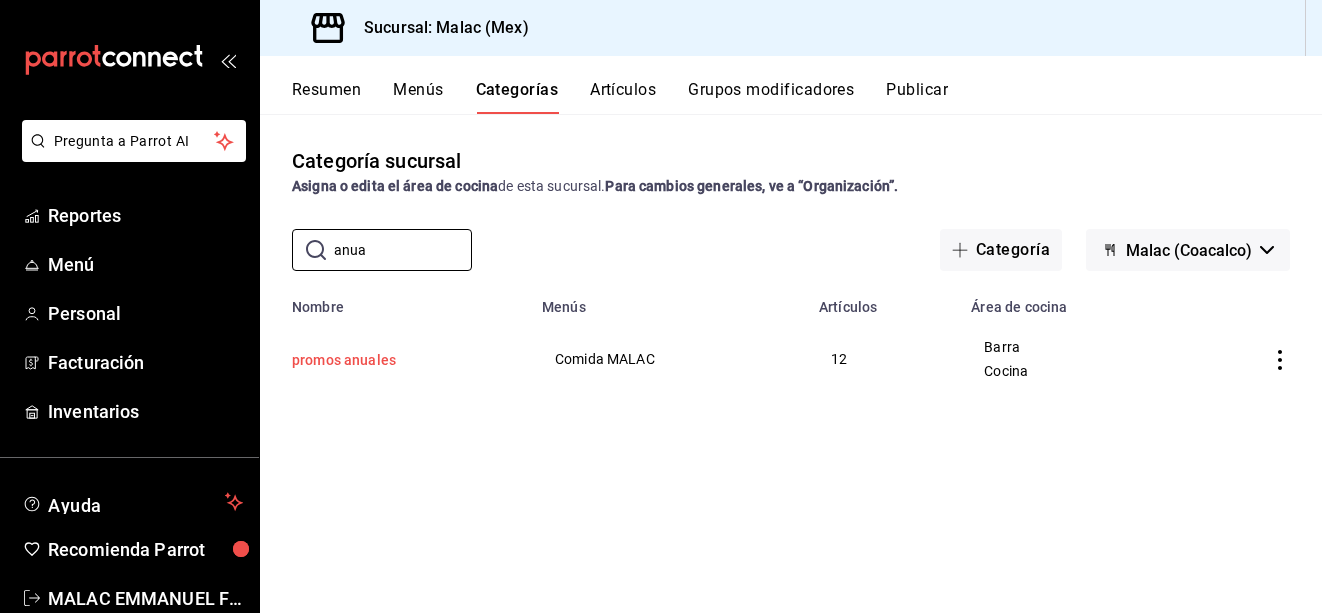 click on "promos anuales" at bounding box center (392, 360) 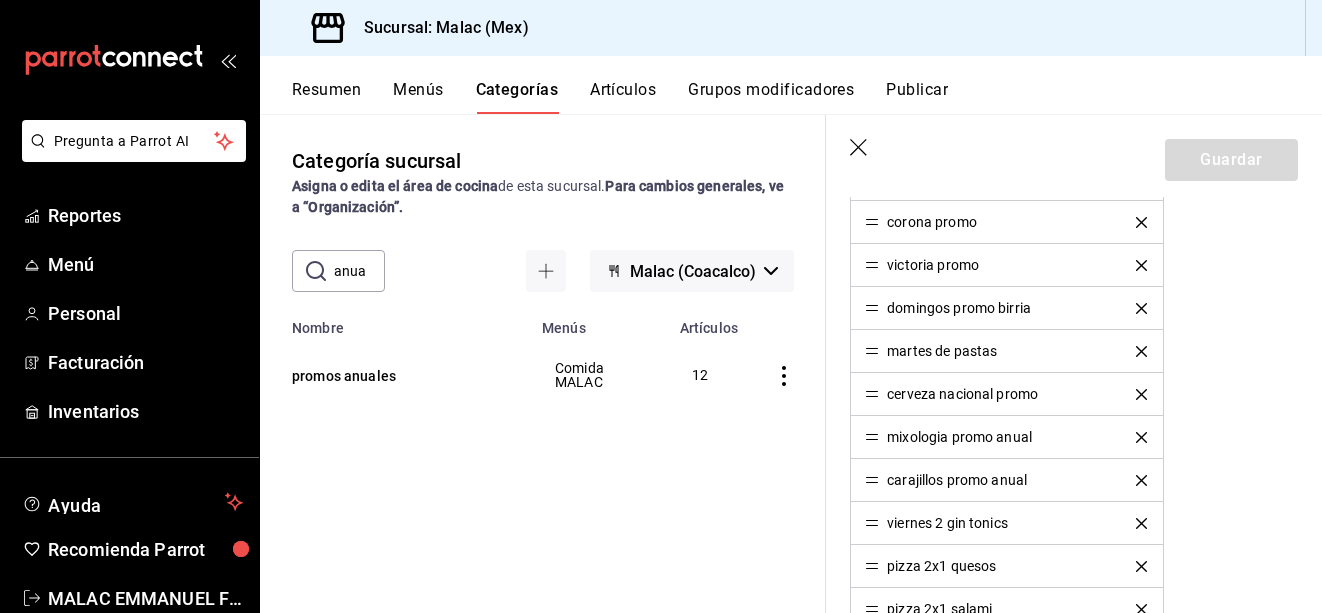 scroll, scrollTop: 600, scrollLeft: 0, axis: vertical 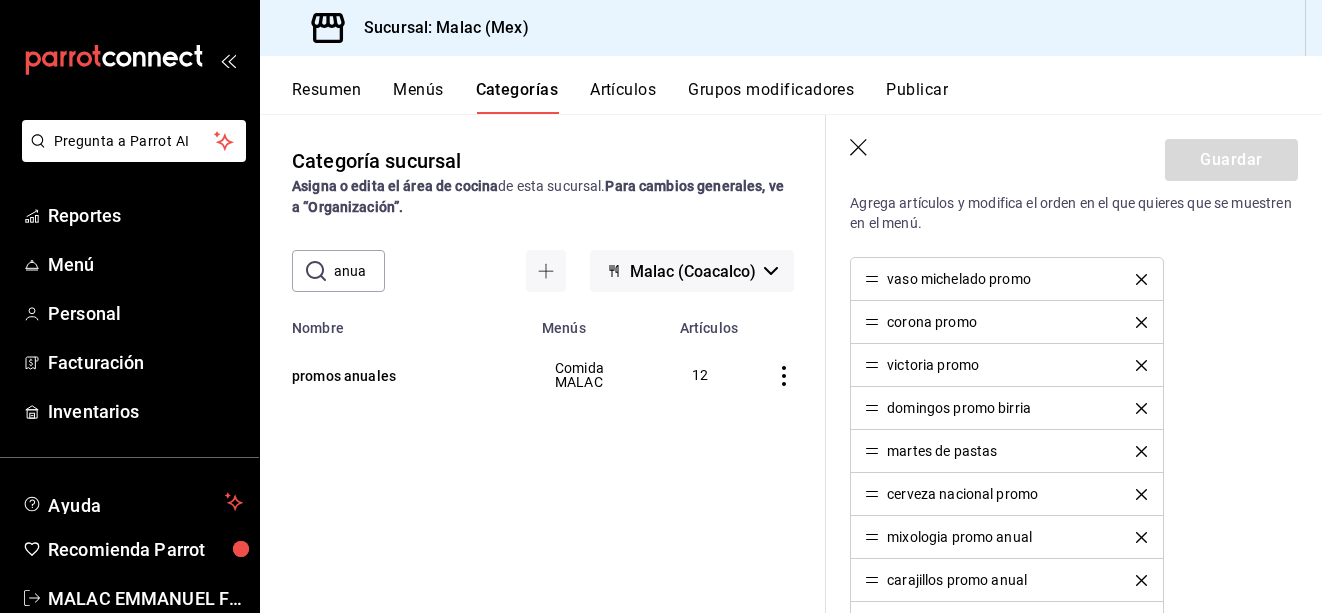 click on "Guardar" at bounding box center [1074, 156] 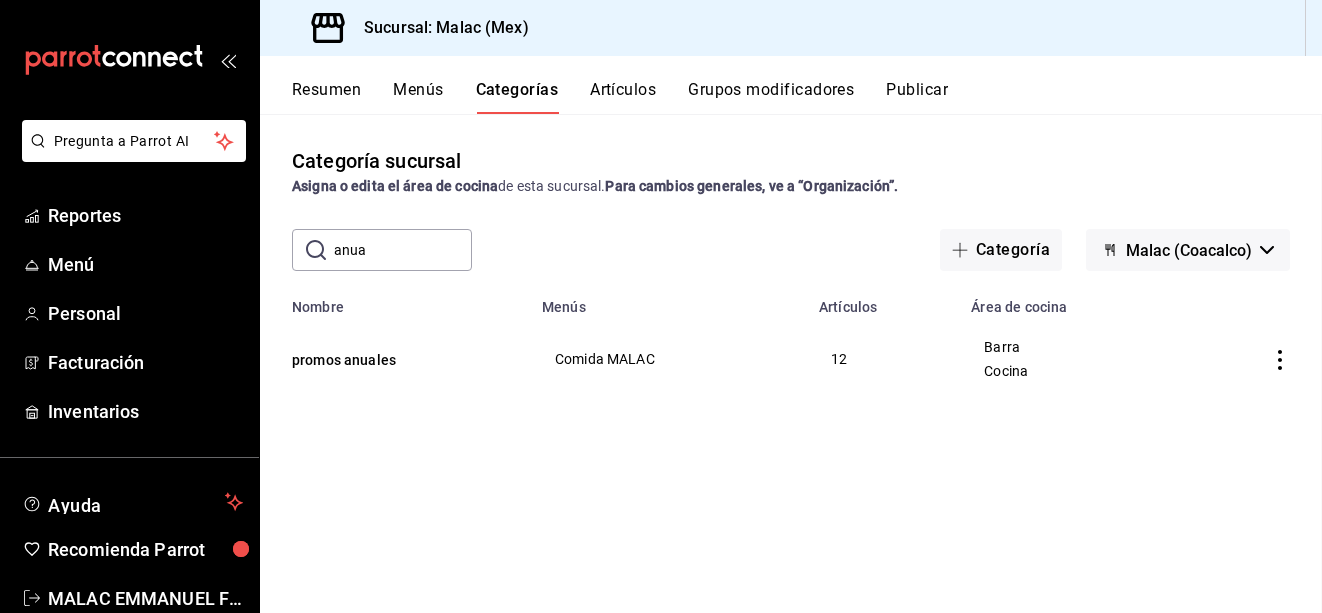 scroll, scrollTop: 0, scrollLeft: 0, axis: both 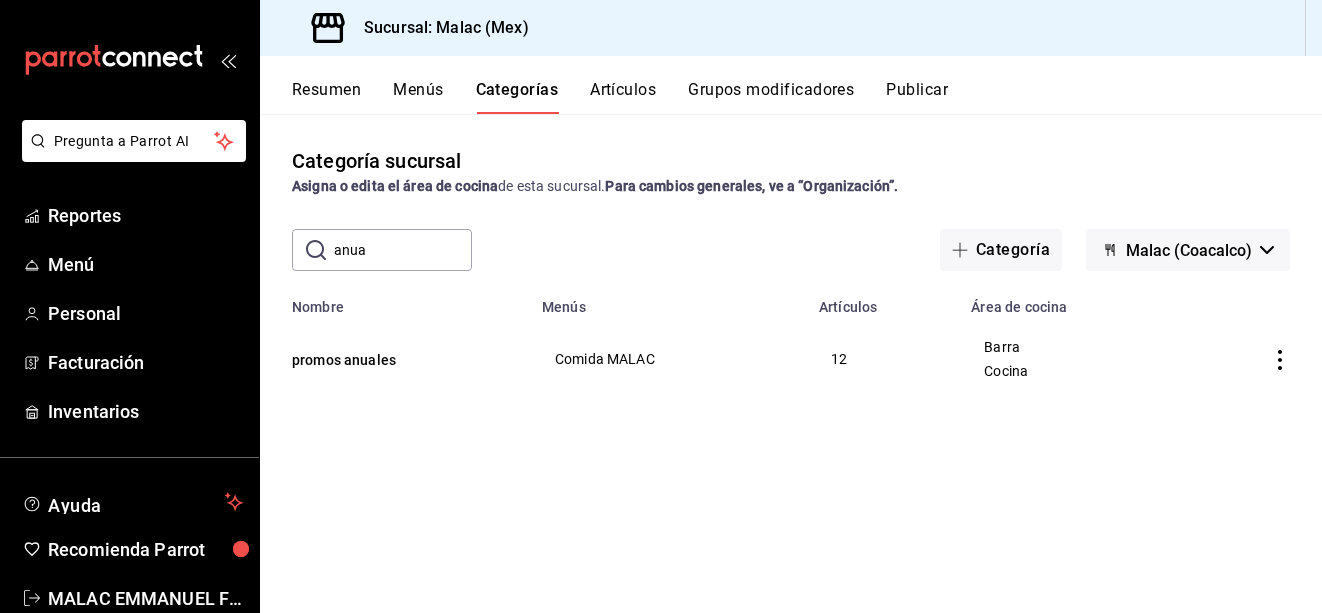 click on "anua" at bounding box center [403, 250] 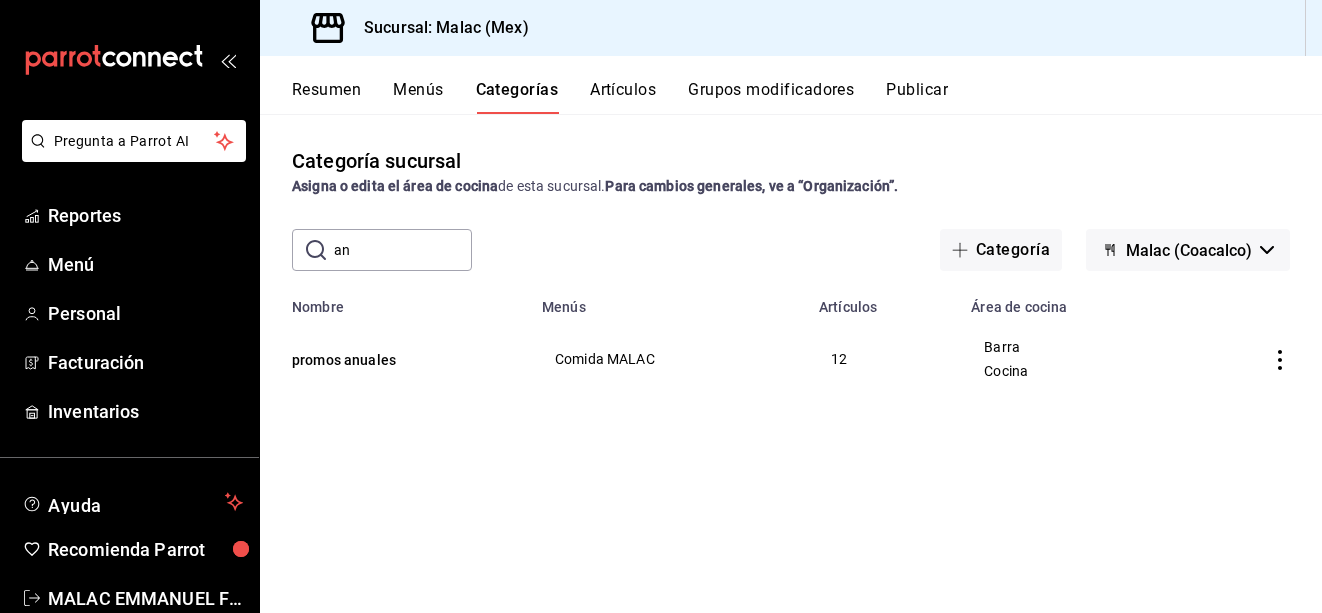 type on "a" 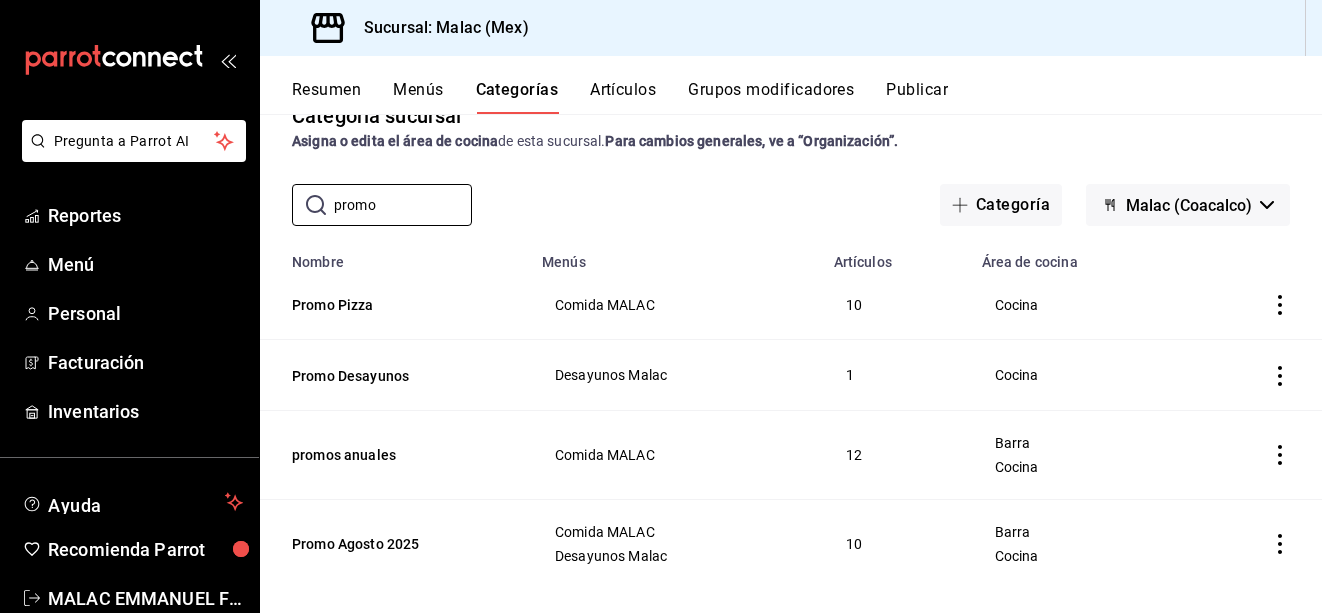scroll, scrollTop: 68, scrollLeft: 0, axis: vertical 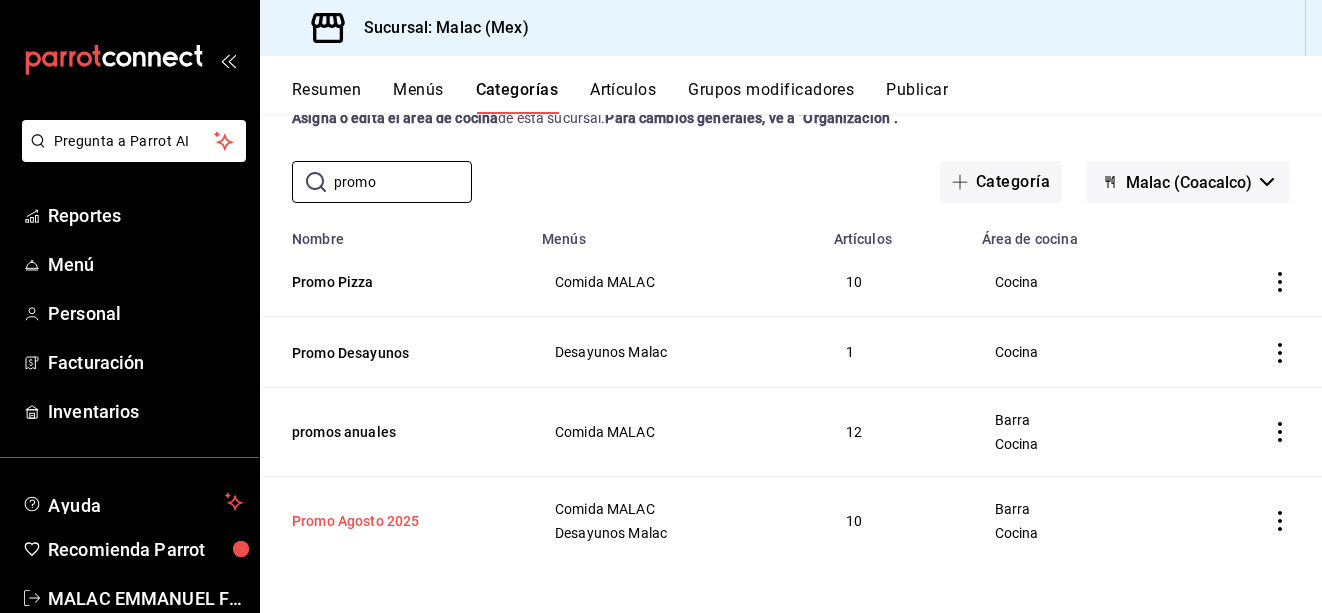 type on "promo" 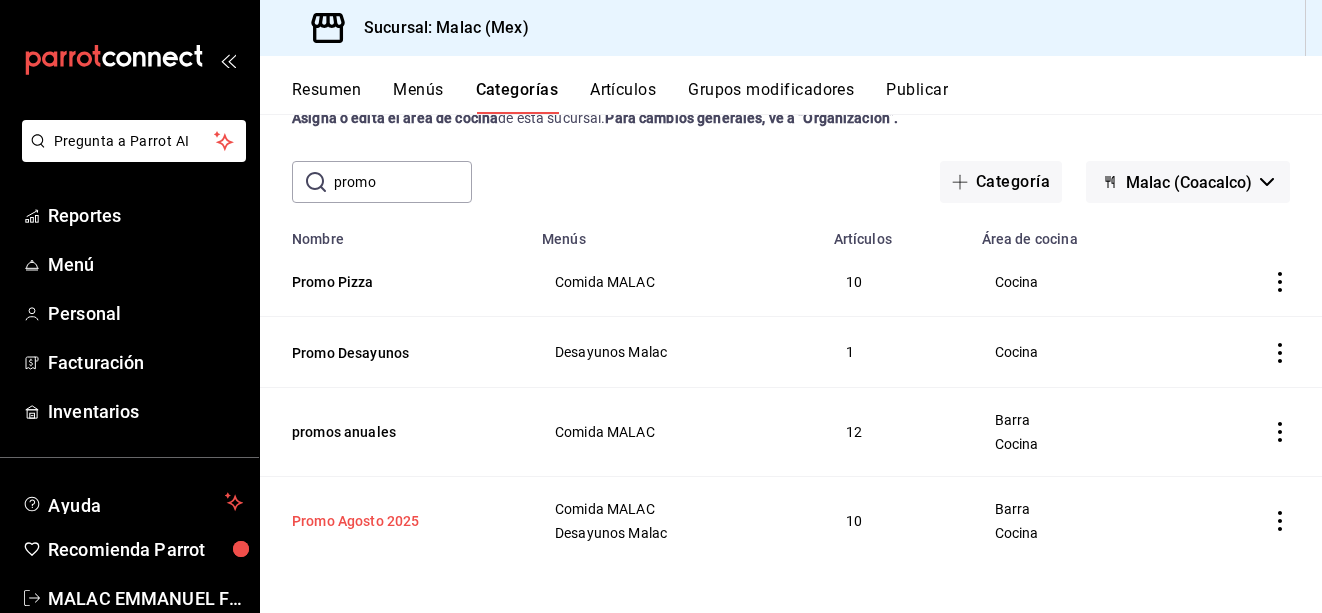 click on "Promo Agosto 2025" at bounding box center (392, 521) 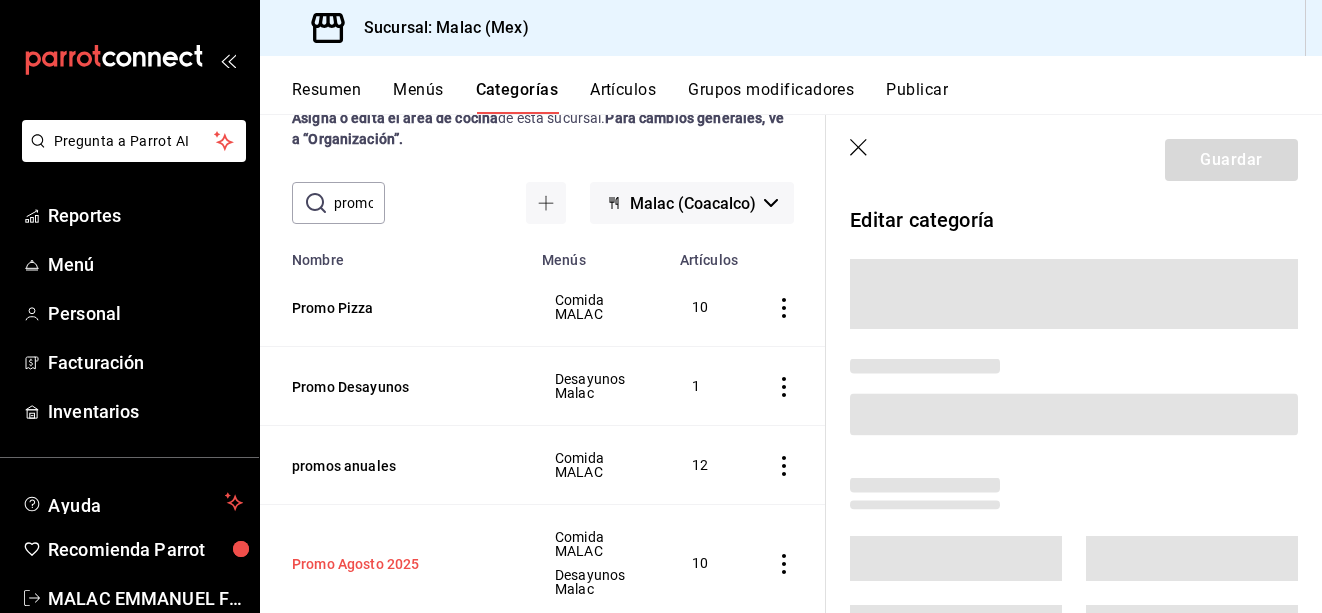 scroll, scrollTop: 48, scrollLeft: 0, axis: vertical 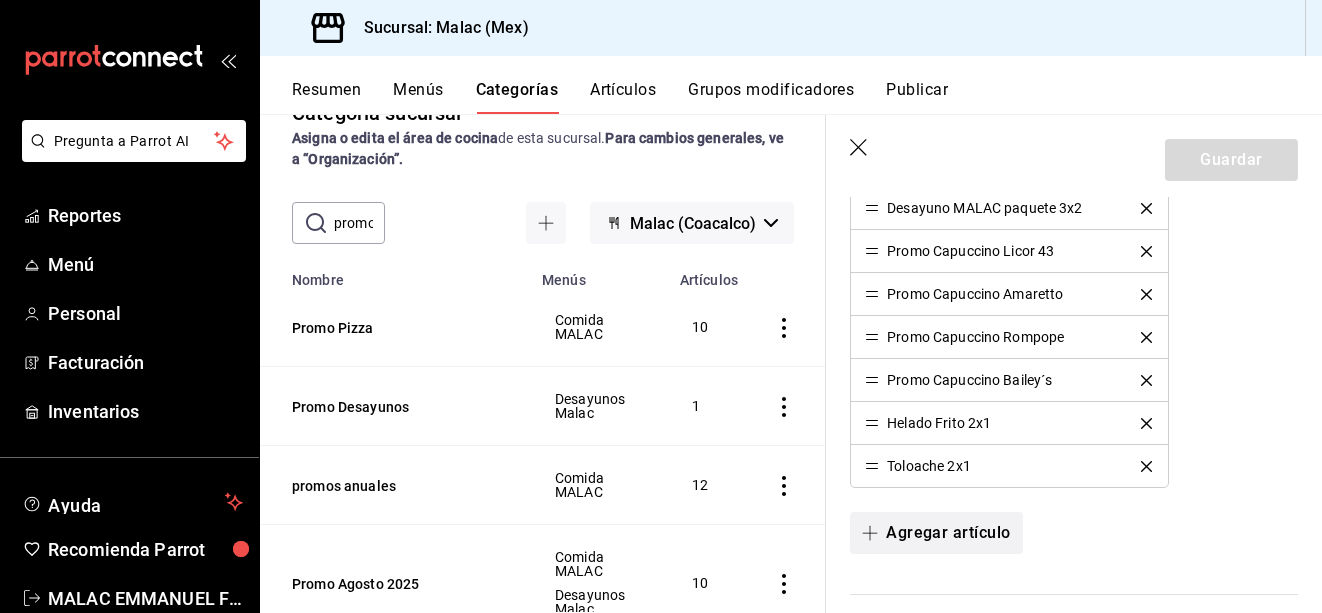 click on "Agregar artículo" at bounding box center (936, 533) 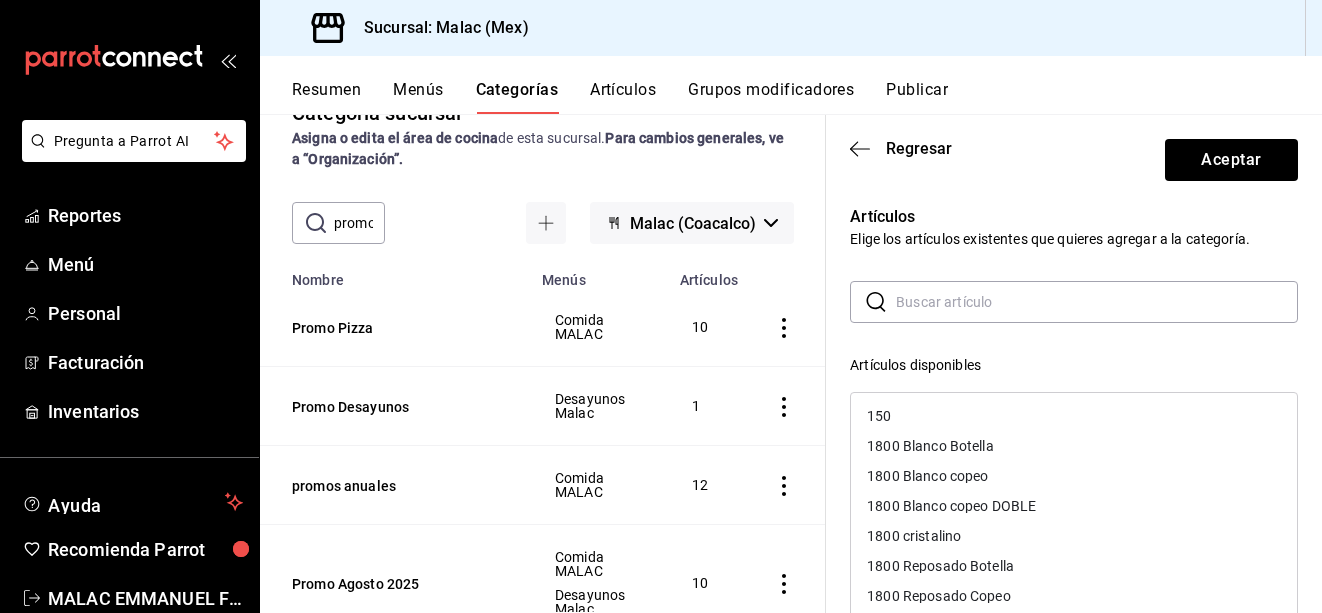 click at bounding box center (1097, 302) 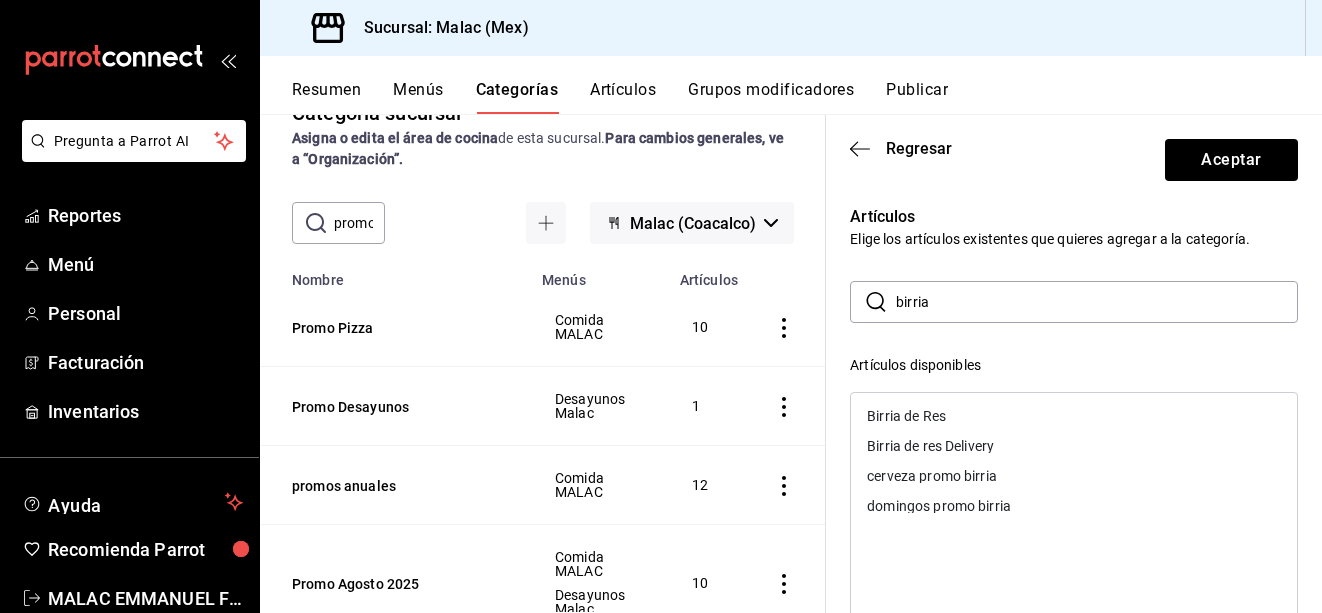 click on "domingos promo birria" at bounding box center (939, 506) 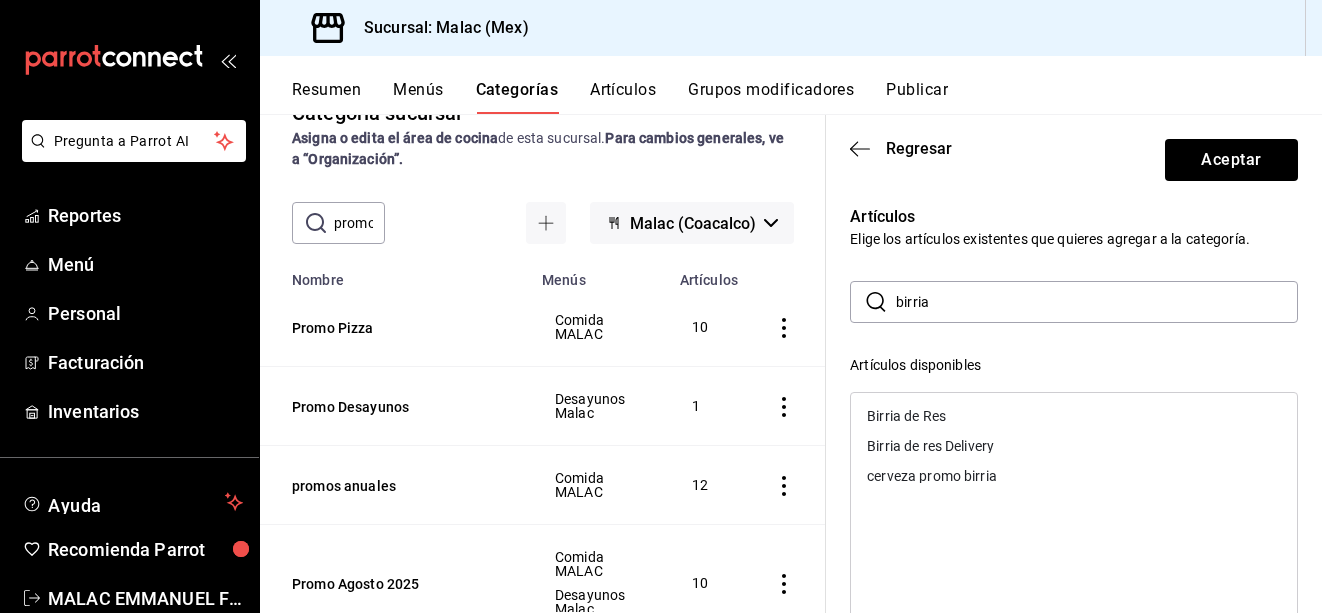 click on "birria" at bounding box center (1097, 302) 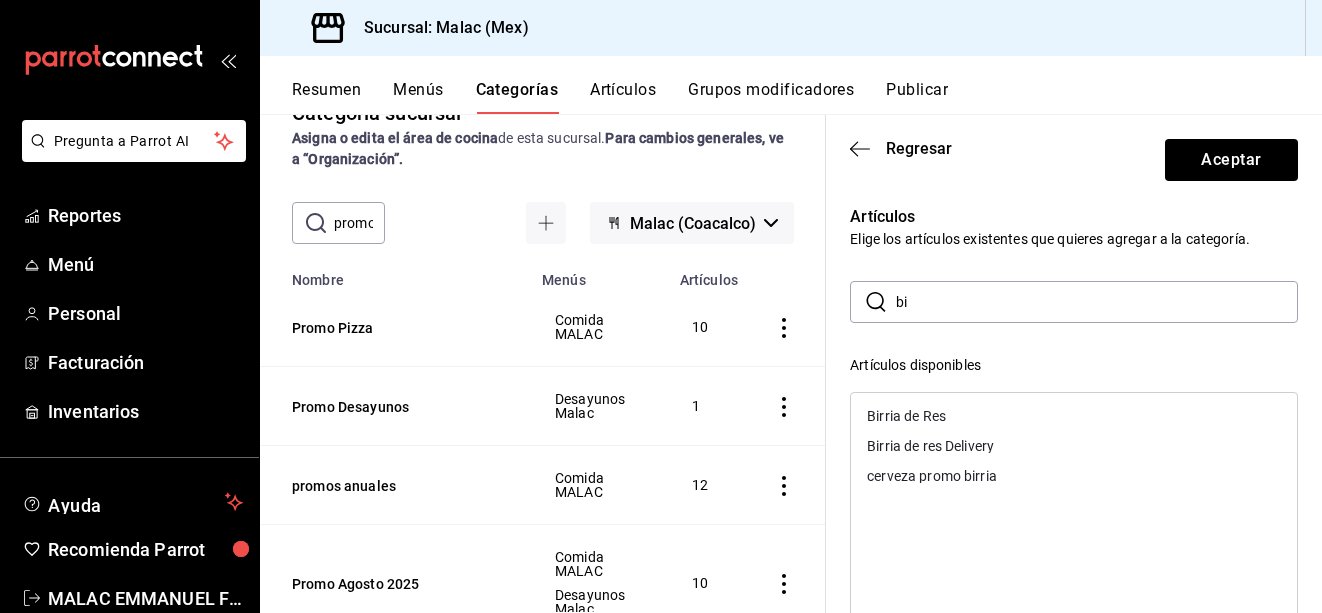 type on "b" 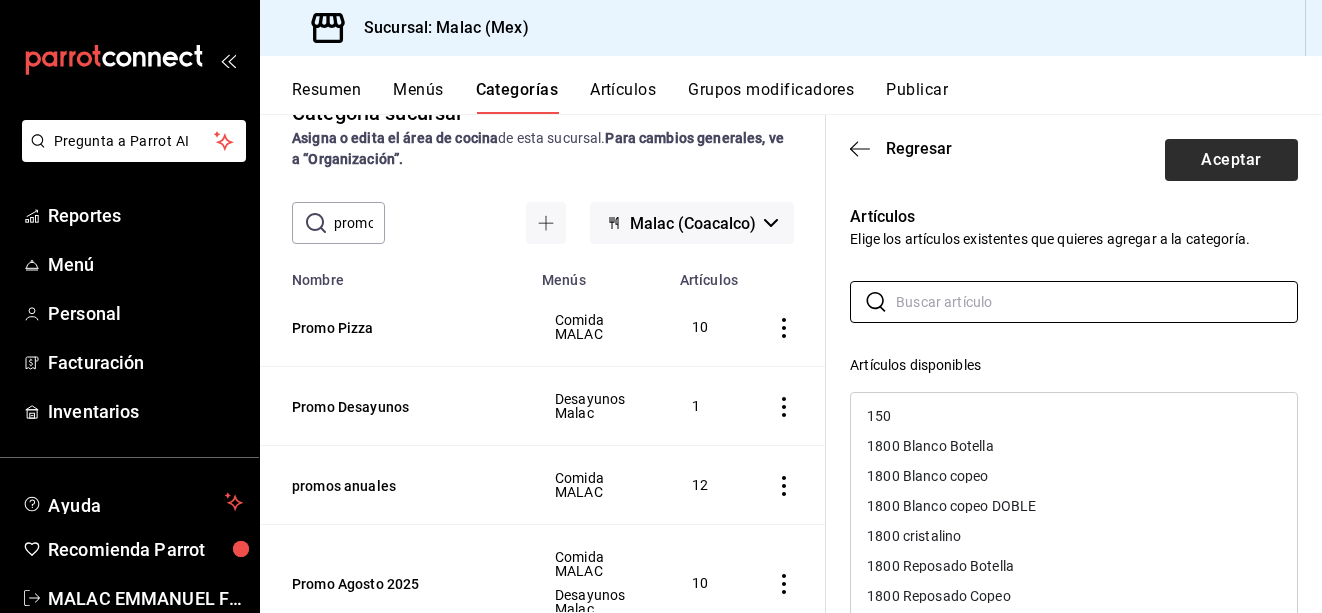 type 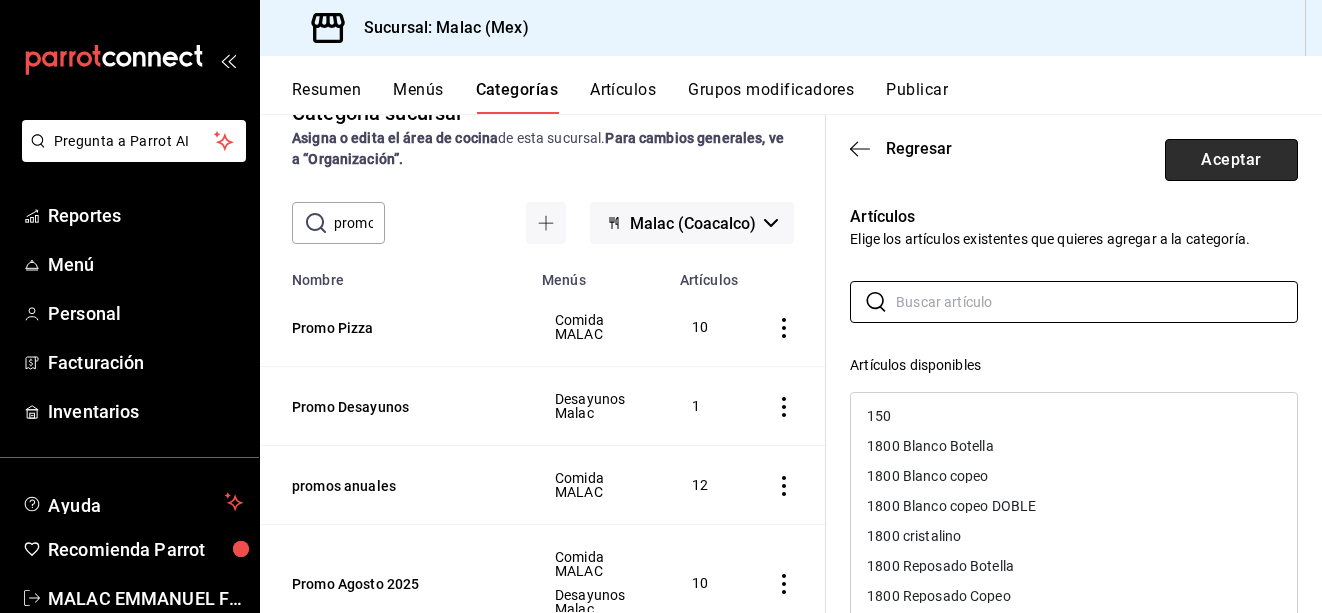 click on "Aceptar" at bounding box center (1231, 160) 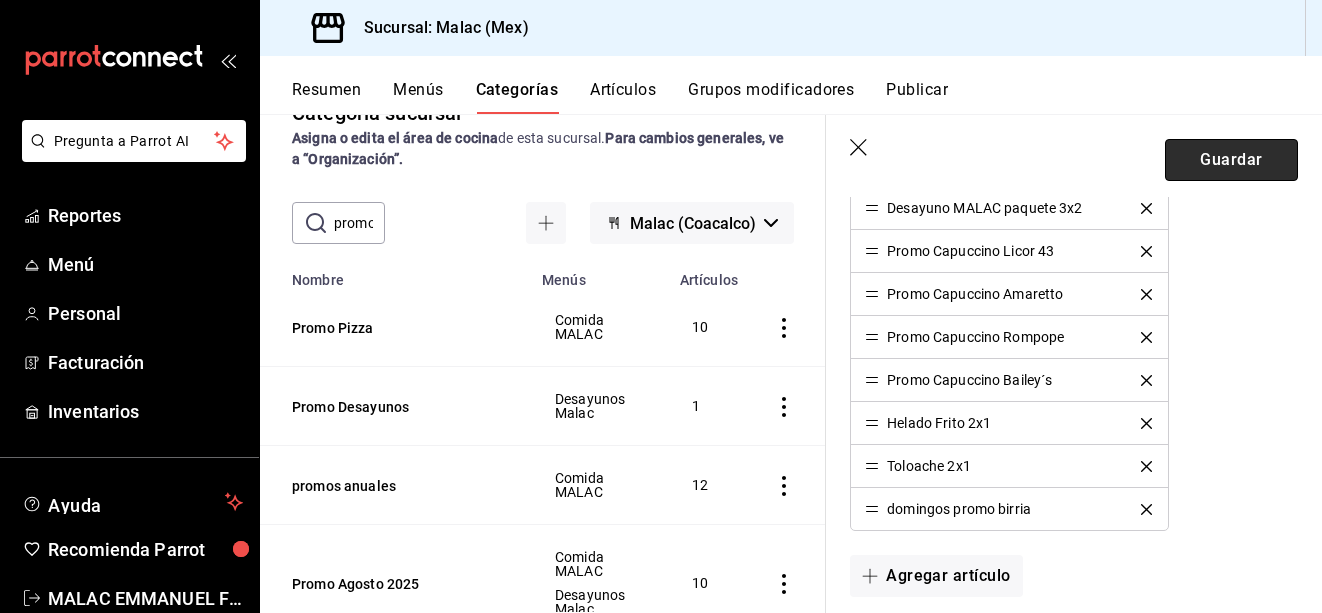 click on "Guardar" at bounding box center [1231, 160] 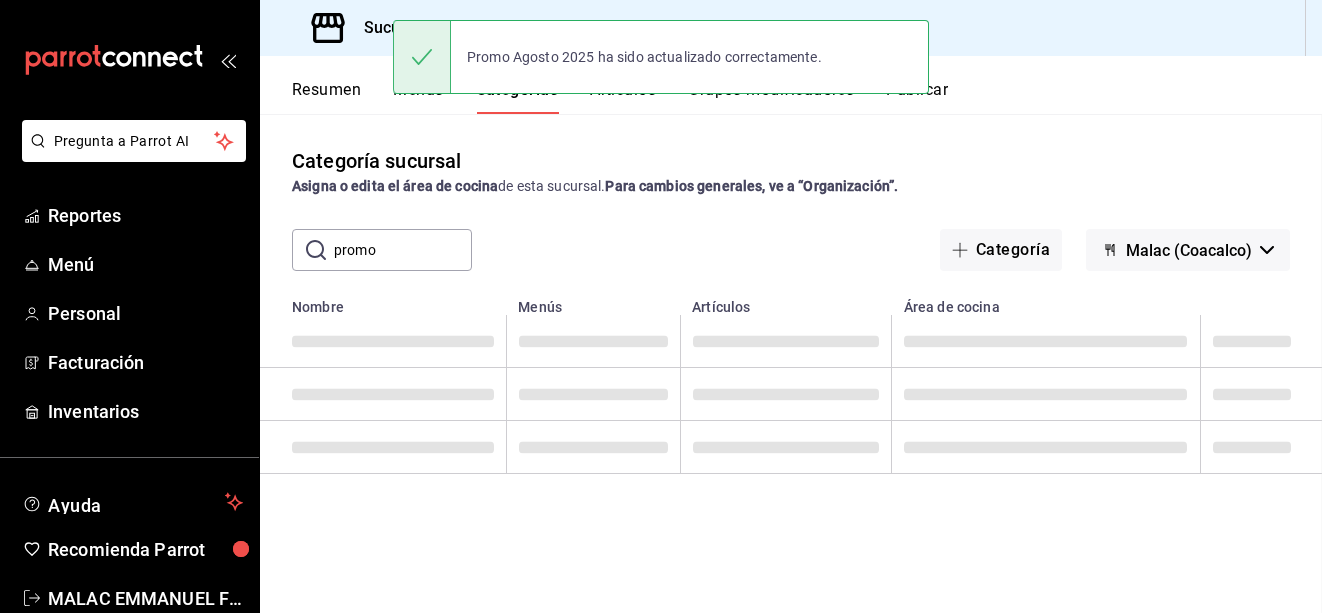 scroll, scrollTop: 0, scrollLeft: 0, axis: both 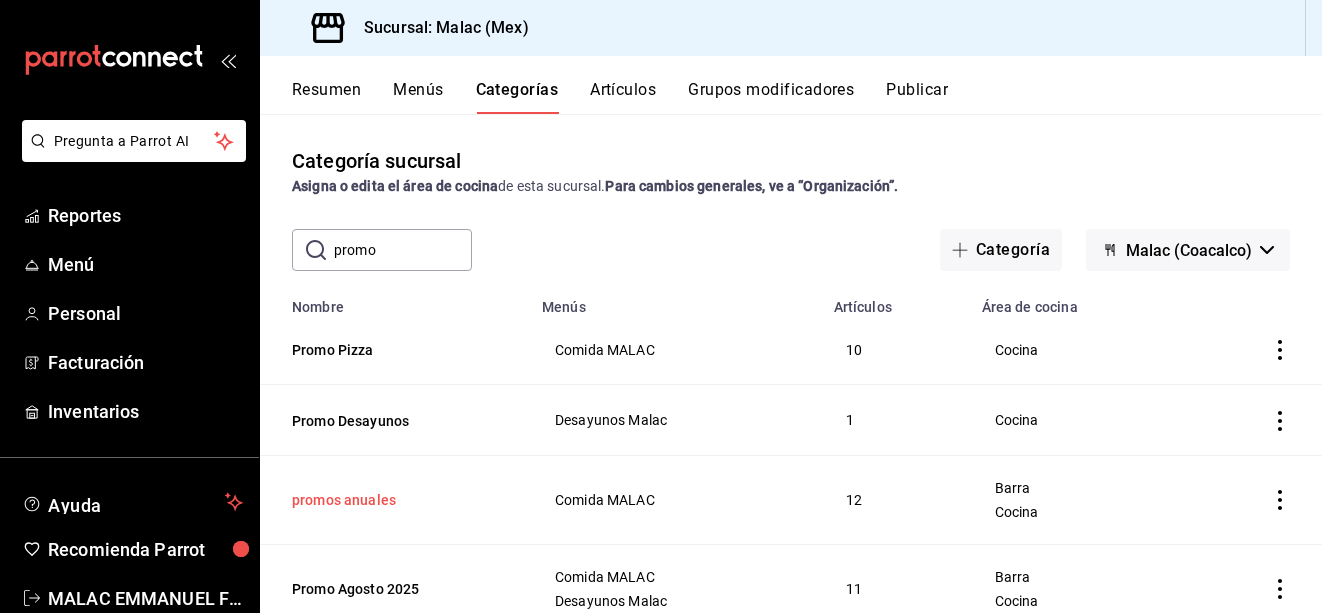 click on "promos anuales" at bounding box center (392, 500) 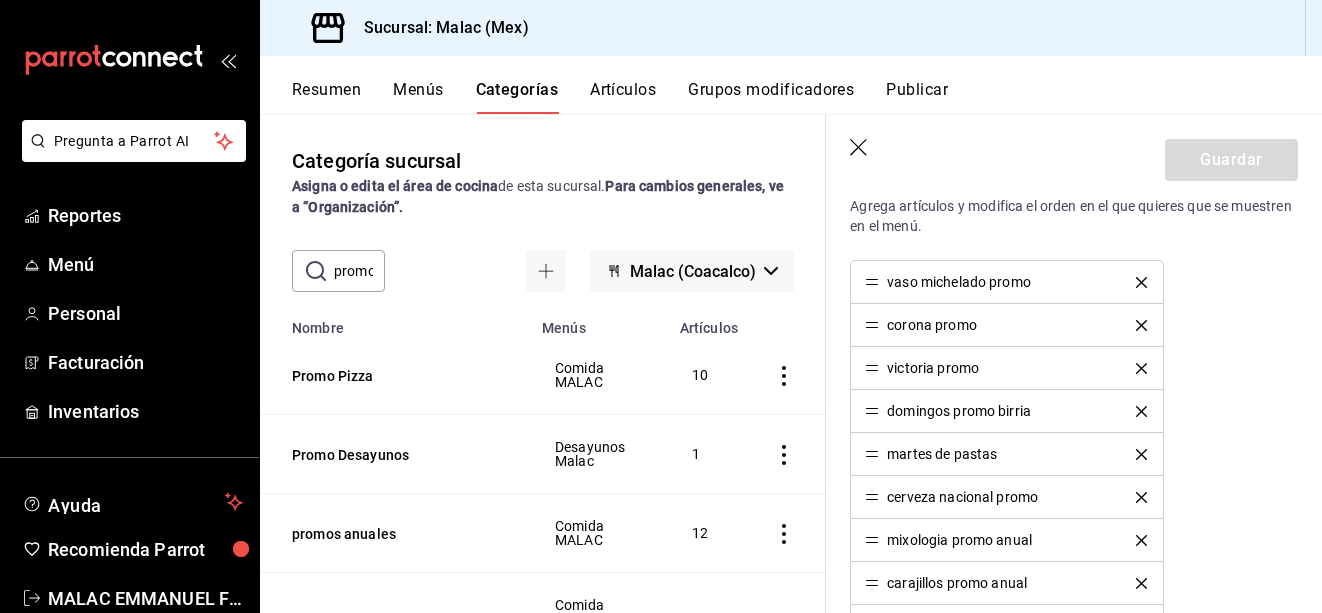 scroll, scrollTop: 600, scrollLeft: 0, axis: vertical 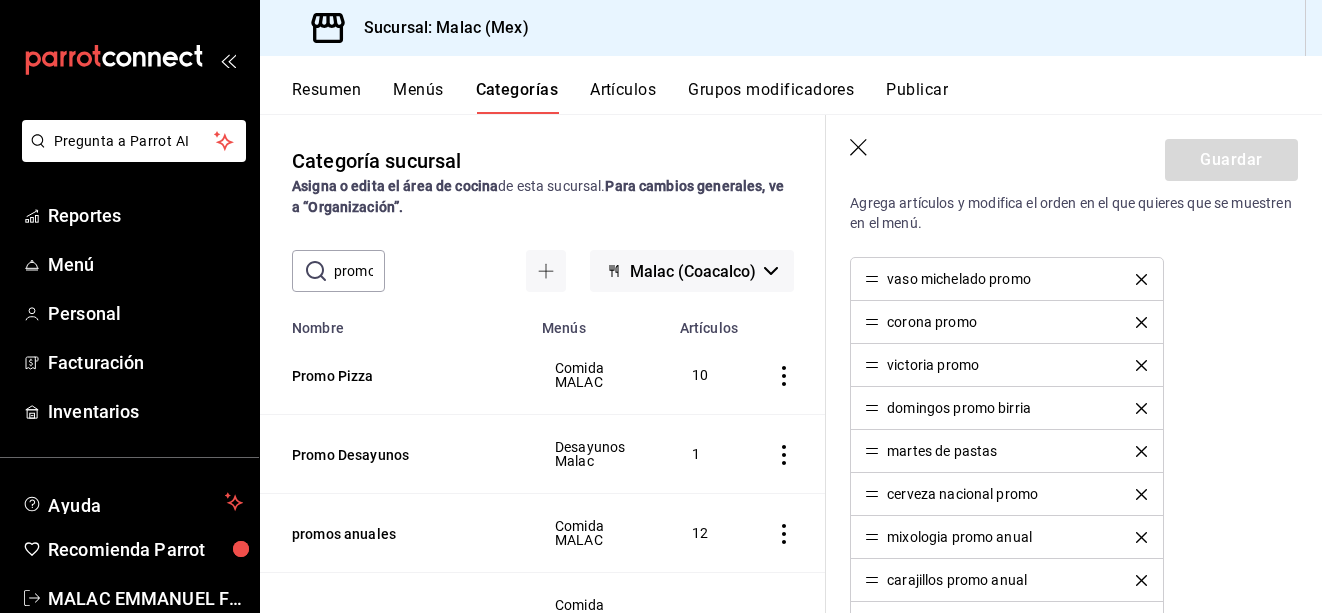 click 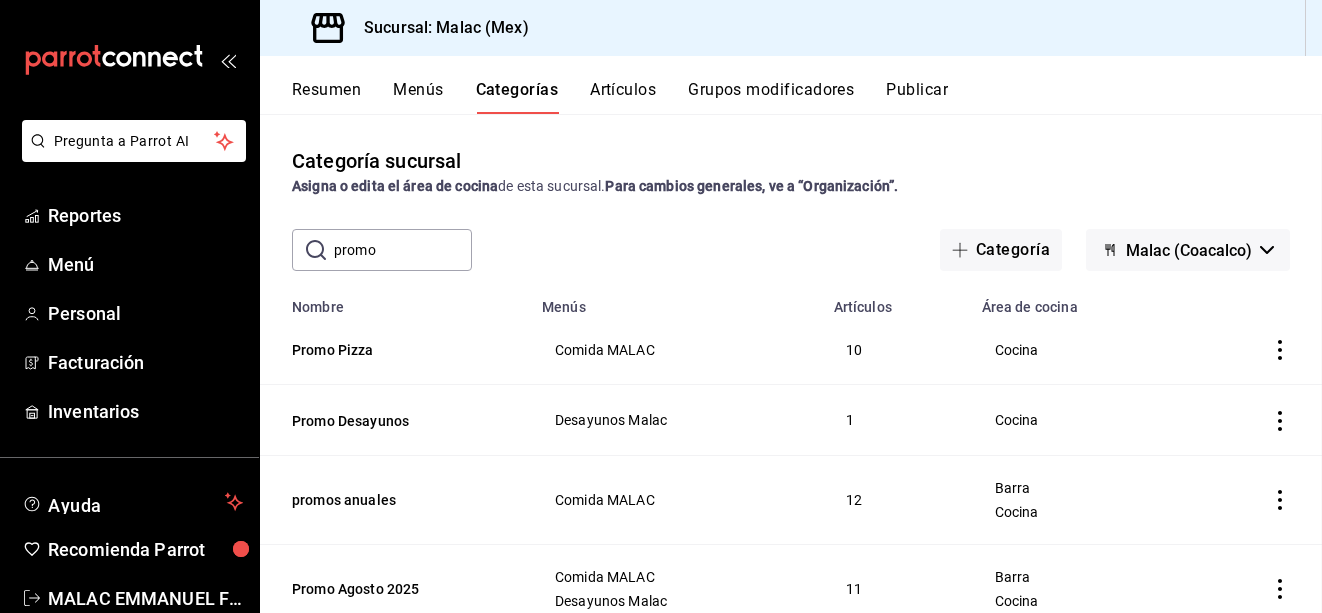 scroll, scrollTop: 0, scrollLeft: 0, axis: both 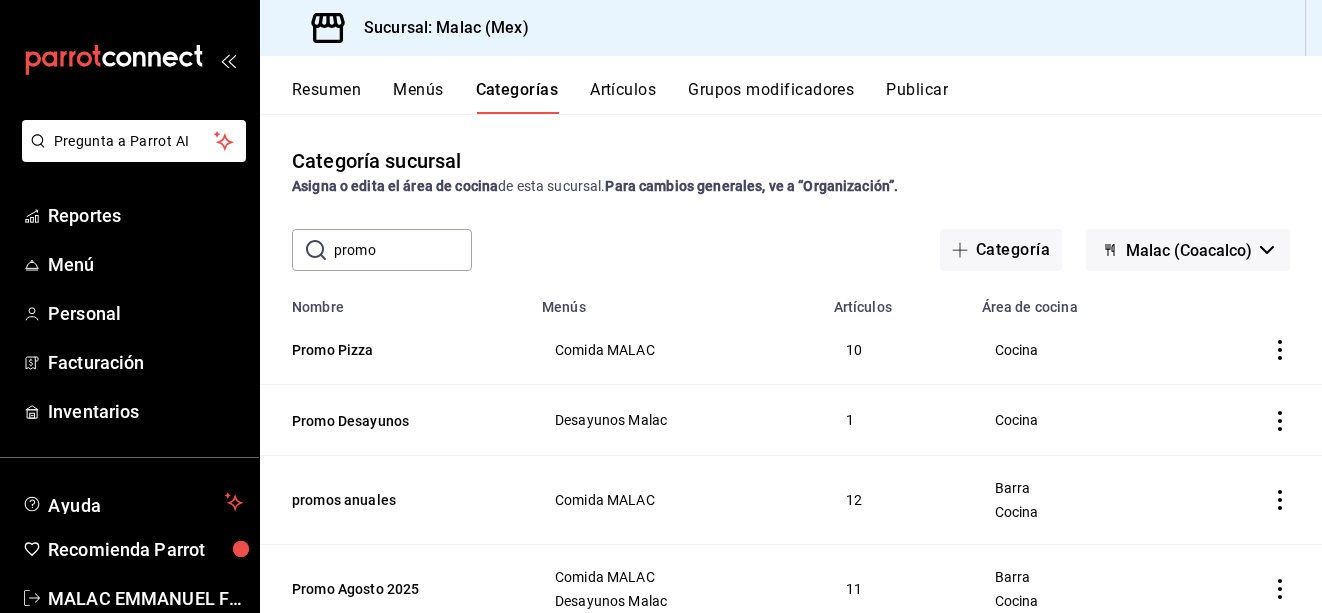 click on "promo" at bounding box center [403, 250] 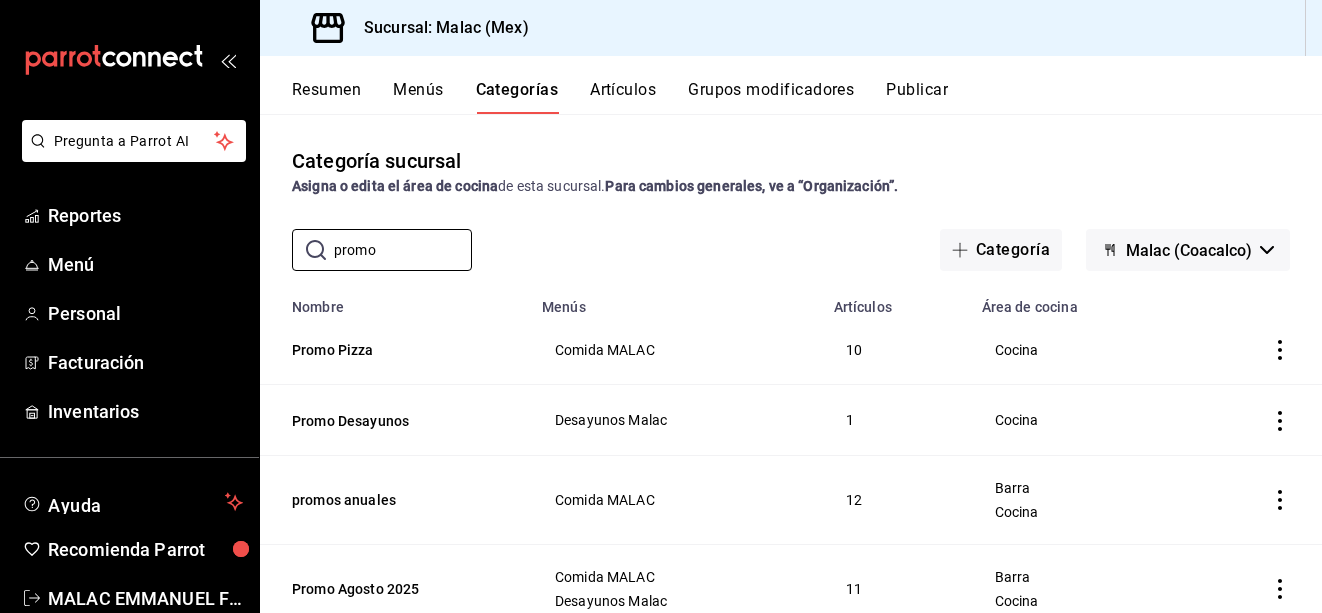 click on "Artículos" at bounding box center (623, 97) 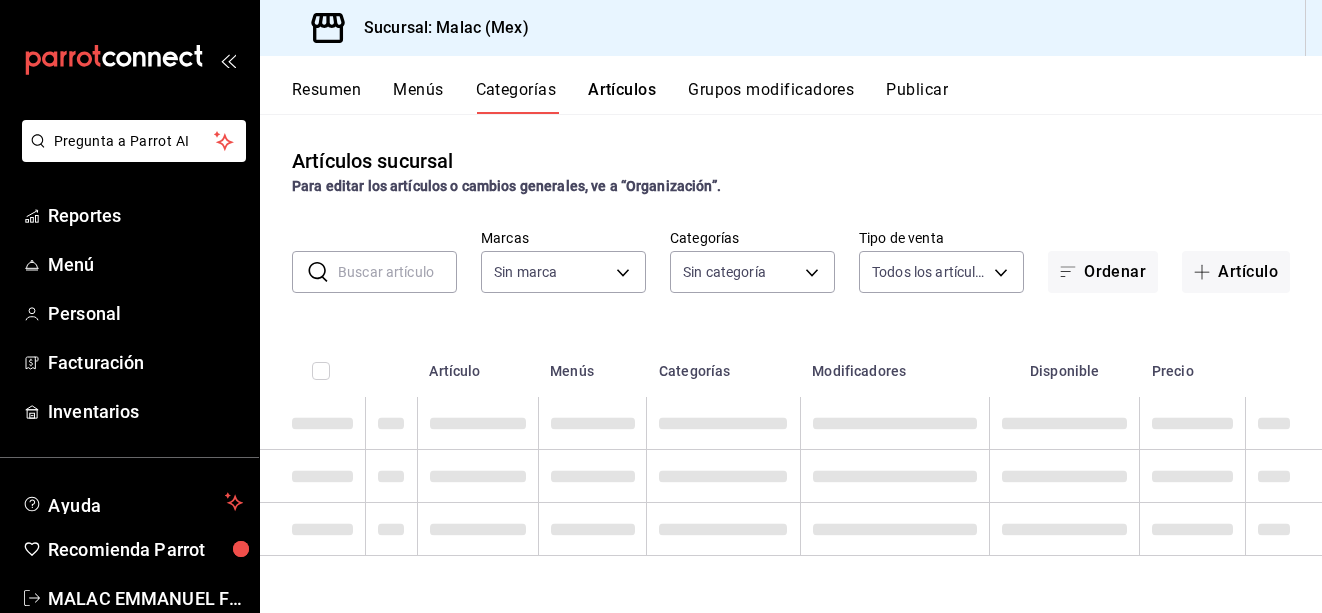 click at bounding box center (397, 272) 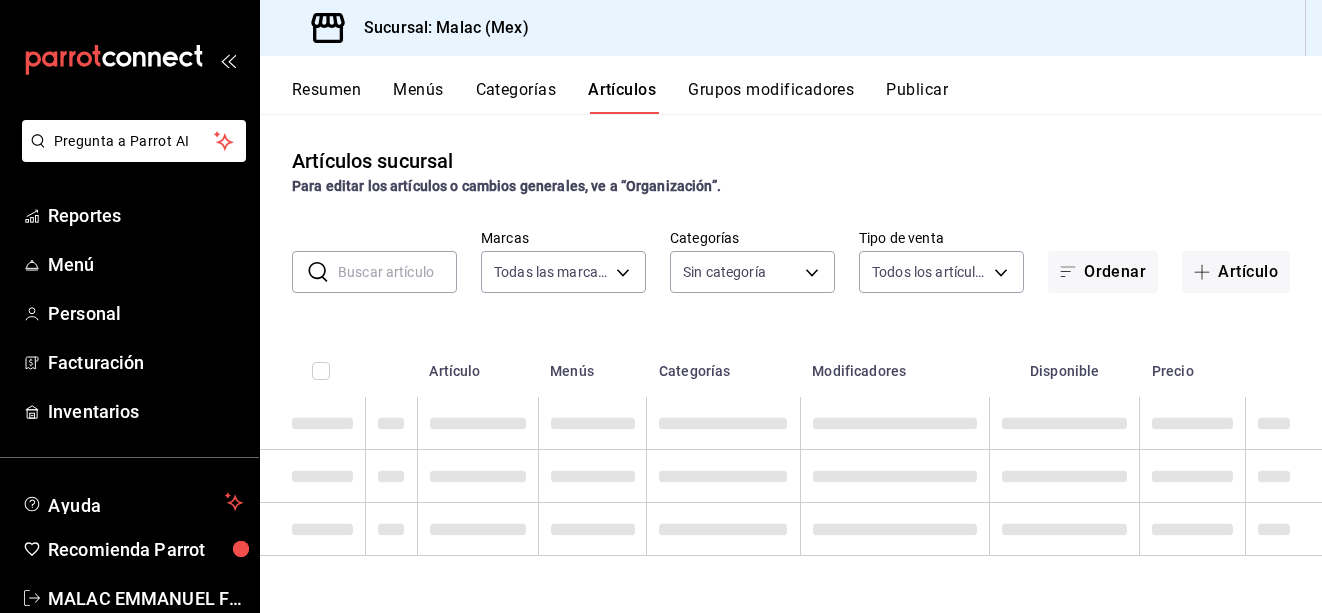 type on "68cda390-11aa-4088-a87d-1ba274343c49" 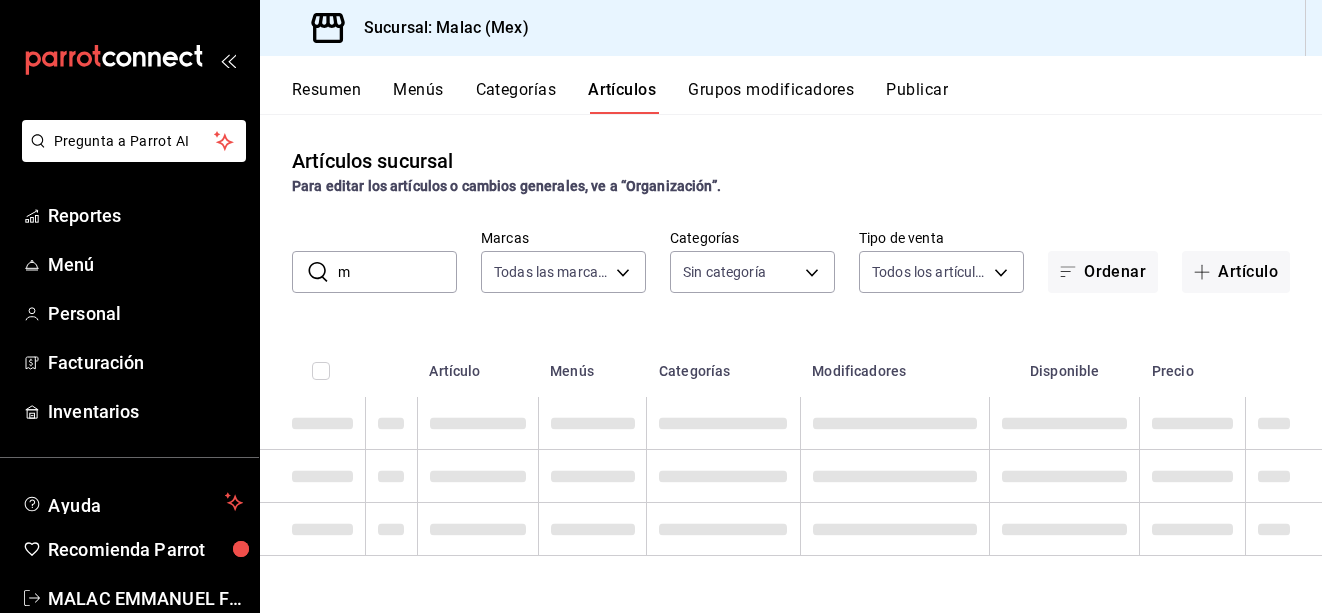type on "mi" 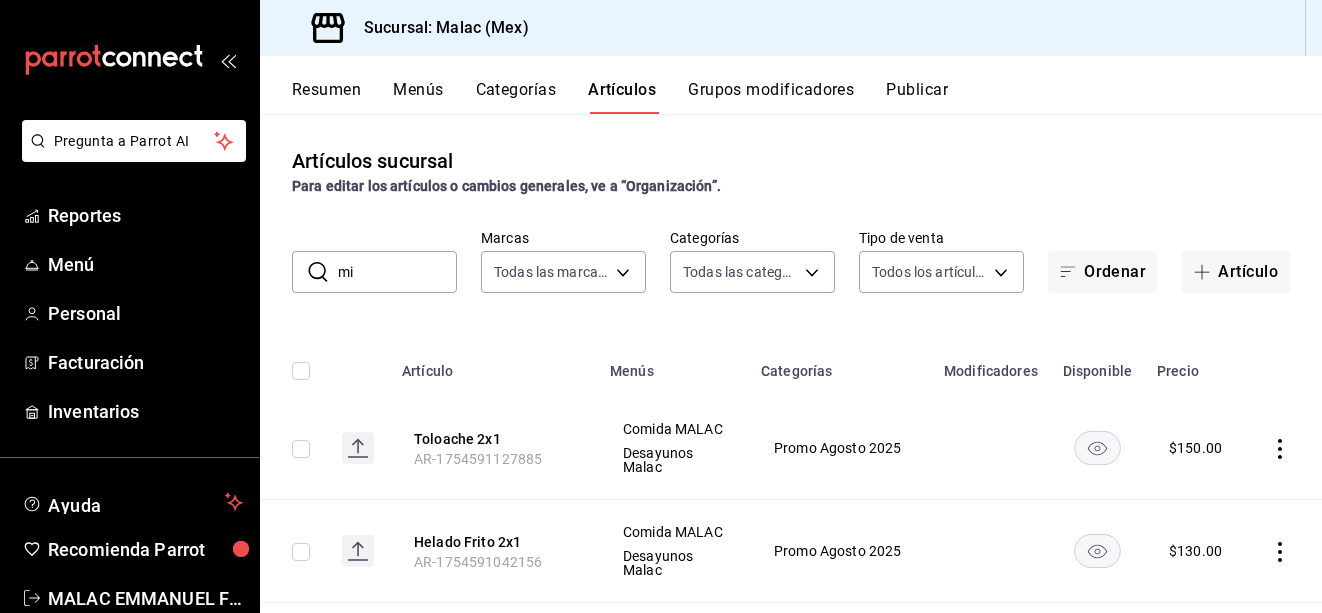 type on "8a2221b7-f6f0-4abf-9149-9c85b93286dd,c6b4b0ef-2f0d-41c3-a14d-3c93dda63d90,f01e7ccd-f52f-4a97-b189-9dff87216b39,2fcd0f70-dd15-4bd7-b46c-178138133817,ed9a6d92-3438-46b0-b295-75ef7a05b29f,66a04878-c5d7-44e0-b9ce-daf0da577921,9cb79f52-da57-416c-8e43-a5c041464065,573b4b21-3a7a-47b3-a8ed-436d0bb4e0e7,5cbf4f3d-7314-4823-b1ef-cf3e8c28e38b,3400c7a4-e89e-411f-9b05-d69c91a2fe48,0fe98a35-6881-431c-aeae-f33db9543bb4,73401d05-d640-4ae5-bfcb-5f88f7884f8e,cd10aec6-9cc9-4511-a22e-f8c45ddc4703,8d9e950f-4ea7-4c81-88da-c121cec3376f,20610ab2-6b3c-4715-9867-bc5297c25f23,5710125b-e1be-4a04-bbc0-697201abcc99,be5ba4c3-4cca-4d6d-9ade-24aa0259c5aa,7e34d237-1769-4359-904d-a4e998fd054f,f3ab84a3-84bd-4933-ae25-26e7f99ea001,500d3e83-5a88-417b-821c-842ad5bbbc49,7f440582-2796-4f73-8cd4-bc5d015b7631,98348ce9-8978-446b-9be5-8c1728dbbfc4,b51a6158-d48e-41f9-8119-ab9da0104b2f,972040f4-4a7b-45ba-995f-97c21ed3e75e,d4590ef1-797d-47ac-bda6-5a687755719f,4a82cbce-1e64-4cfa-b32d-593441310226,a2026c87-91f7-4ed6-b951-f6efc1a2265f,30df6676-8a6e-4ca2-b2c..." 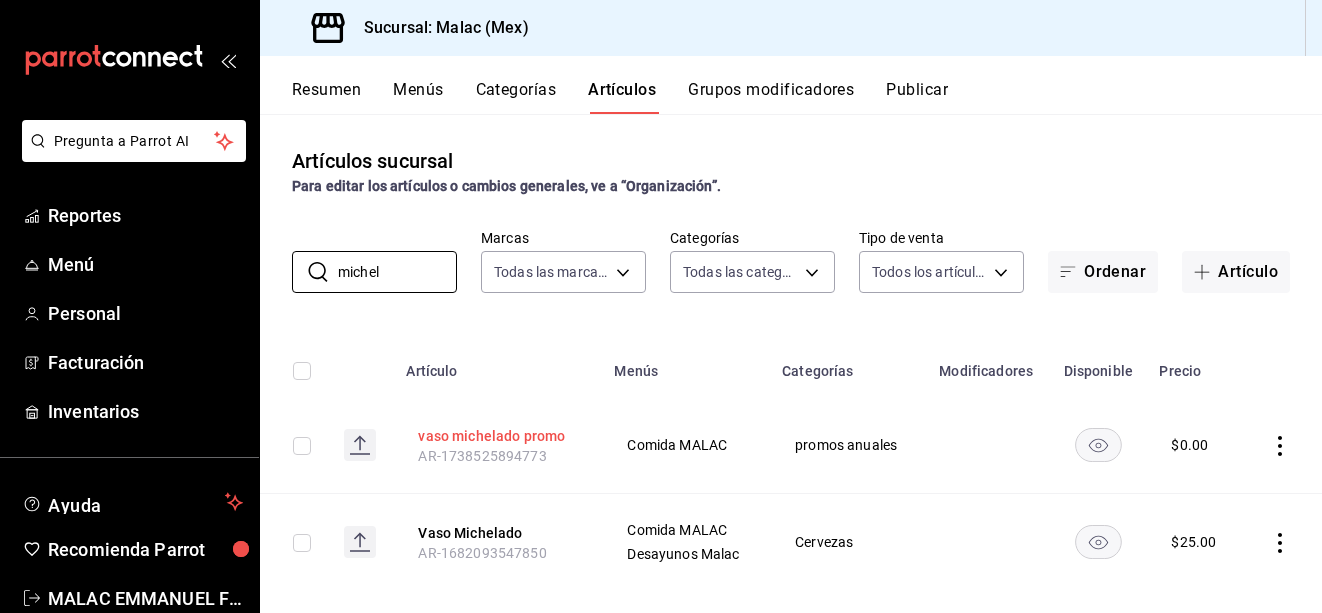 type on "michel" 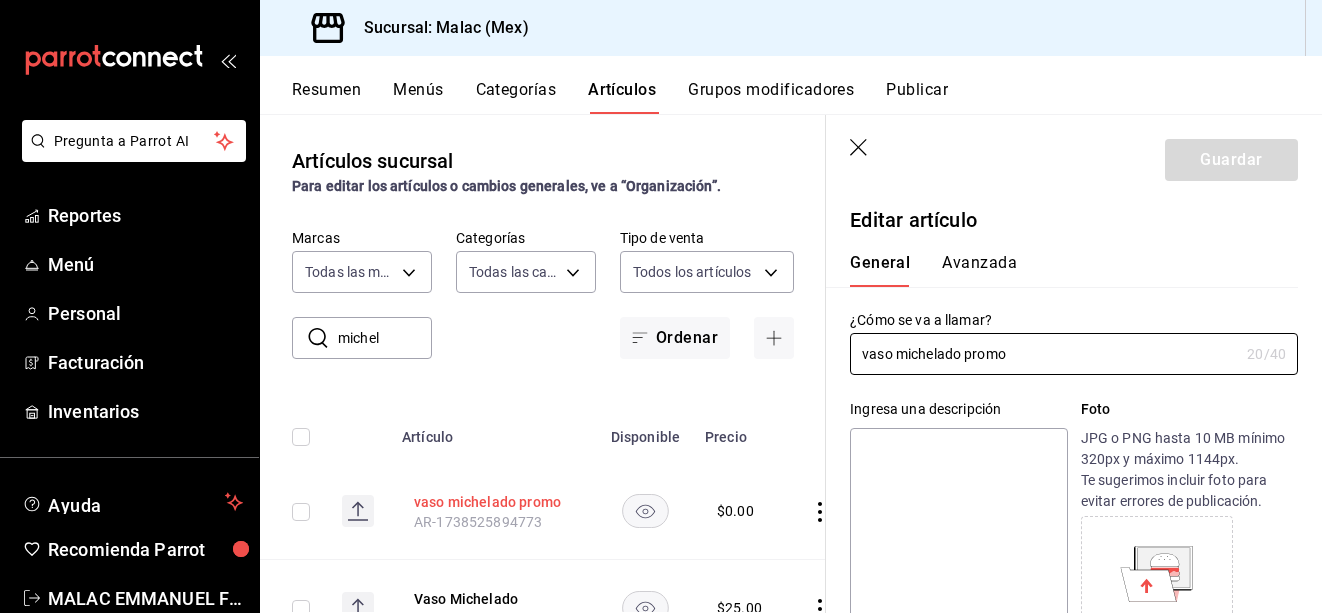 type on "$0.00" 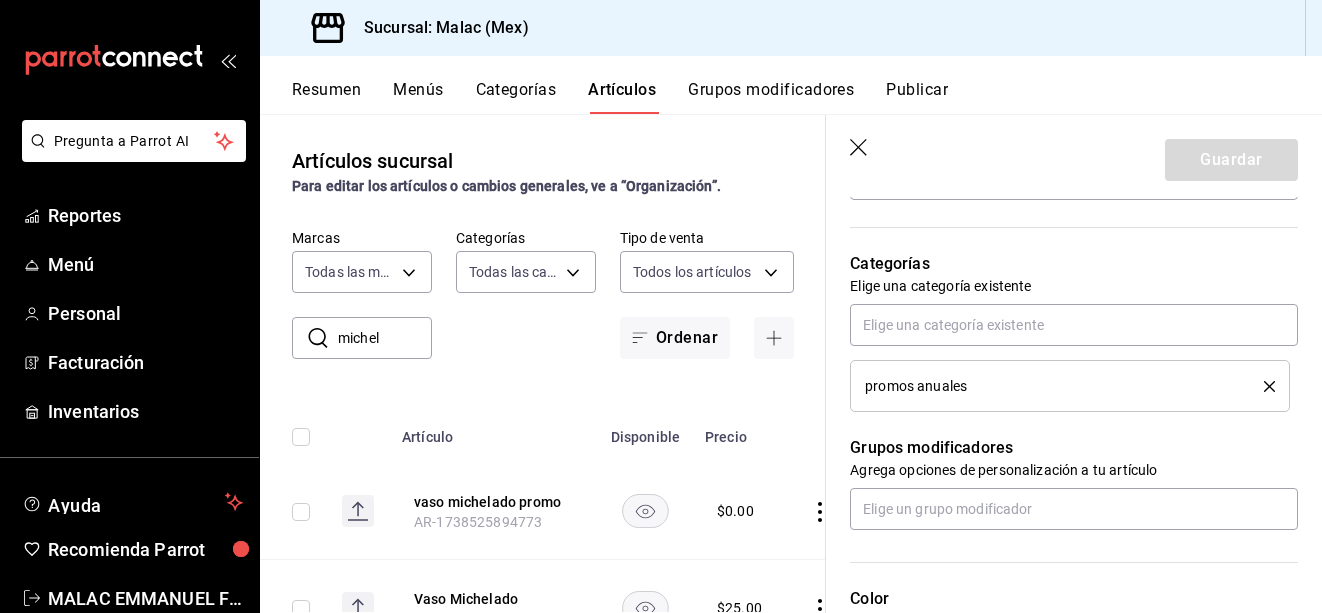 scroll, scrollTop: 700, scrollLeft: 0, axis: vertical 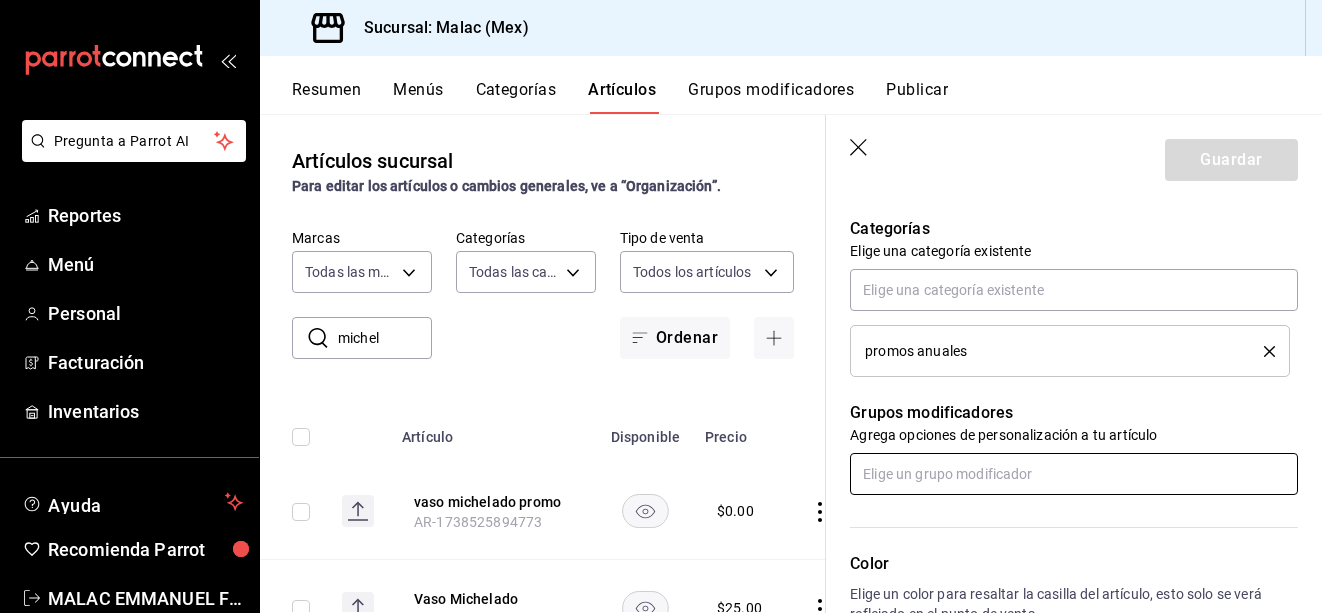 click at bounding box center (1074, 474) 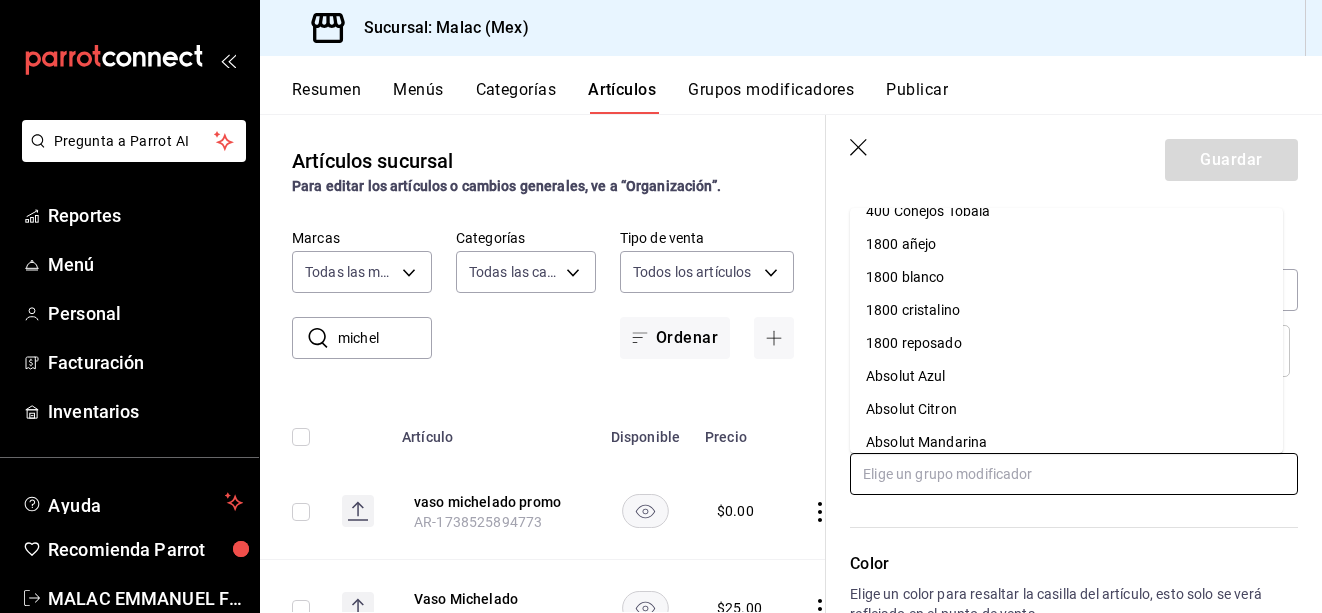 scroll, scrollTop: 0, scrollLeft: 0, axis: both 